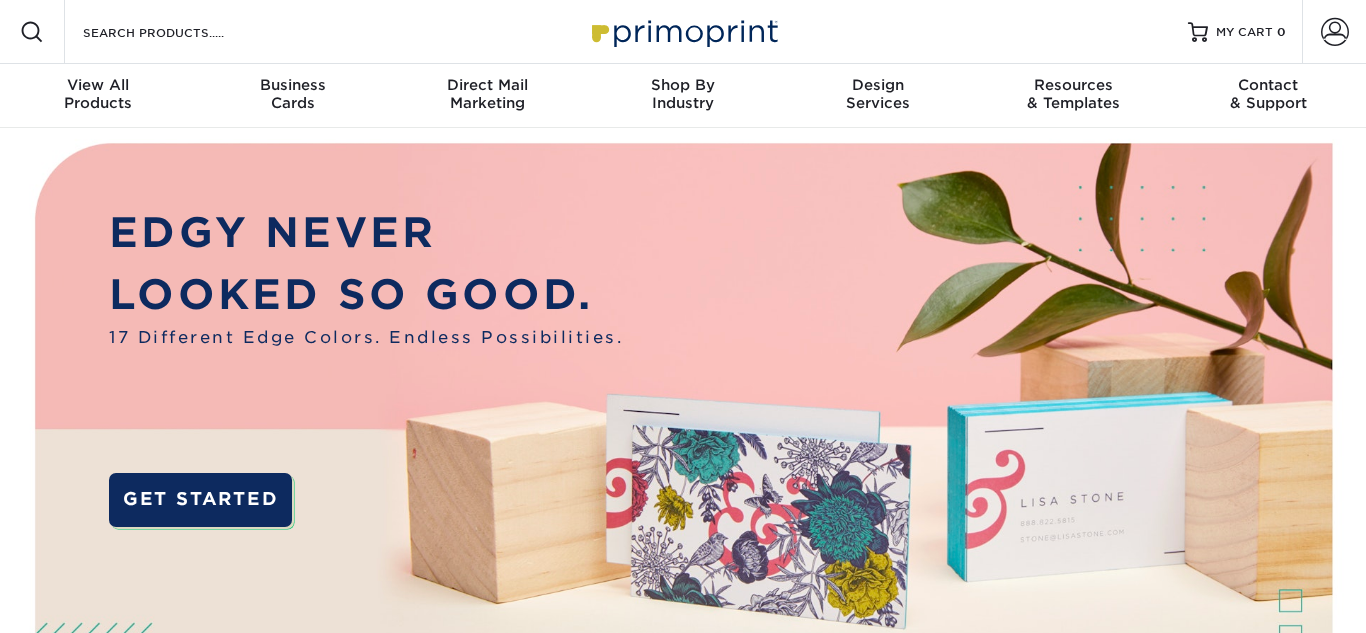 scroll, scrollTop: 0, scrollLeft: 0, axis: both 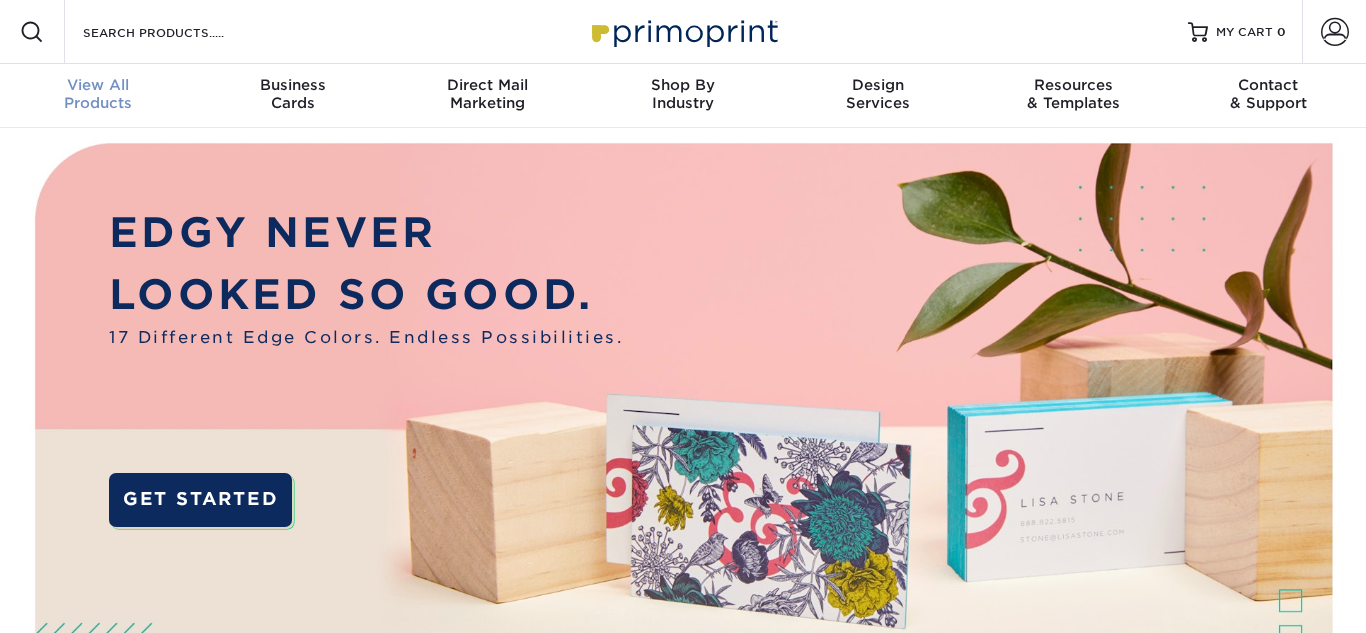 click on "View All" at bounding box center [97, 85] 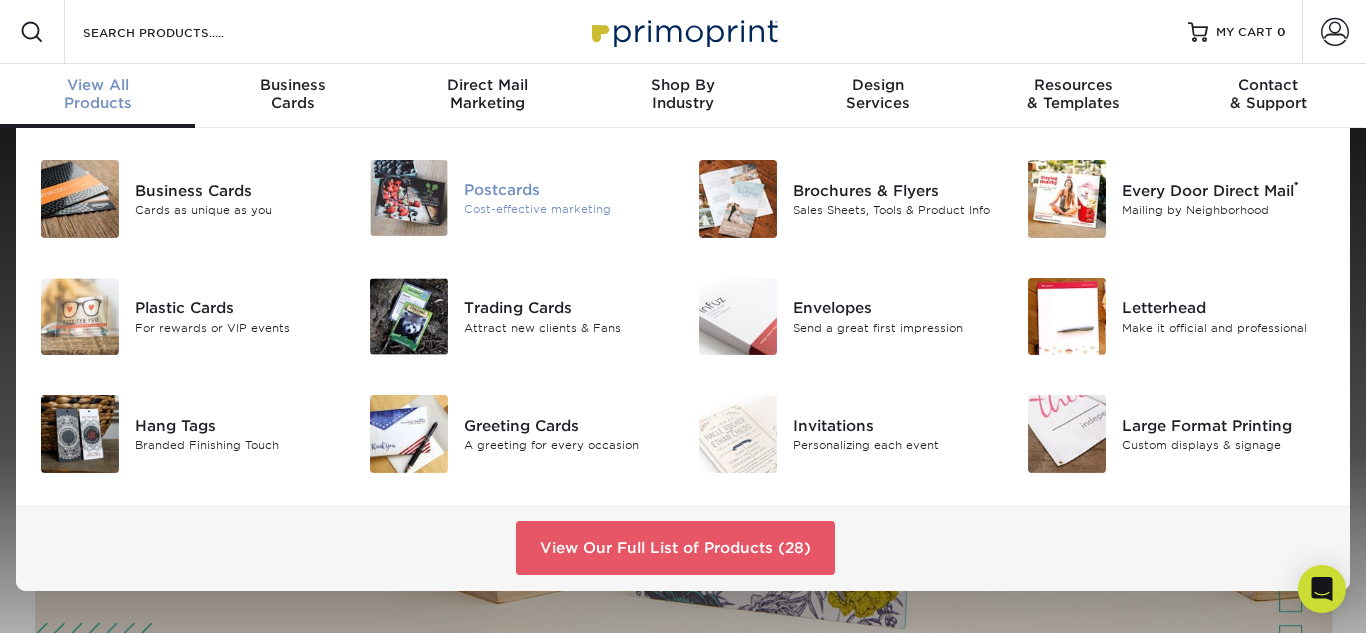 click on "Postcards" at bounding box center [566, 190] 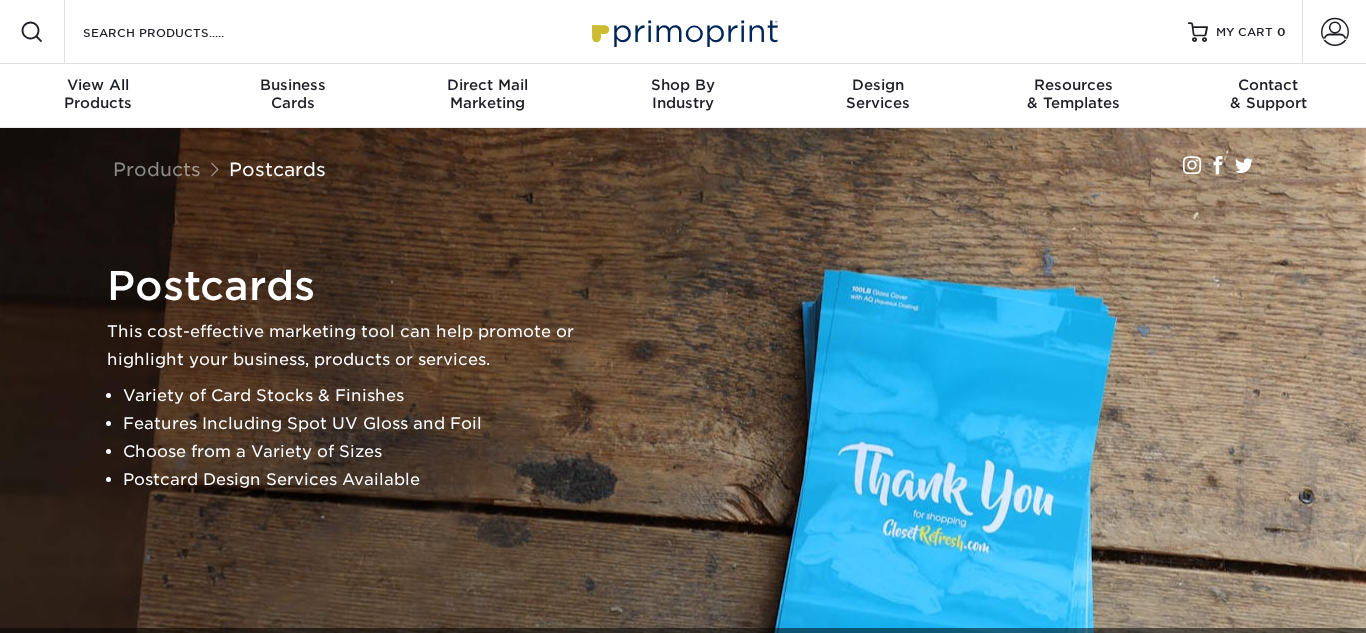 scroll, scrollTop: 578, scrollLeft: 0, axis: vertical 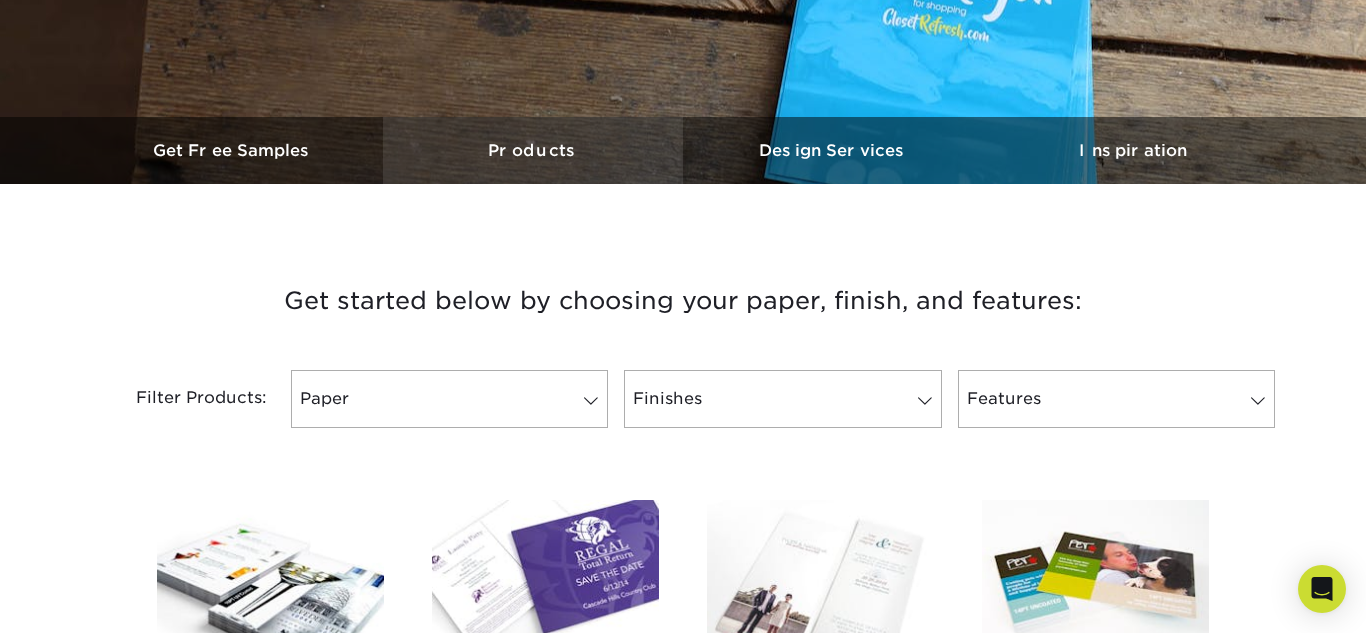 click on "Products" at bounding box center (533, 150) 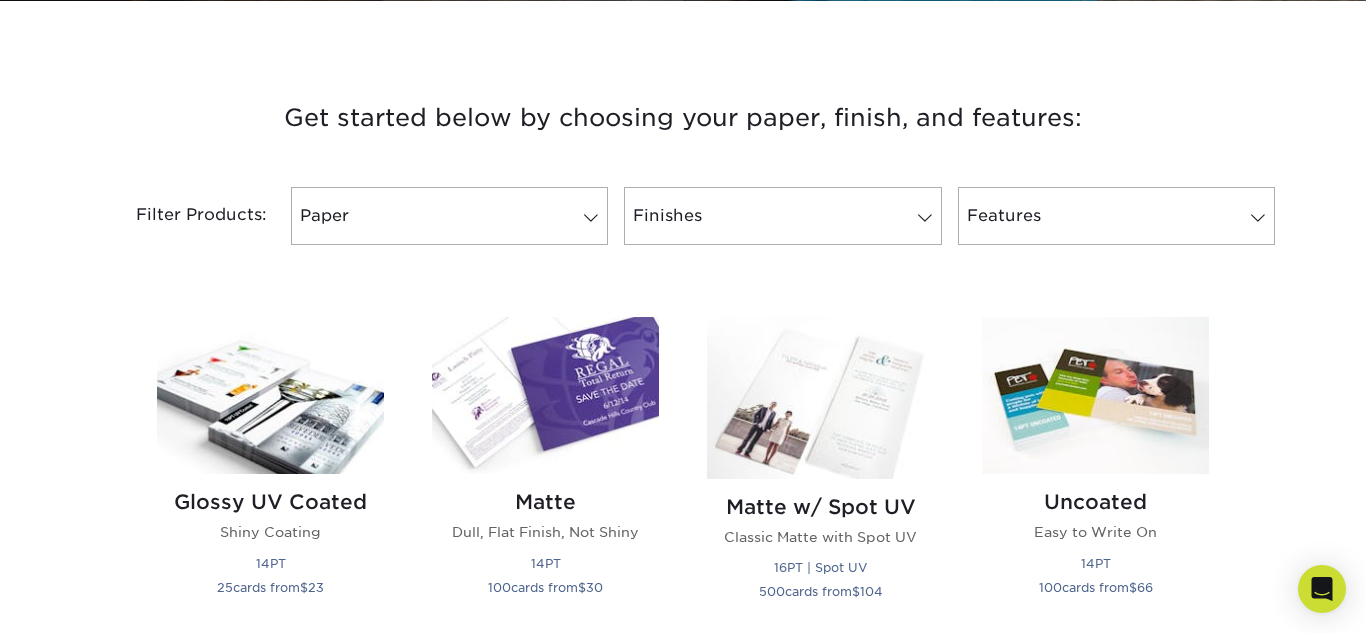 scroll, scrollTop: 695, scrollLeft: 0, axis: vertical 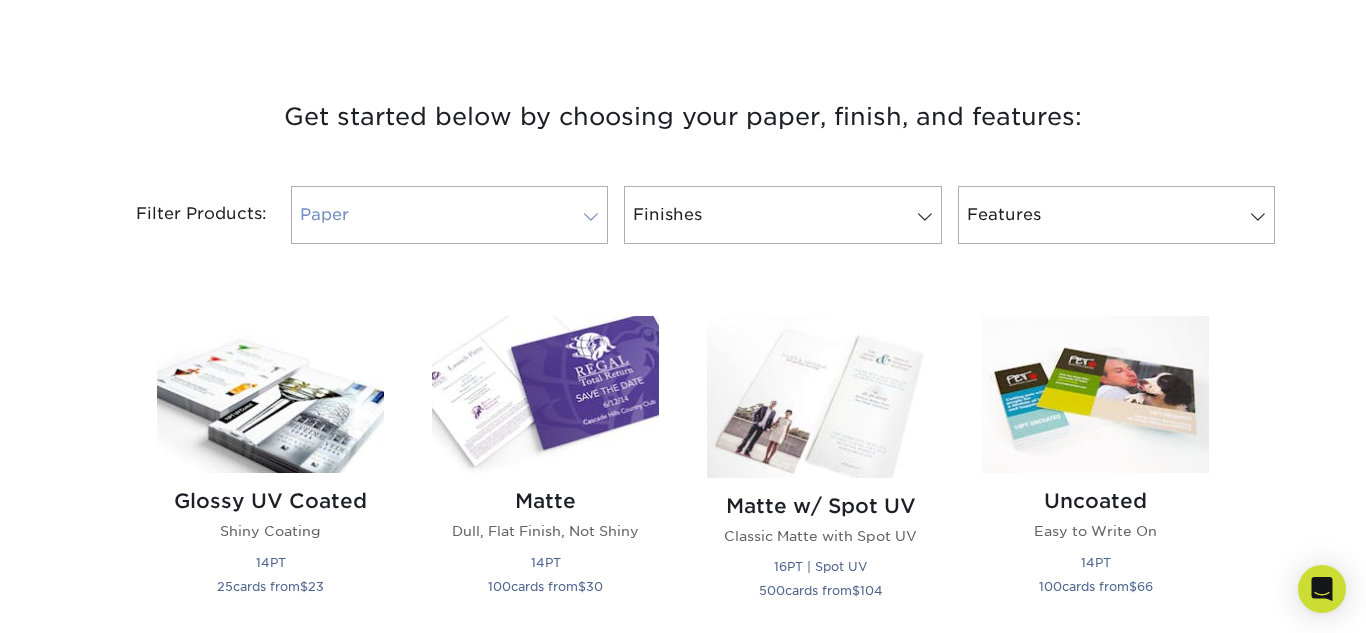 click on "Paper" at bounding box center [449, 215] 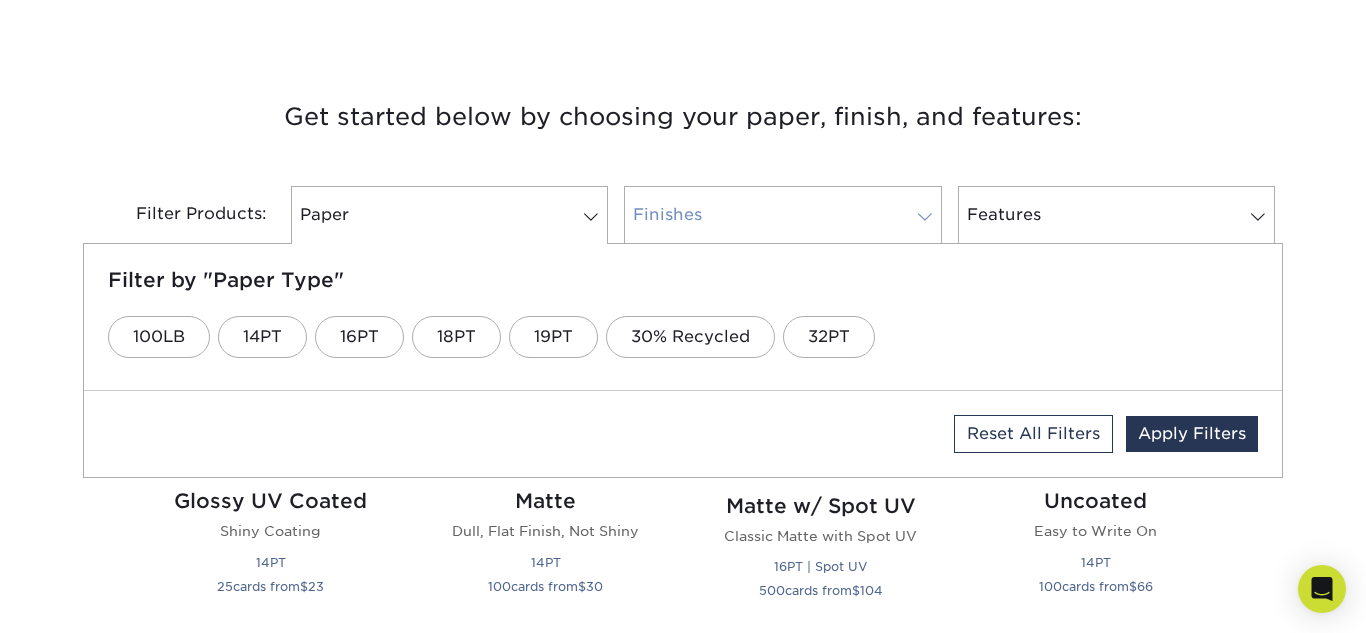 click on "Finishes" at bounding box center (782, 215) 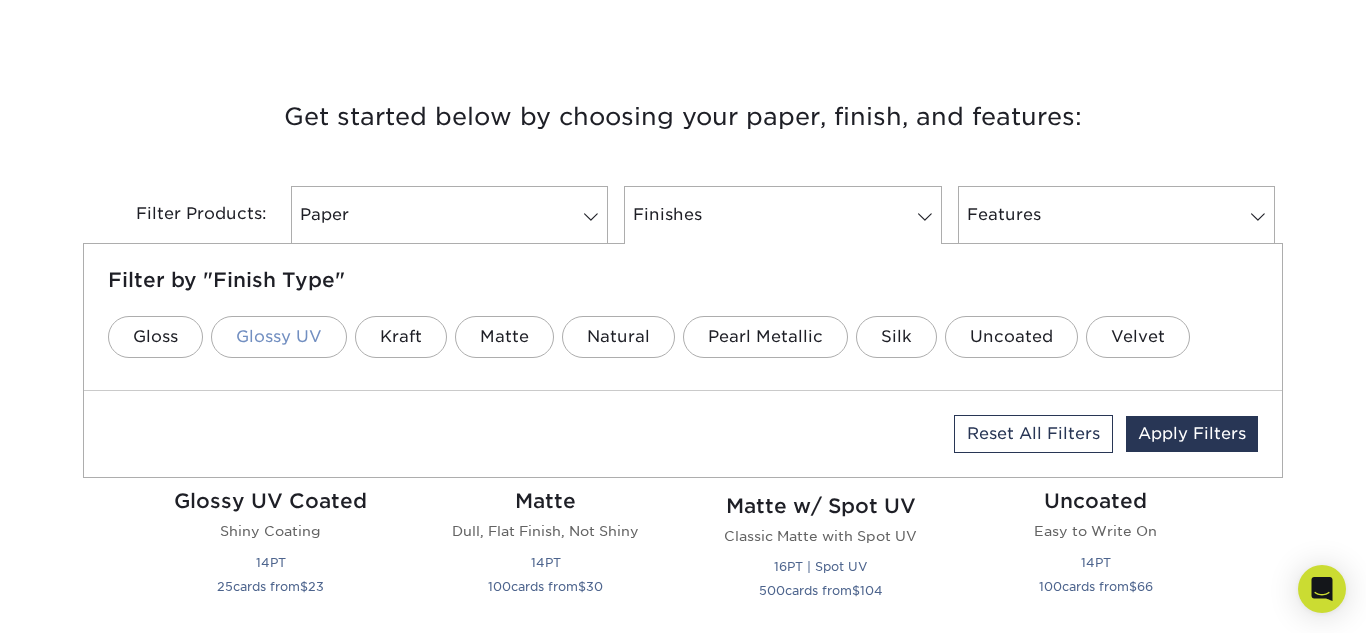 click on "Glossy UV" at bounding box center (279, 337) 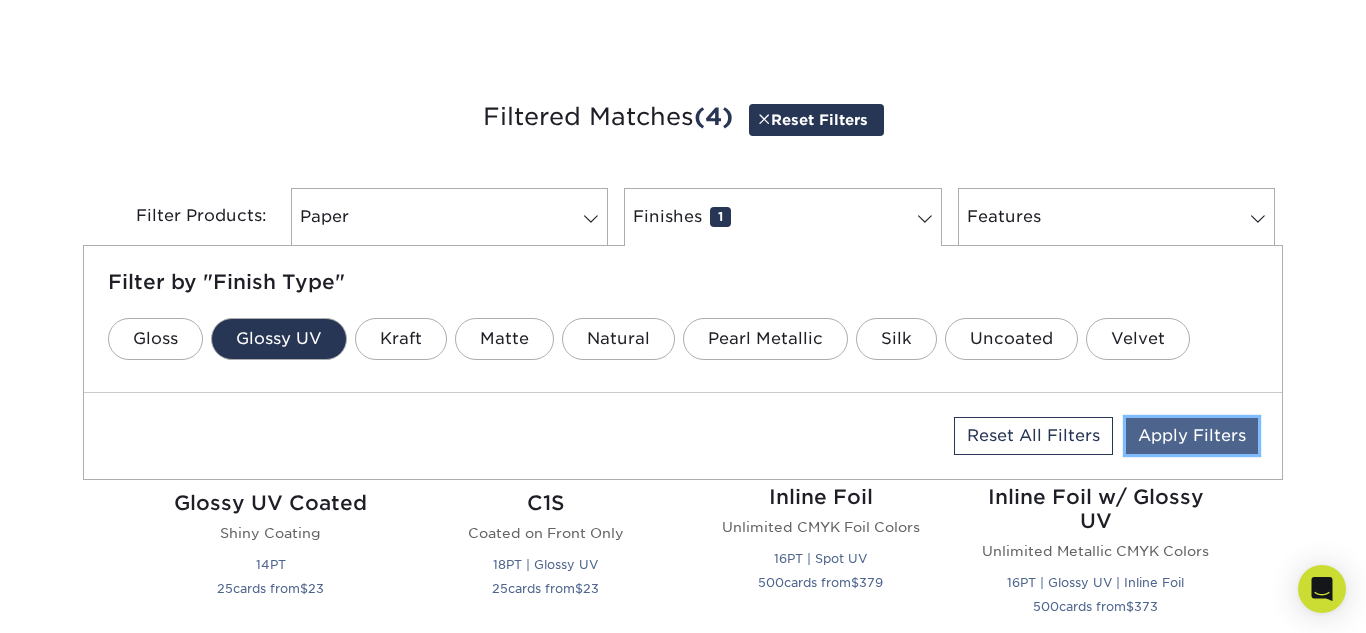 click on "Apply Filters" at bounding box center [1192, 436] 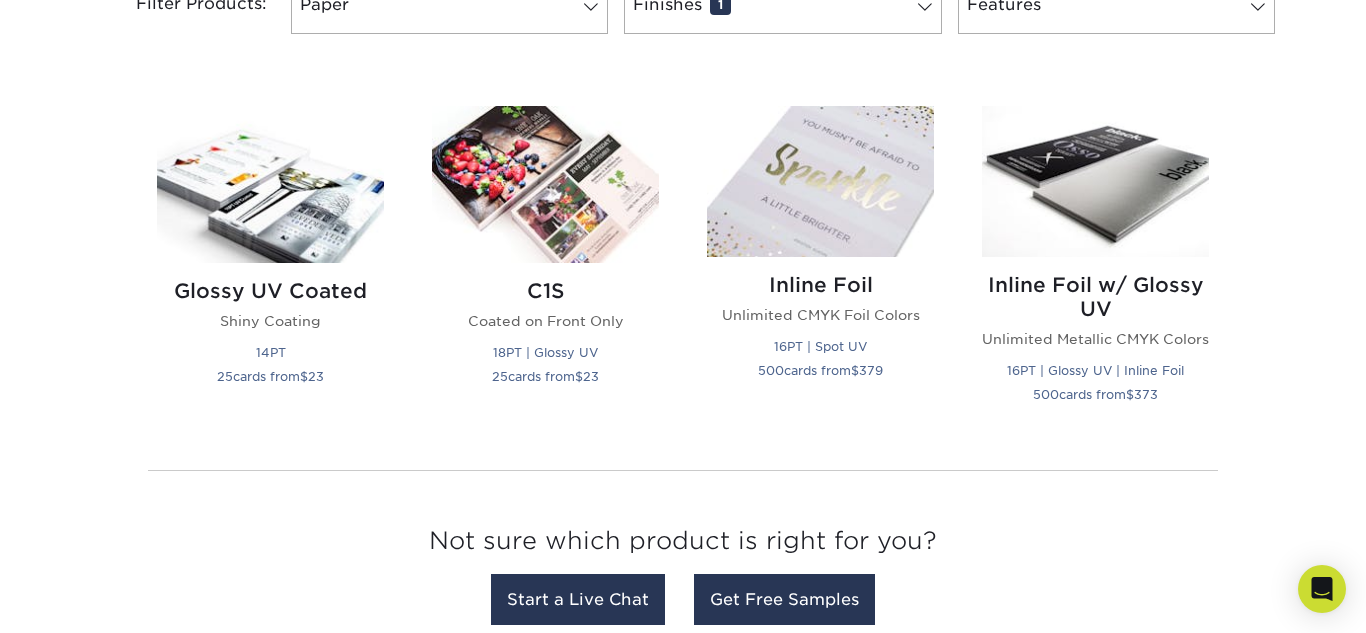 scroll, scrollTop: 912, scrollLeft: 0, axis: vertical 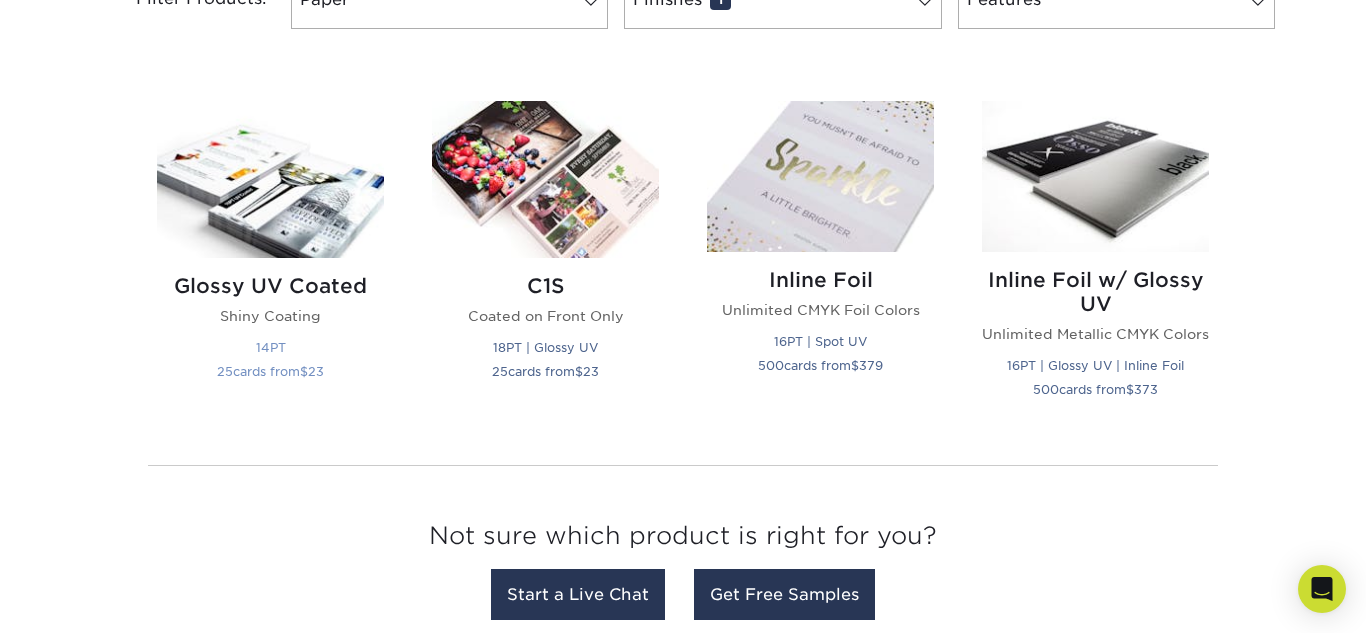 click on "Glossy UV Coated" at bounding box center [270, 286] 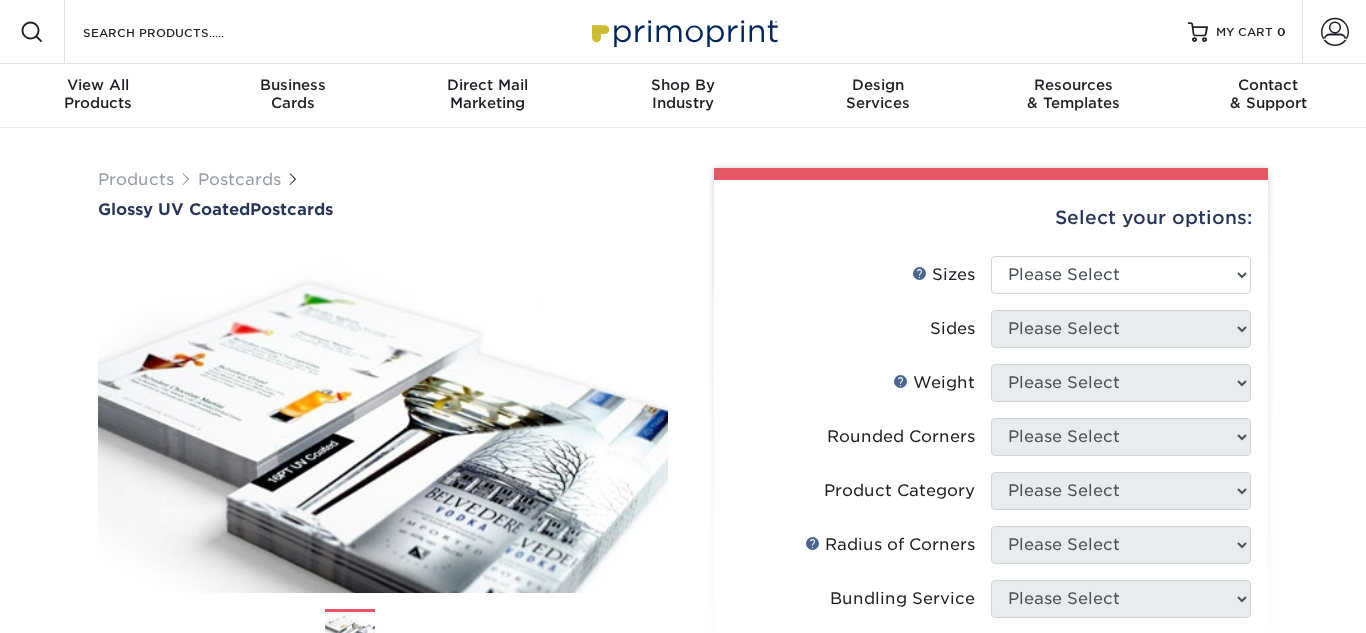 scroll, scrollTop: 0, scrollLeft: 0, axis: both 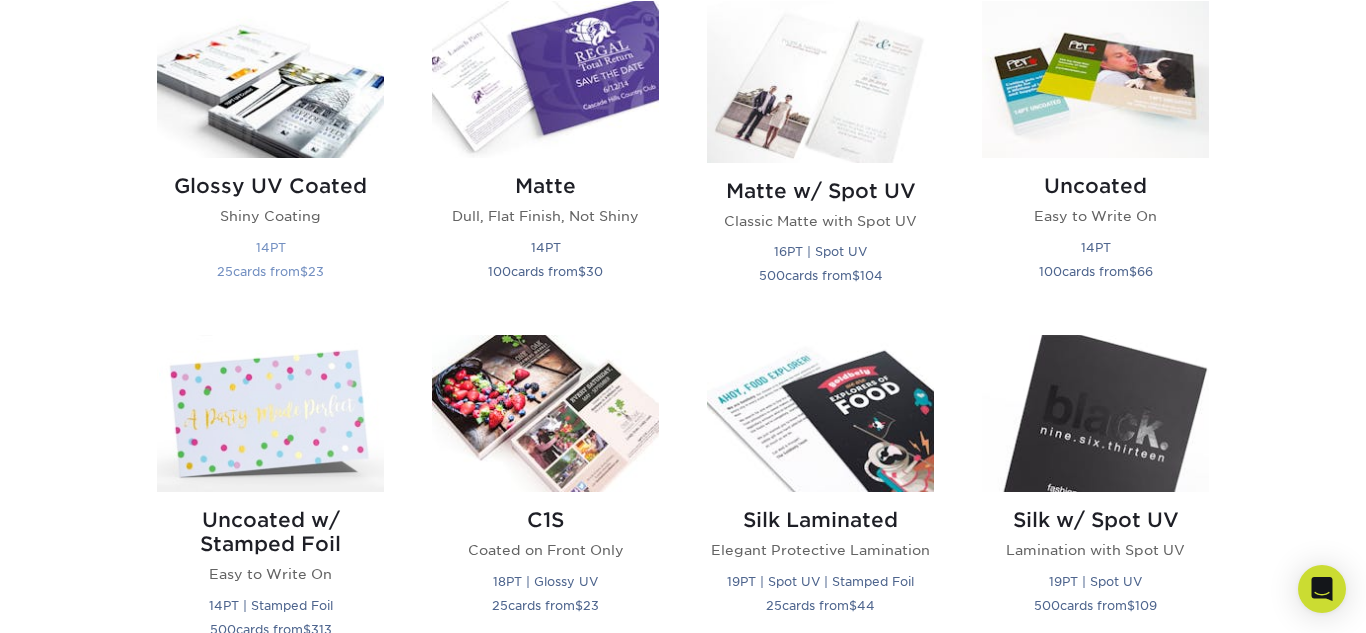 click at bounding box center (270, 79) 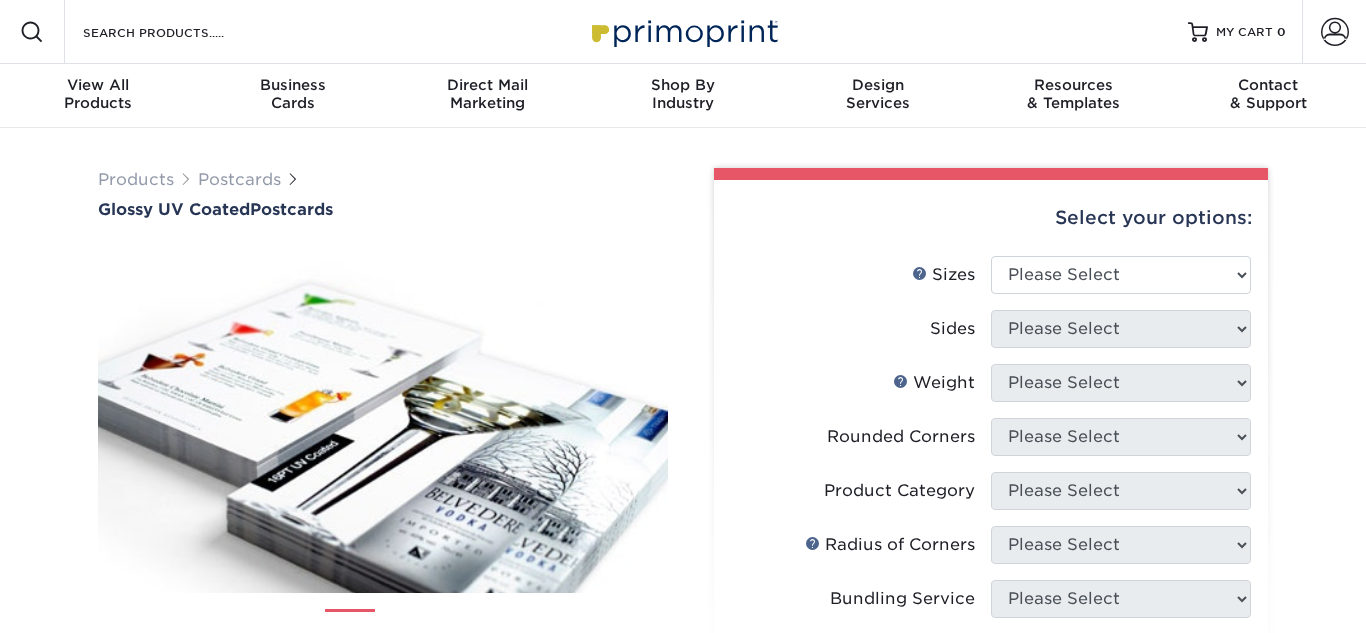 scroll, scrollTop: 0, scrollLeft: 0, axis: both 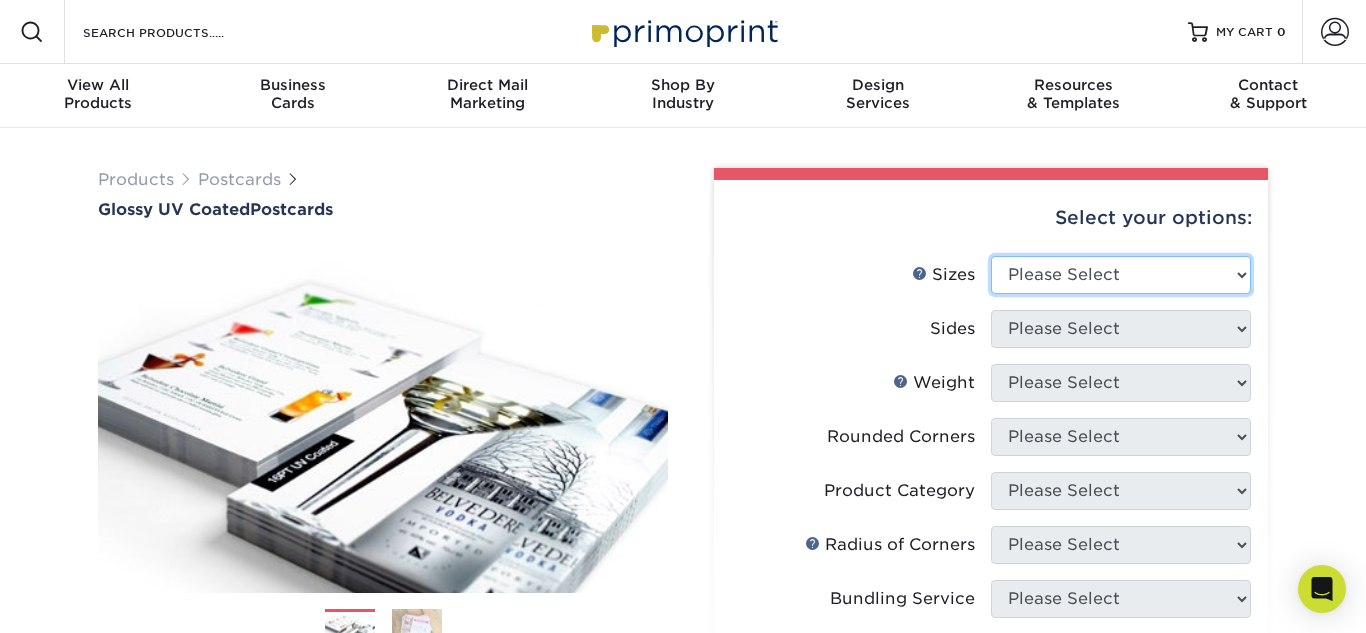 click on "Please Select
1.5" x 7"
2" x 4"
2" x 6"
2" x 7"
2" x 8"
2.12" x 5.5"
2.12" x 5.5"
2.125" x 5.5"
2.5" x 8"" at bounding box center [1121, 275] 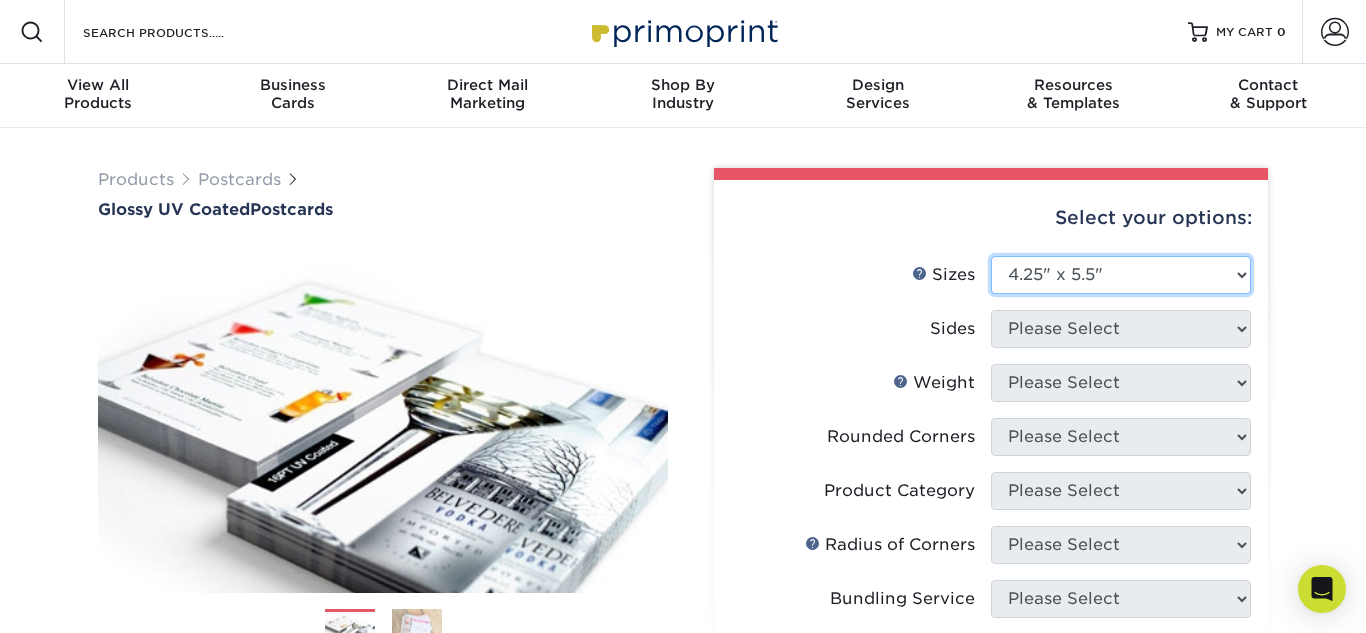 click on "Please Select
1.5" x 7"
2" x 4"
2" x 6"
2" x 7"
2" x 8"
2.12" x 5.5"
2.12" x 5.5"
2.125" x 5.5"
2.5" x 8"" at bounding box center (1121, 275) 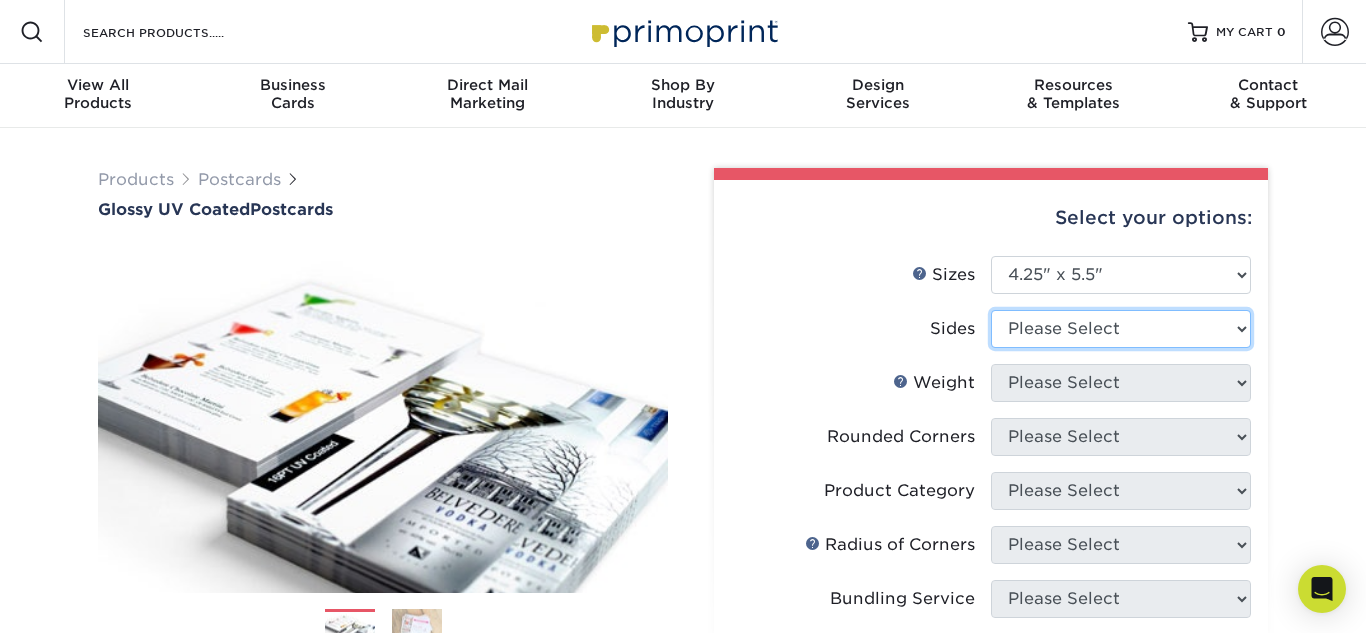 click on "Please Select Print Both Sides Print Front Only" at bounding box center (1121, 329) 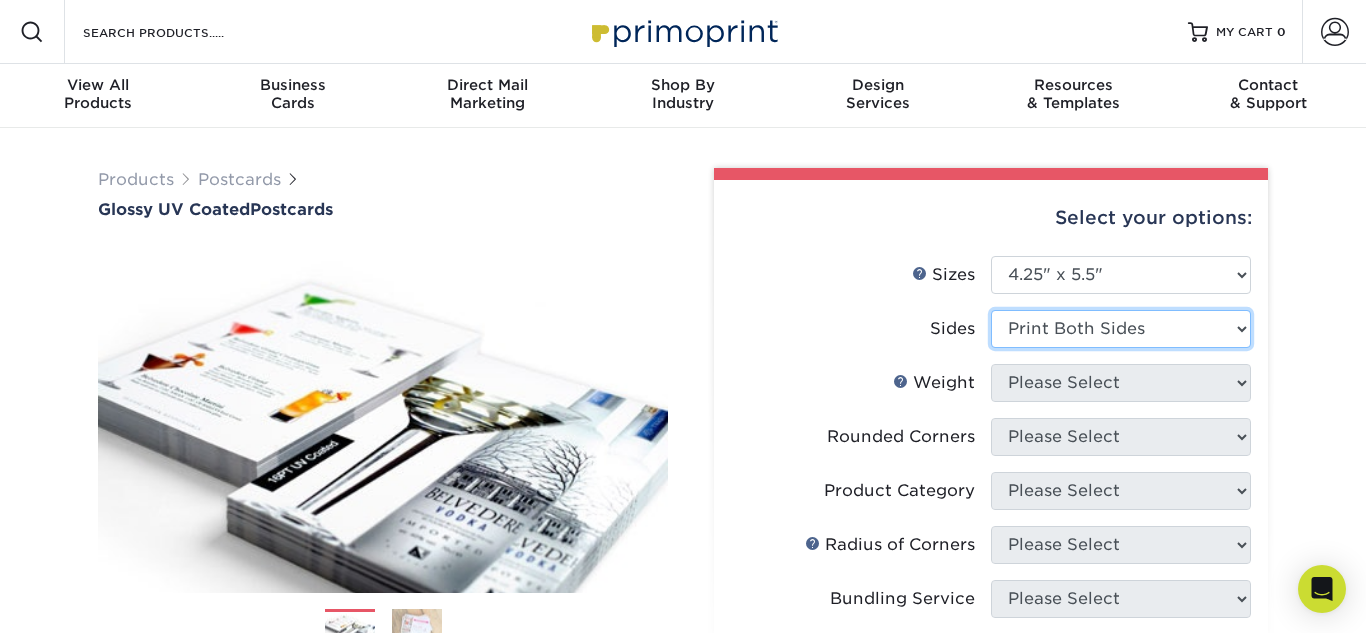 click on "Please Select Print Both Sides Print Front Only" at bounding box center [1121, 329] 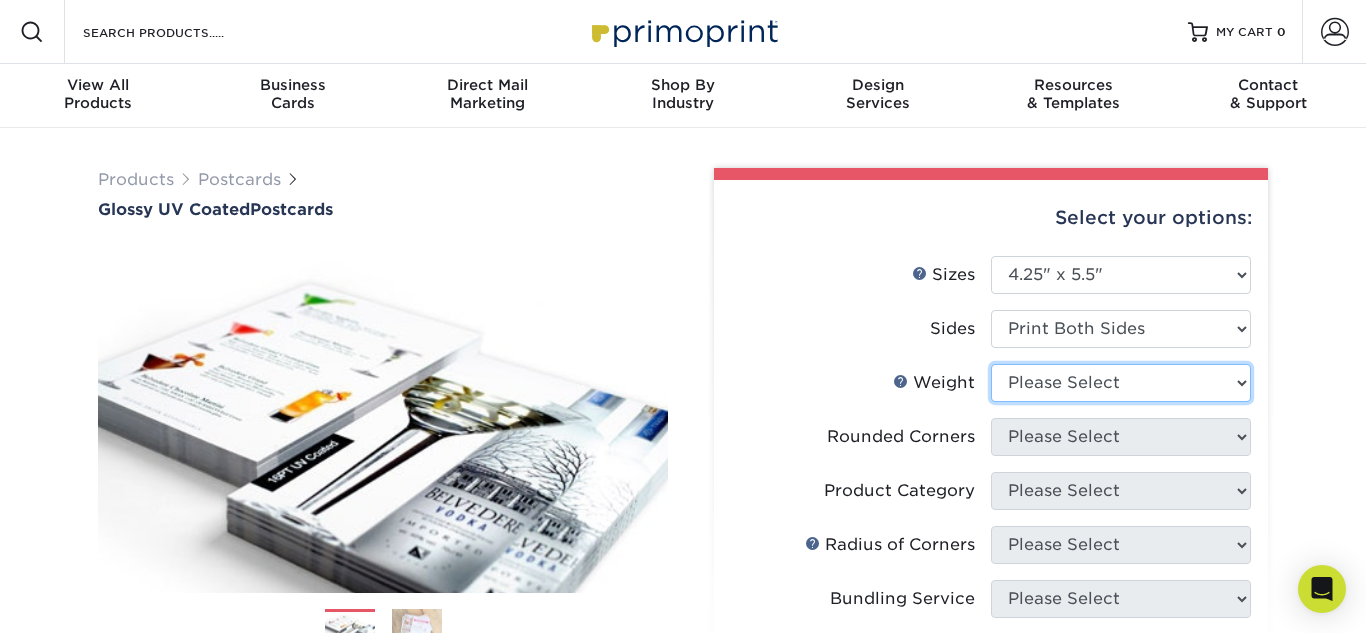 click on "Please Select 16PT 14PT 18PT C1S" at bounding box center [1121, 383] 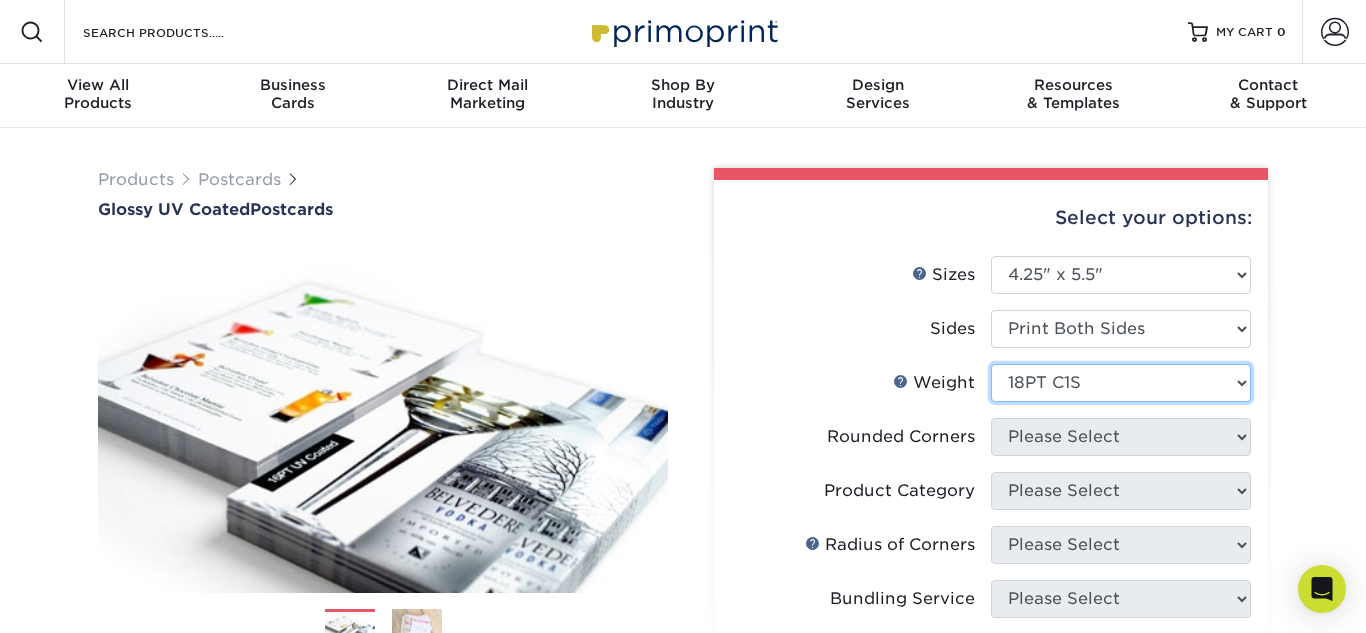 click on "Please Select 16PT 14PT 18PT C1S" at bounding box center (1121, 383) 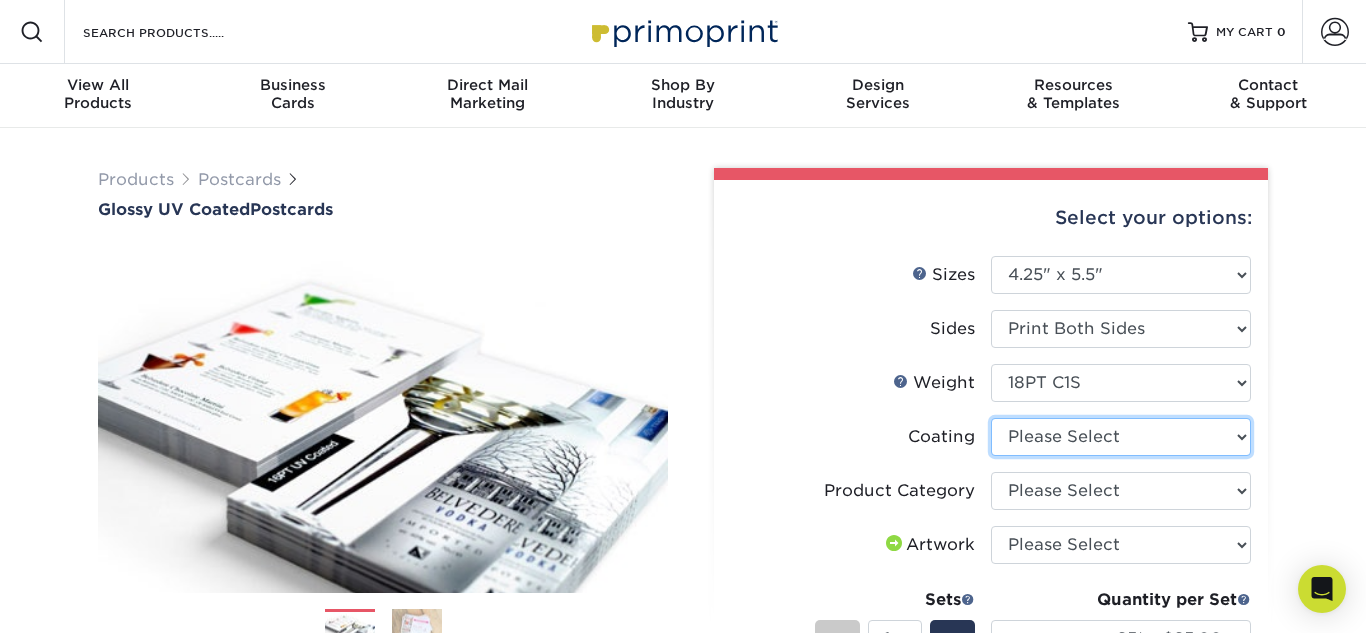 click at bounding box center [1121, 437] 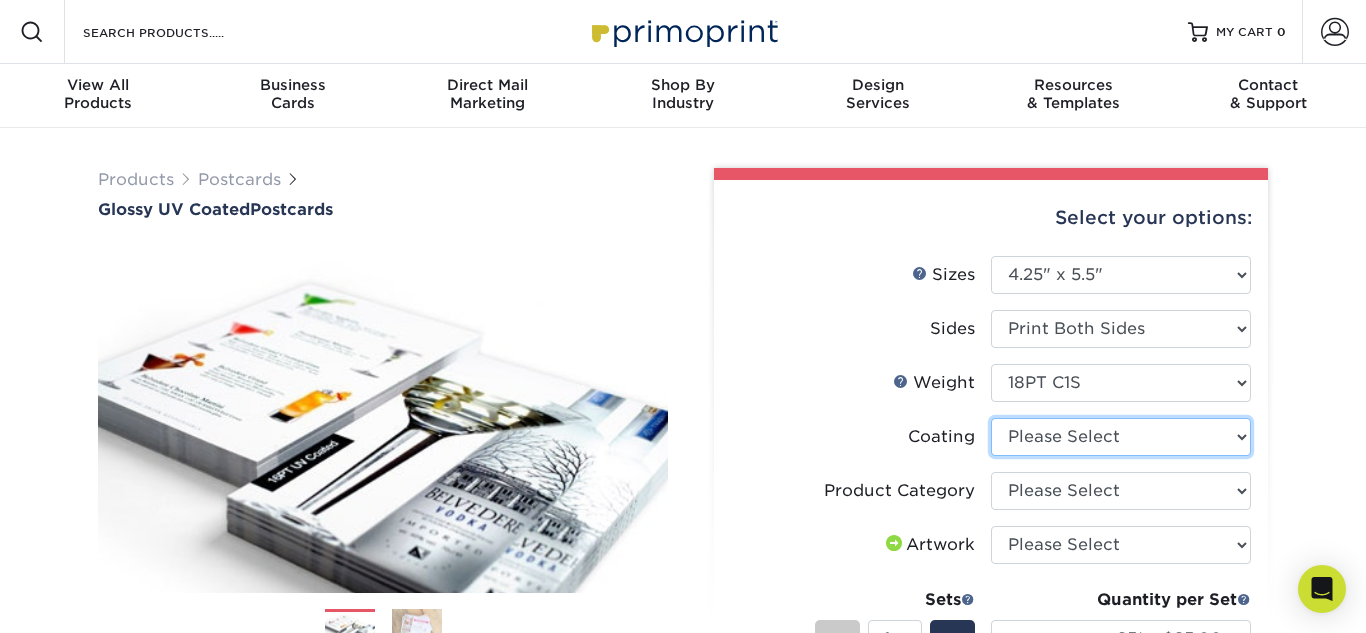 select on "1e8116af-acfc-44b1-83dc-8181aa338834" 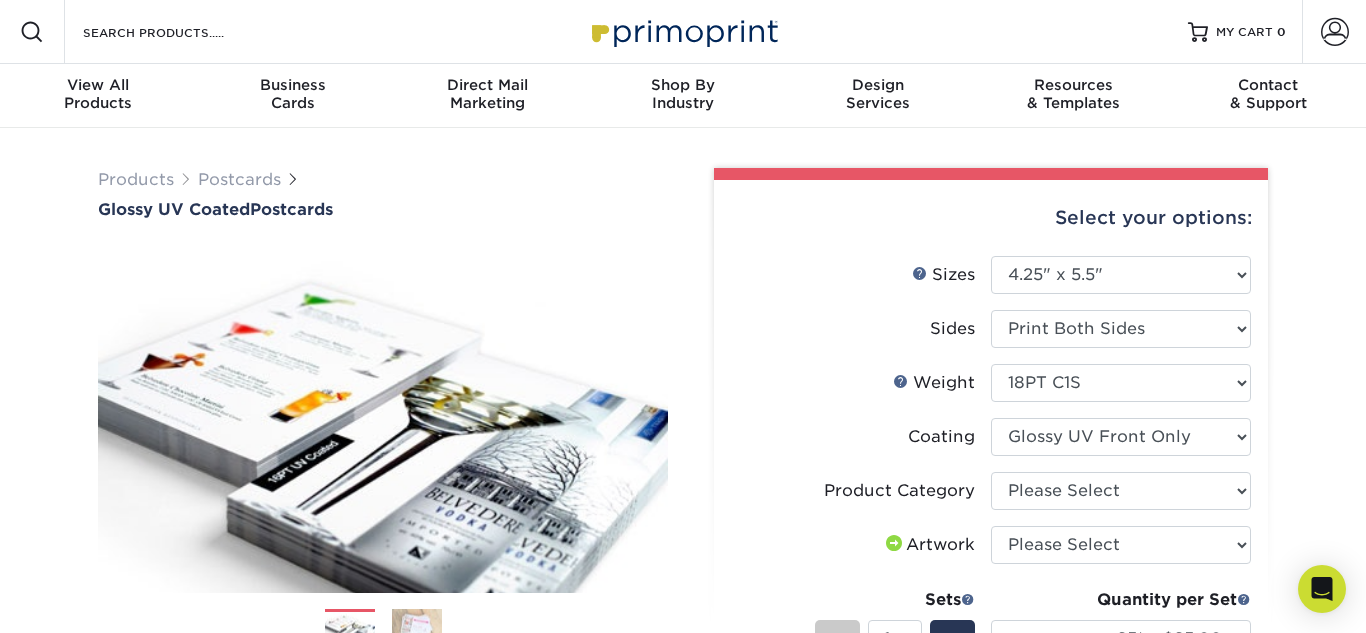 click at bounding box center (1121, 437) 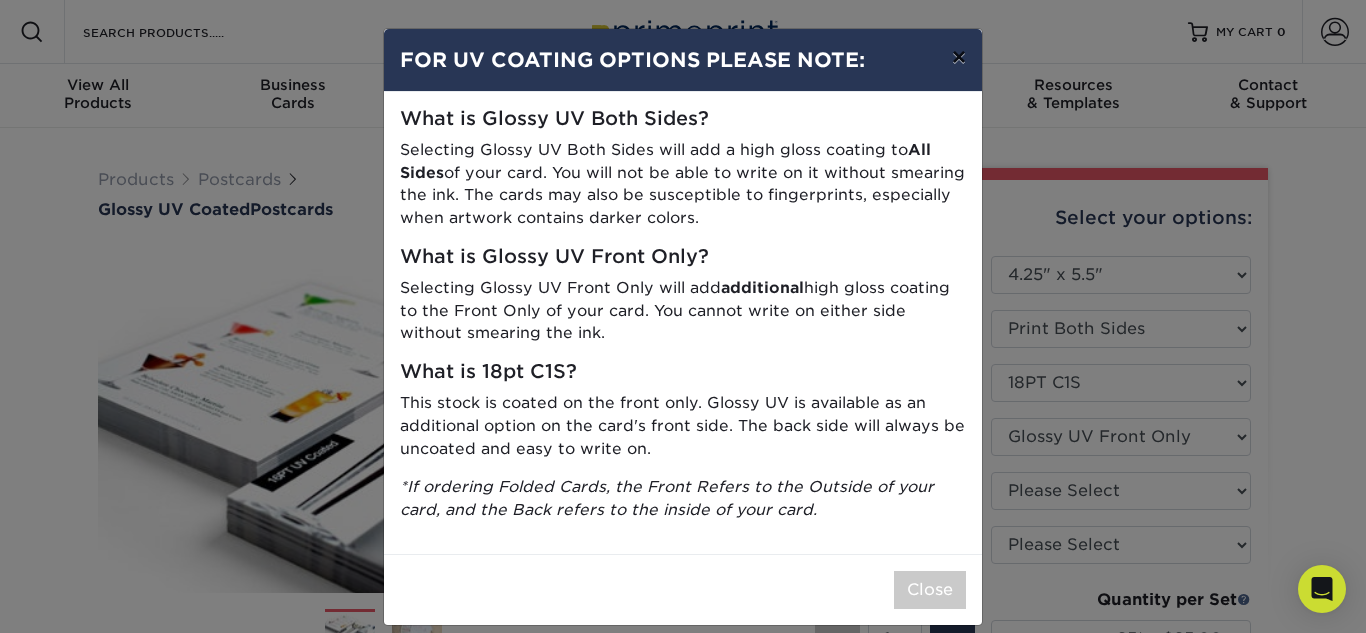 click on "×" at bounding box center [959, 57] 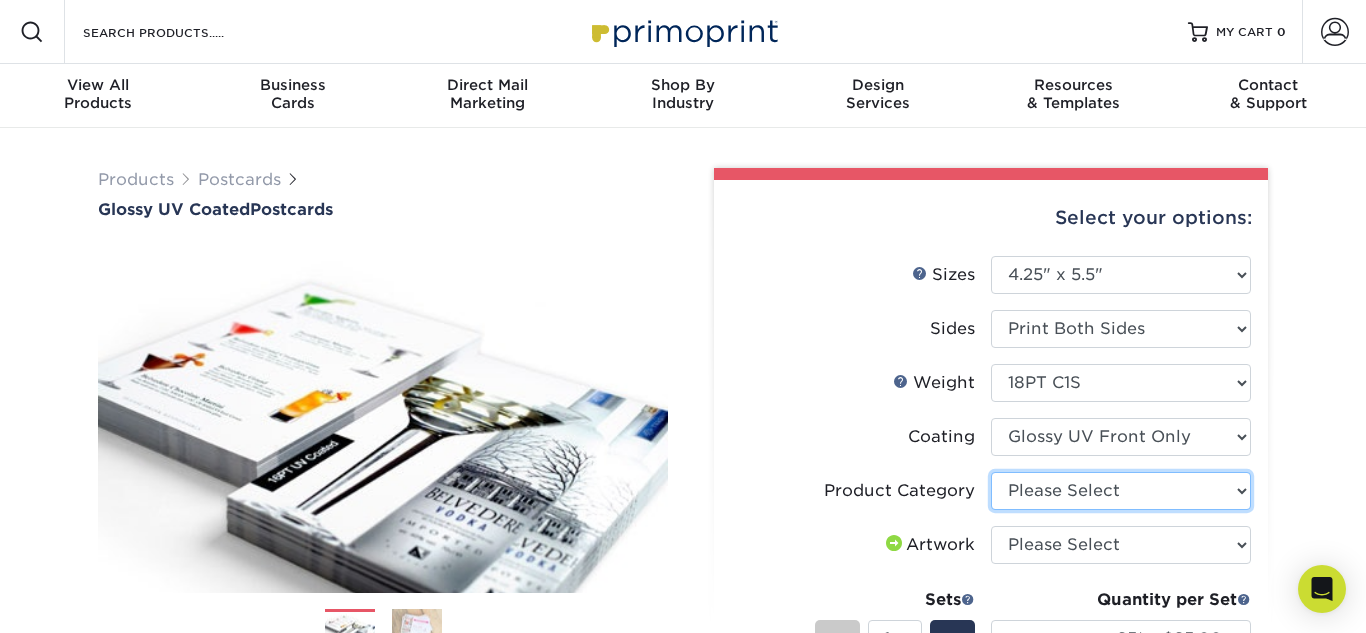 click on "Please Select Postcards" at bounding box center (1121, 491) 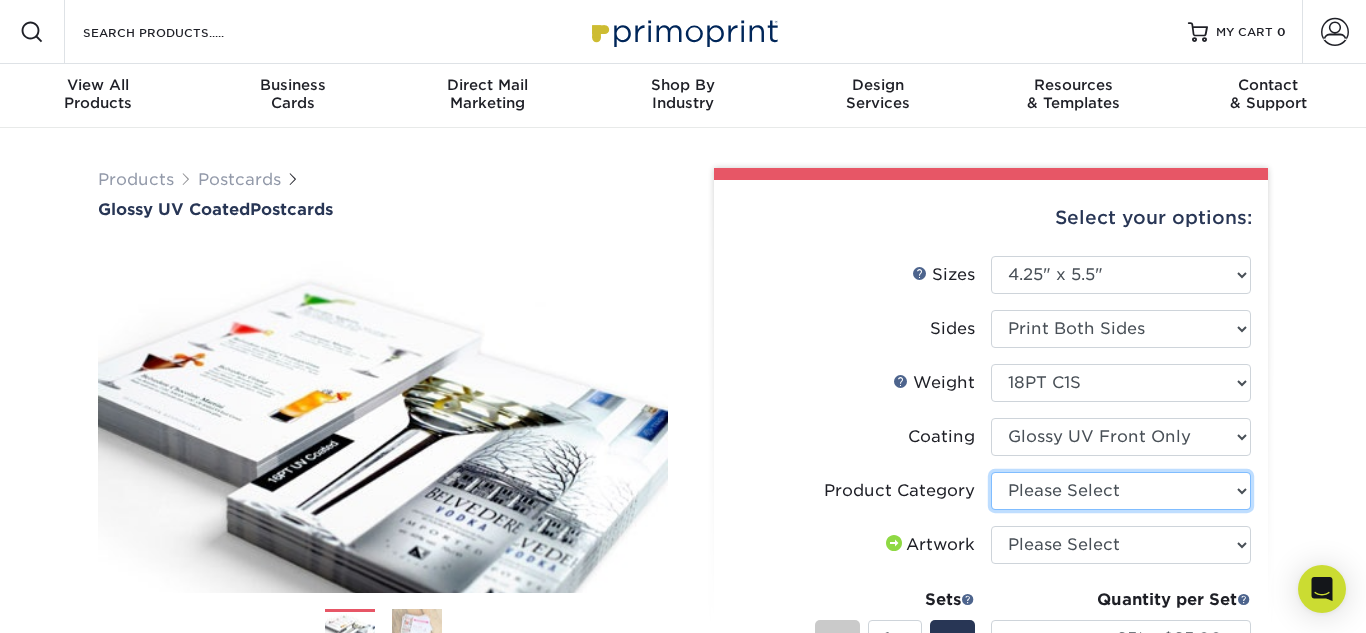select on "9b7272e0-d6c8-4c3c-8e97-d3a1bcdab858" 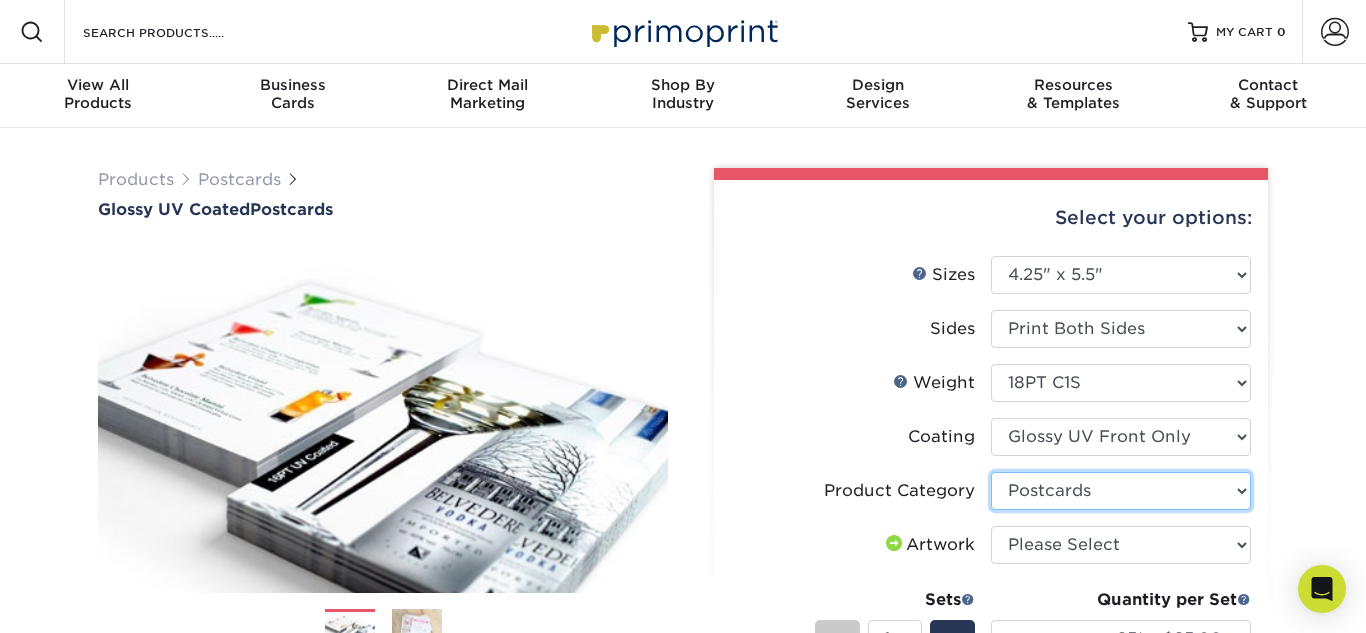 click on "Please Select Postcards" at bounding box center (1121, 491) 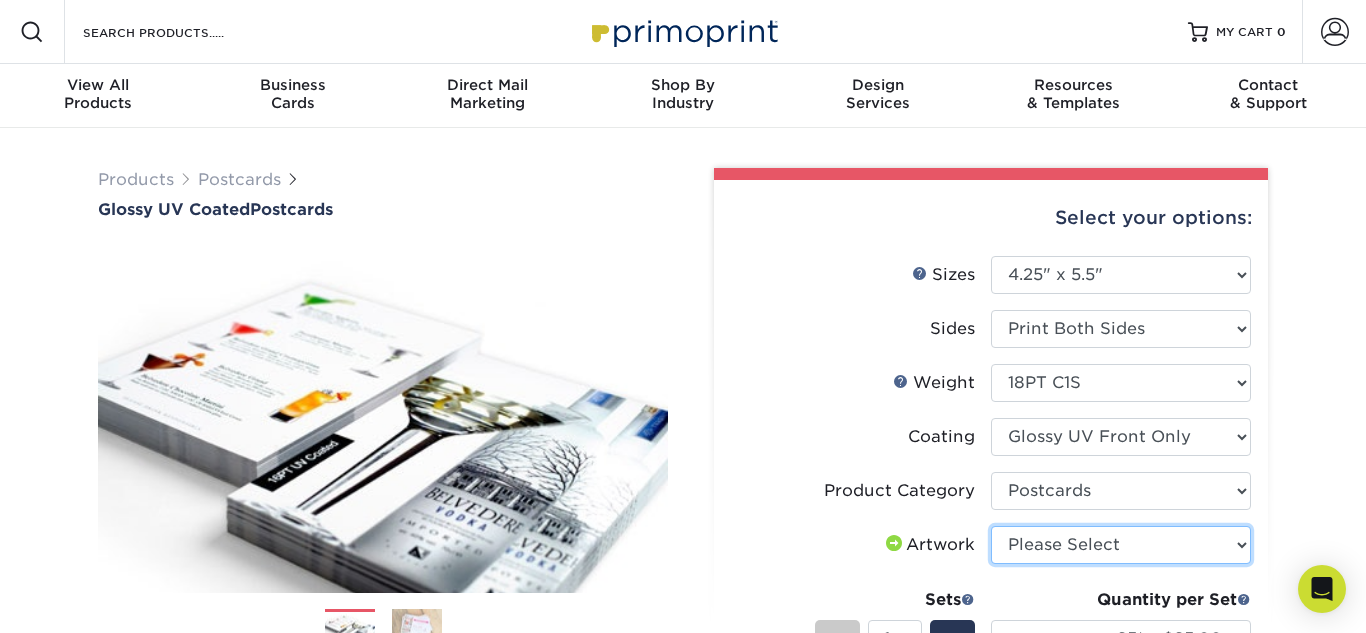 click on "Please Select I will upload files I need a design - $150" at bounding box center (1121, 545) 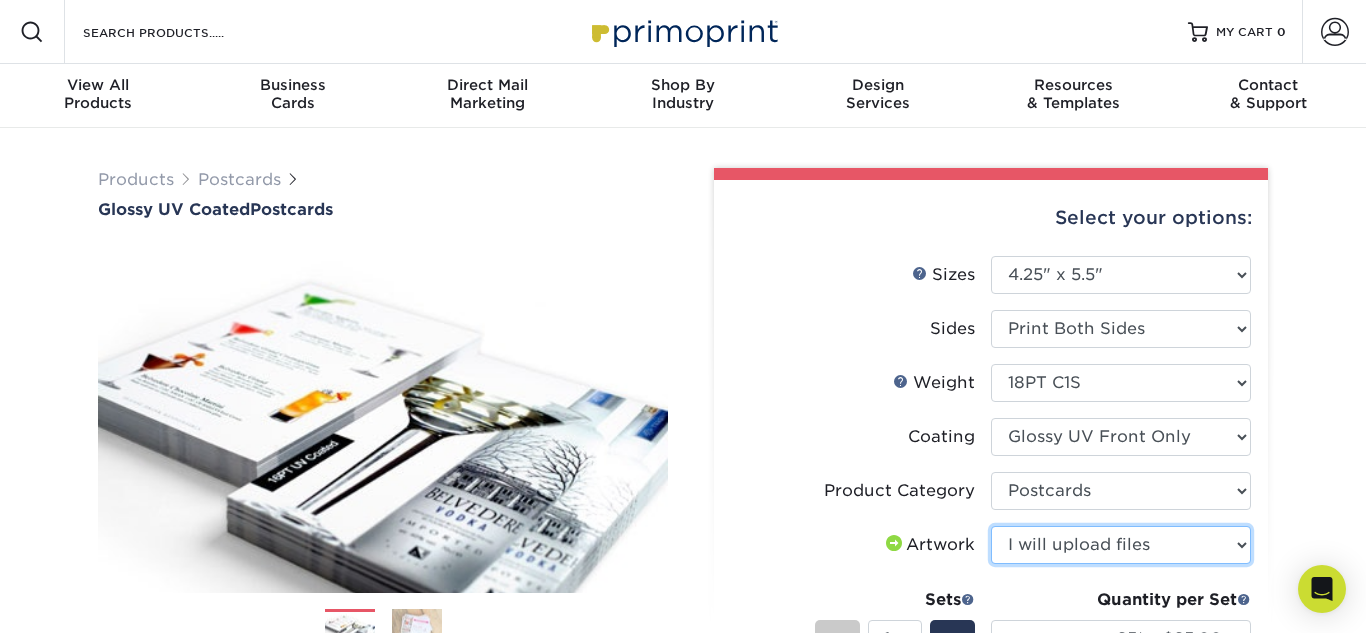 click on "Please Select I will upload files I need a design - $150" at bounding box center (1121, 545) 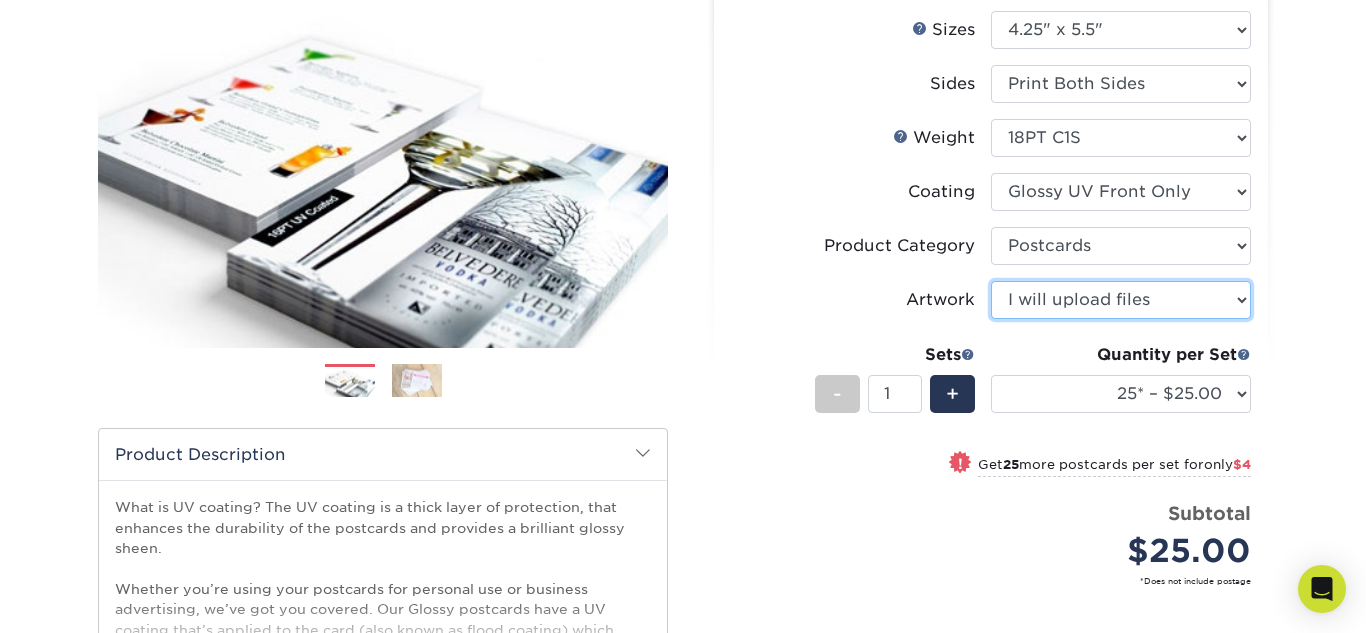 scroll, scrollTop: 319, scrollLeft: 0, axis: vertical 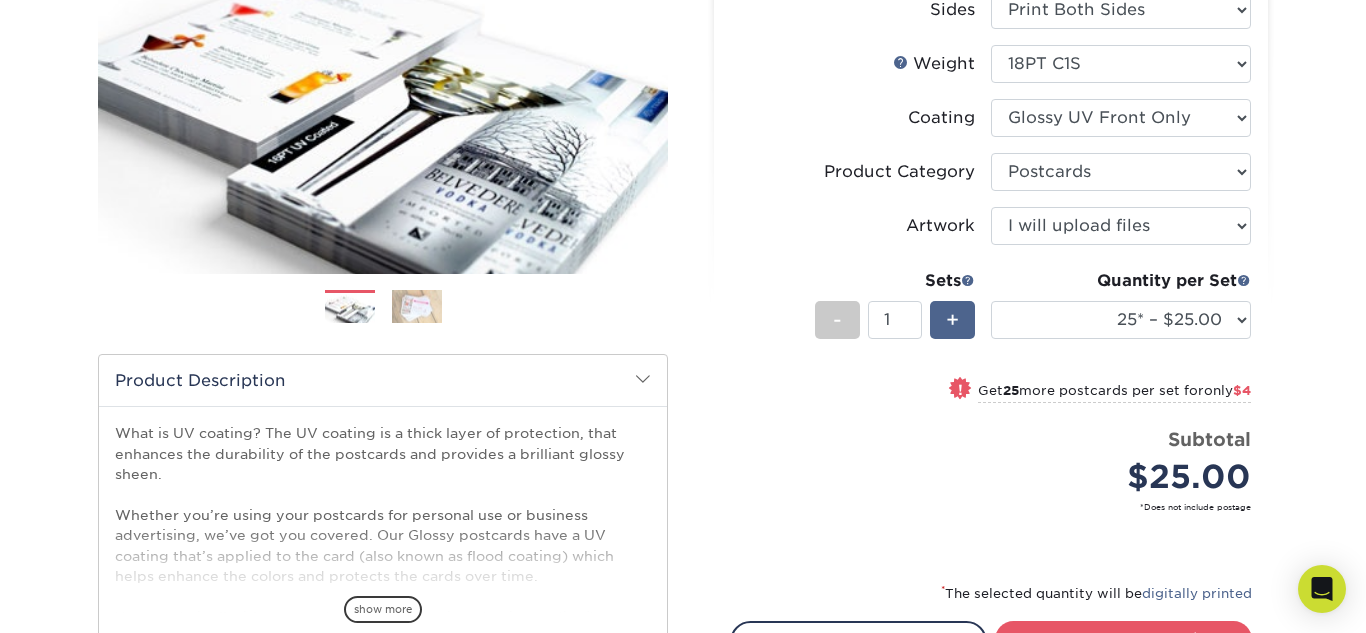 click on "+" at bounding box center (952, 320) 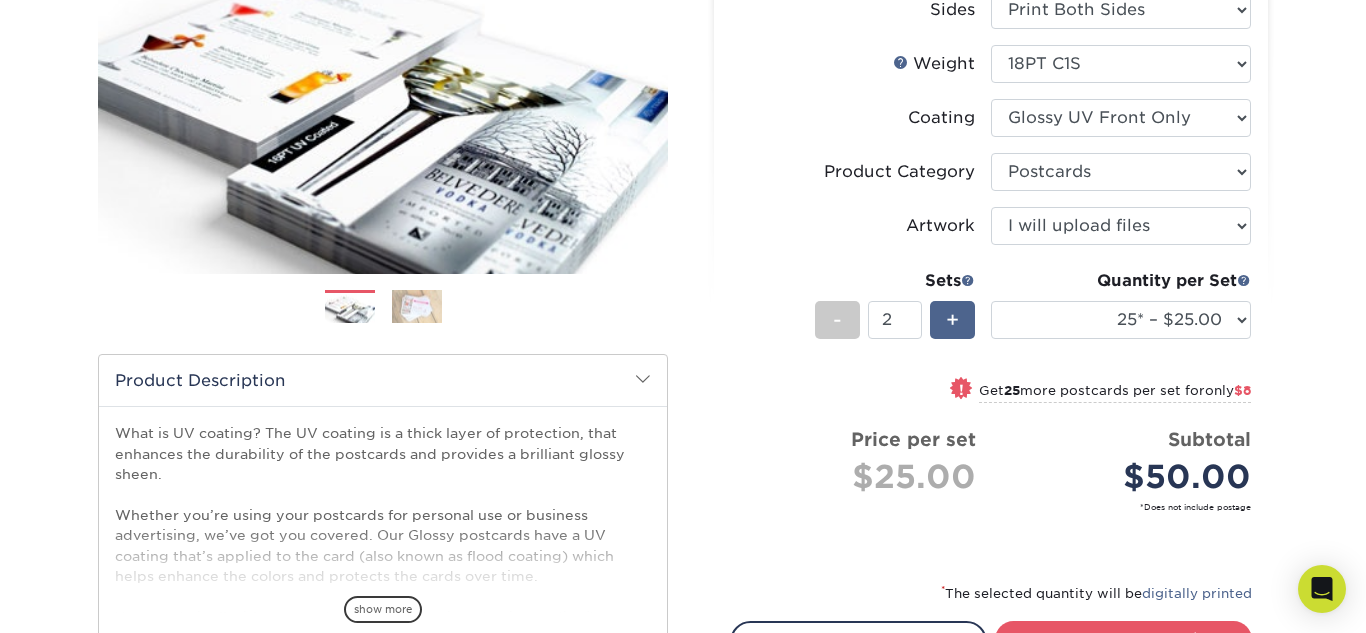 click on "+" at bounding box center (952, 320) 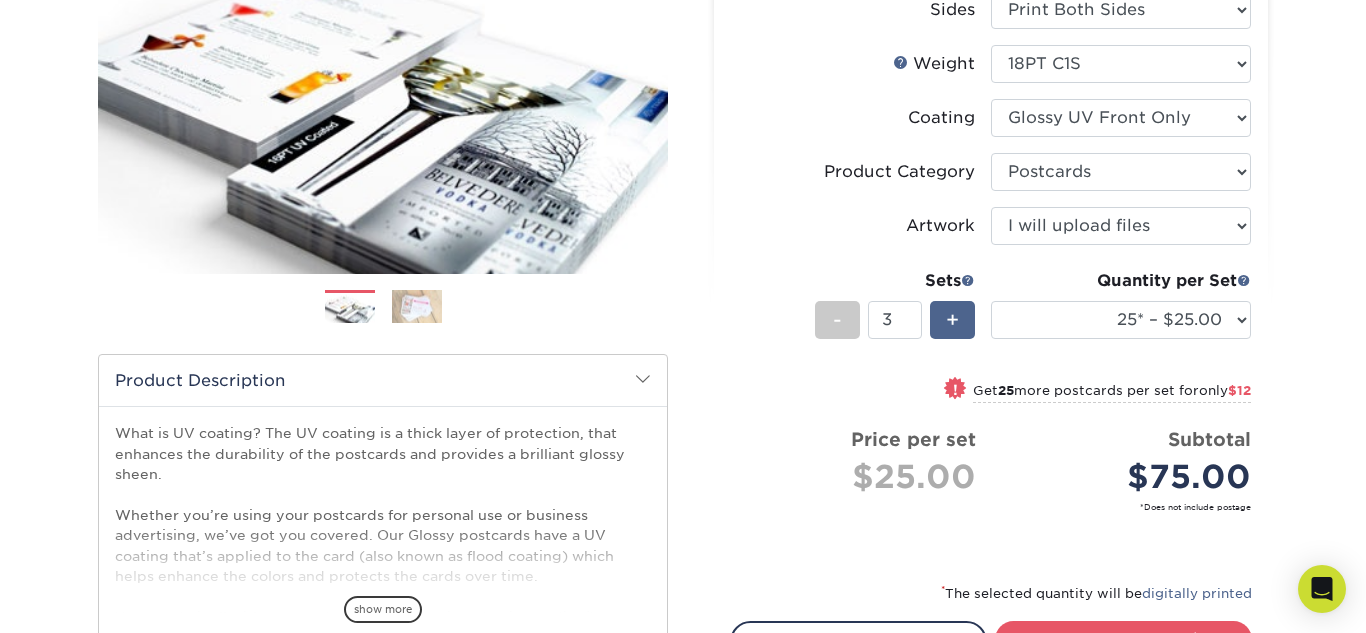 click on "+" at bounding box center [952, 320] 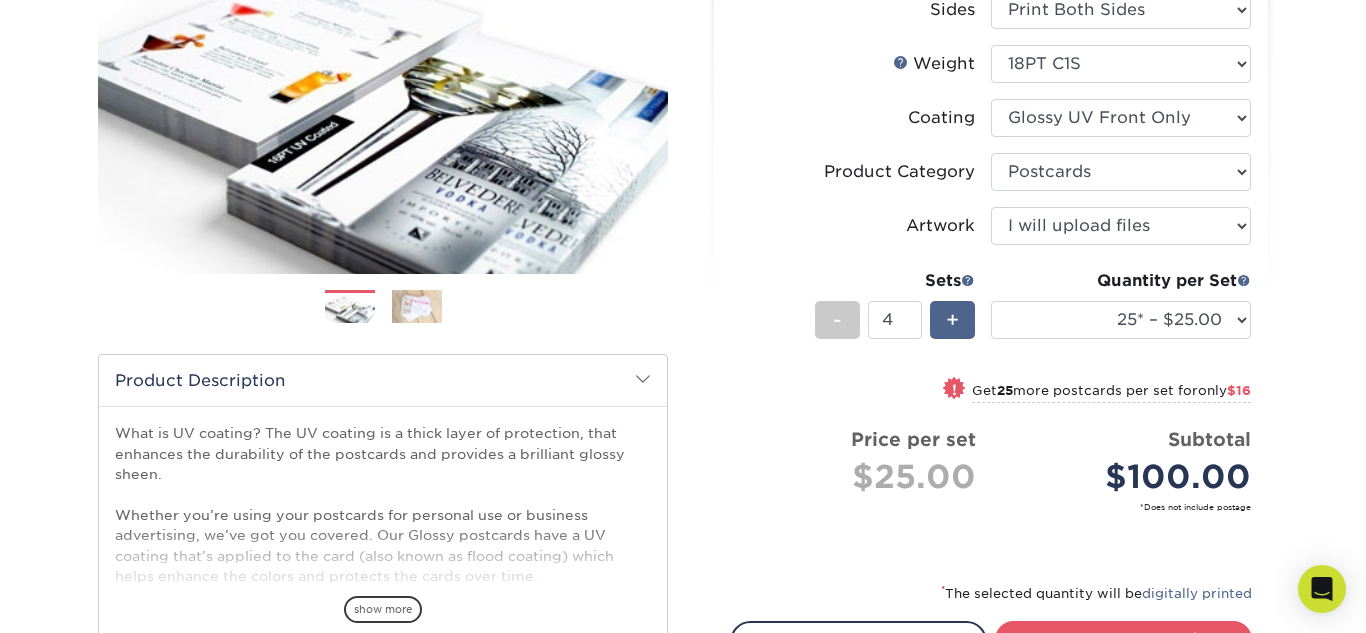 click on "+" at bounding box center [952, 320] 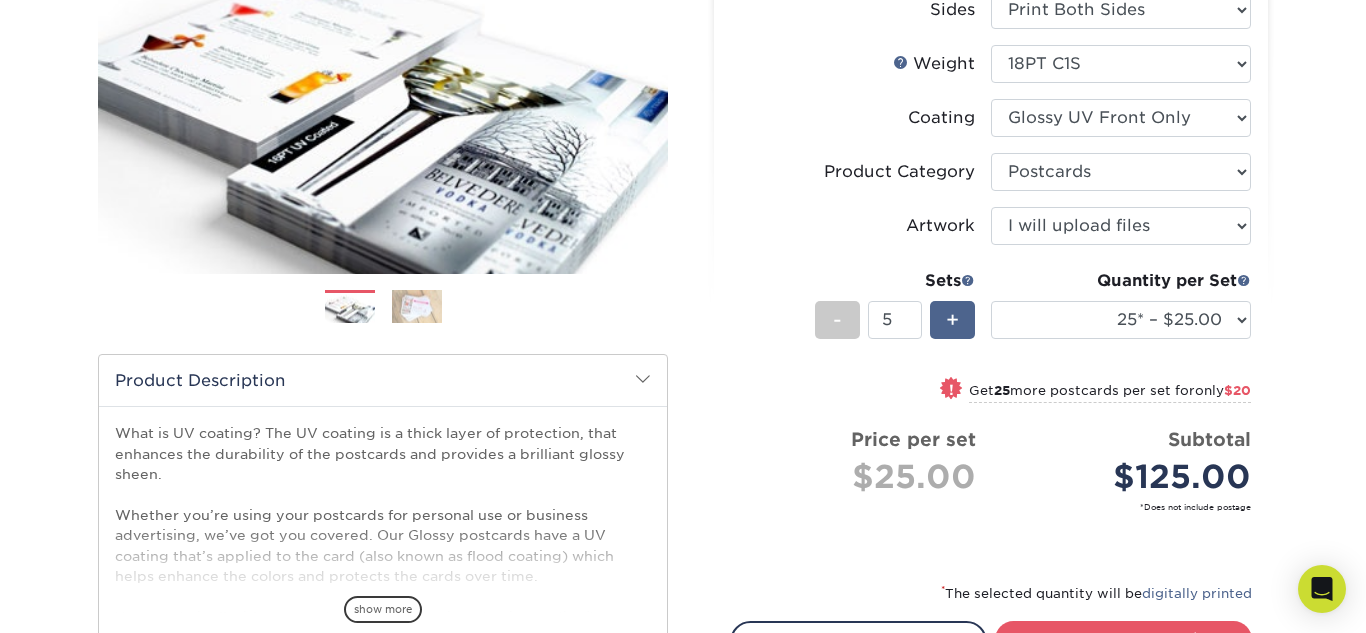 click on "+" at bounding box center [952, 320] 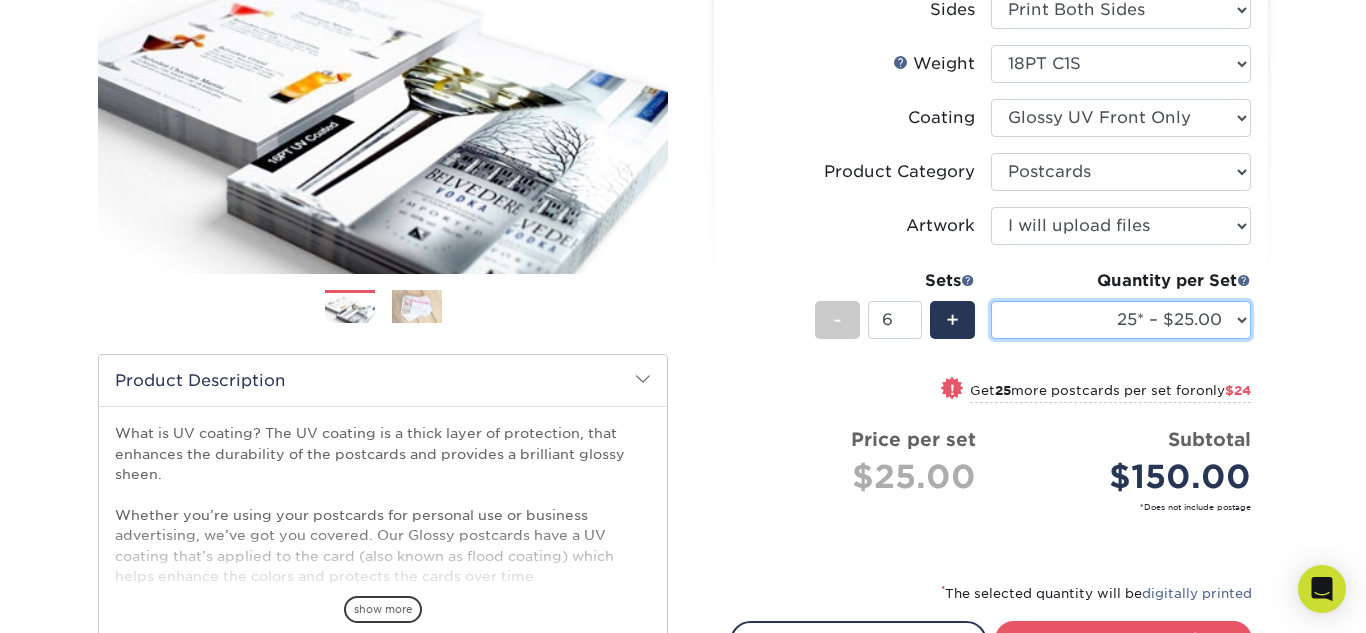click on "[PRICE]* – $[PRICE] [PRICE]* – $[PRICE] [PRICE]* – $[PRICE] [PRICE]* – $[PRICE] [PRICE]* – $[PRICE] [PRICE] – $[PRICE] [PRICE] – $[PRICE] [PRICE] – $[PRICE] [PRICE] – $[PRICE] [PRICE] – $[PRICE] [PRICE] – $[PRICE]" at bounding box center [1121, 320] 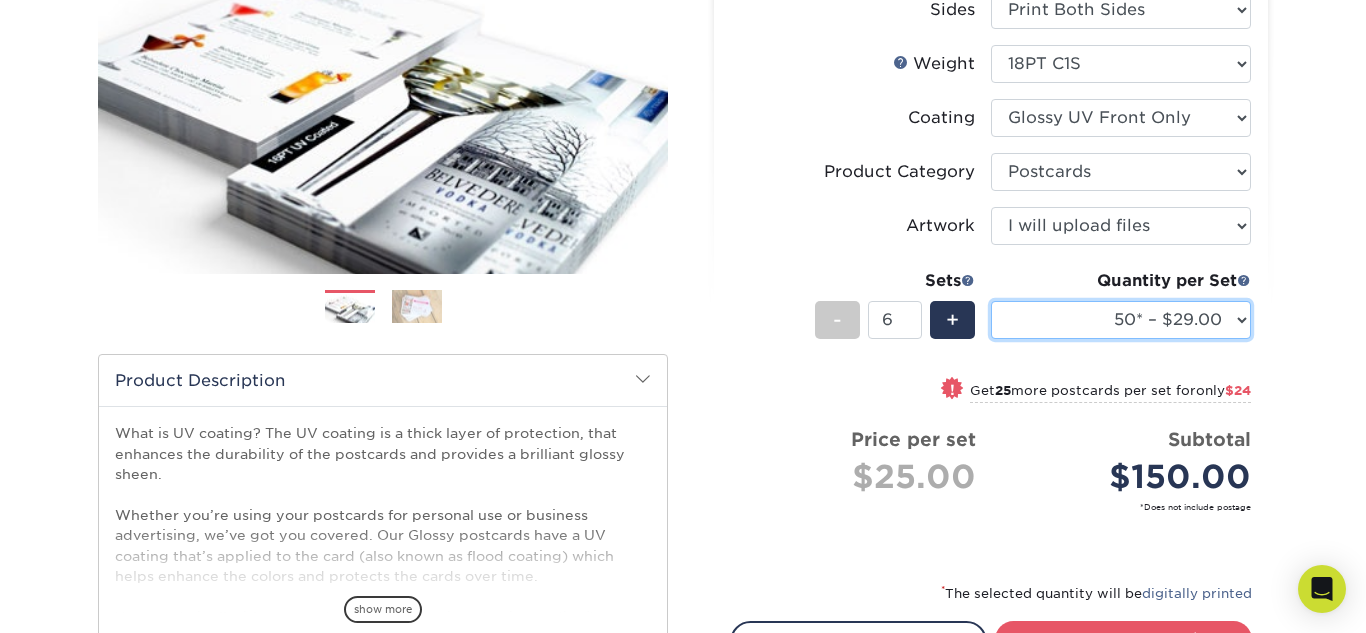 click on "[PRICE]* – $[PRICE] [PRICE]* – $[PRICE] [PRICE]* – $[PRICE] [PRICE]* – $[PRICE] [PRICE]* – $[PRICE] [PRICE] – $[PRICE] [PRICE] – $[PRICE] [PRICE] – $[PRICE] [PRICE] – $[PRICE] [PRICE] – $[PRICE] [PRICE] – $[PRICE]" at bounding box center (1121, 320) 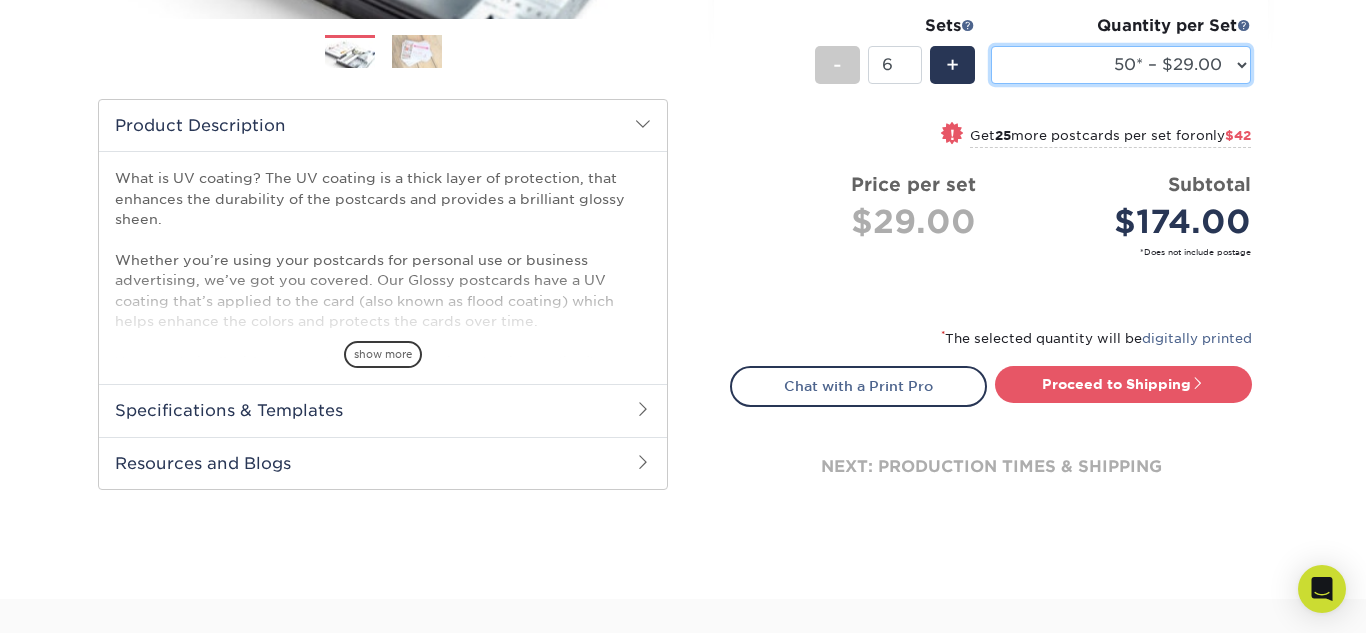 scroll, scrollTop: 575, scrollLeft: 0, axis: vertical 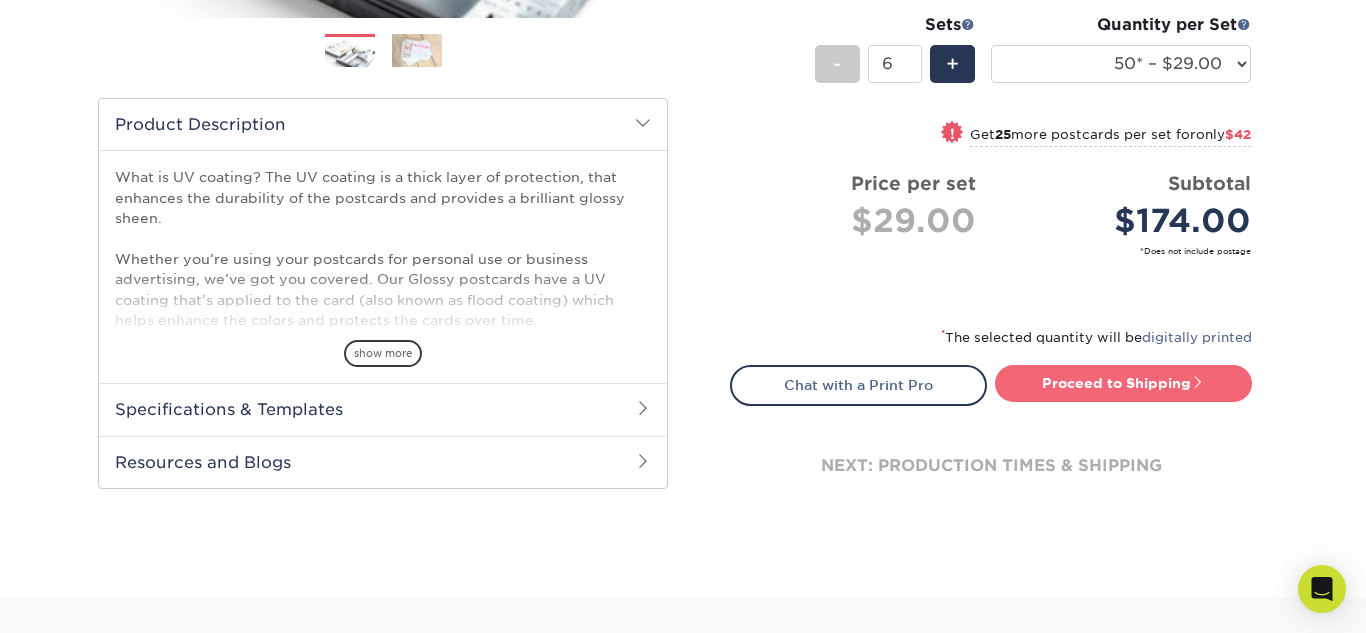 click on "Proceed to Shipping" at bounding box center (1123, 383) 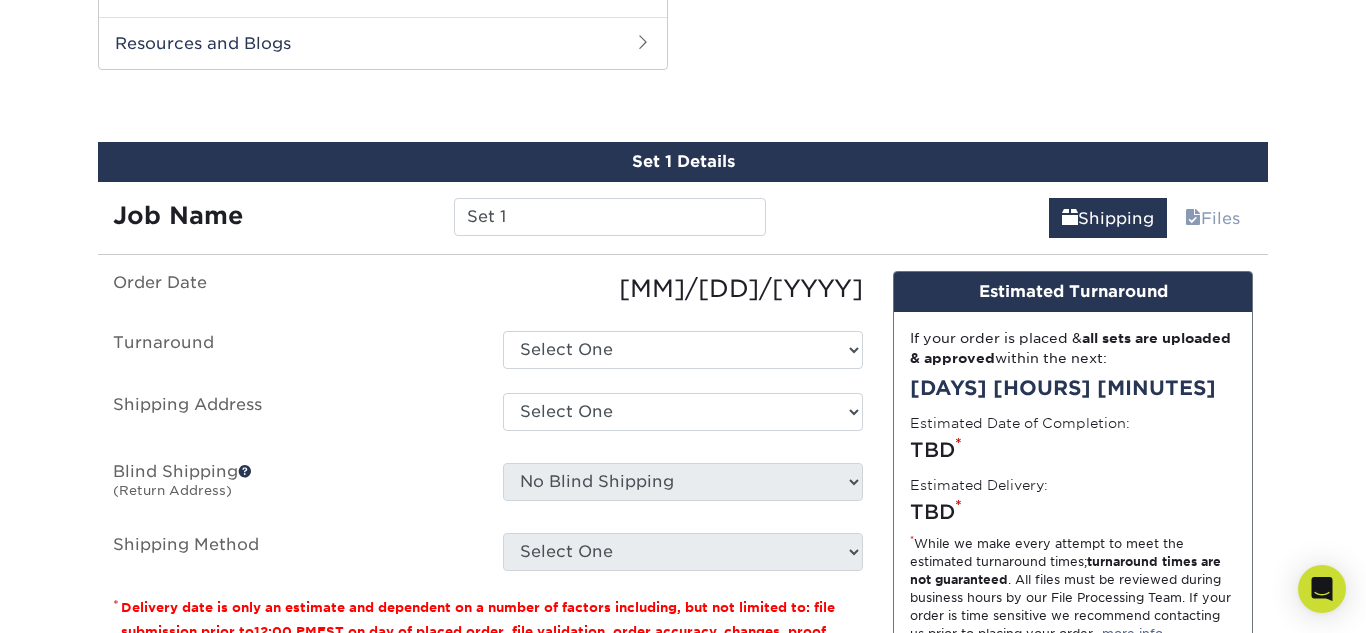 select on "[UUID]" 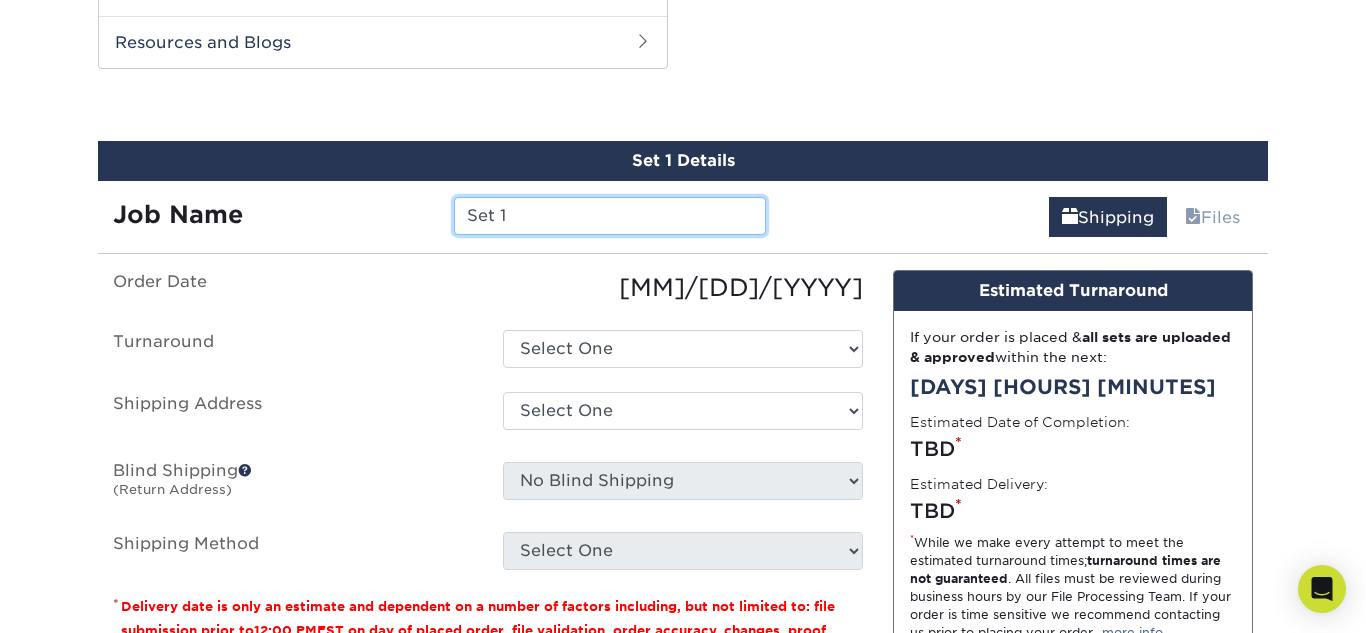 click on "Set 1" at bounding box center [609, 216] 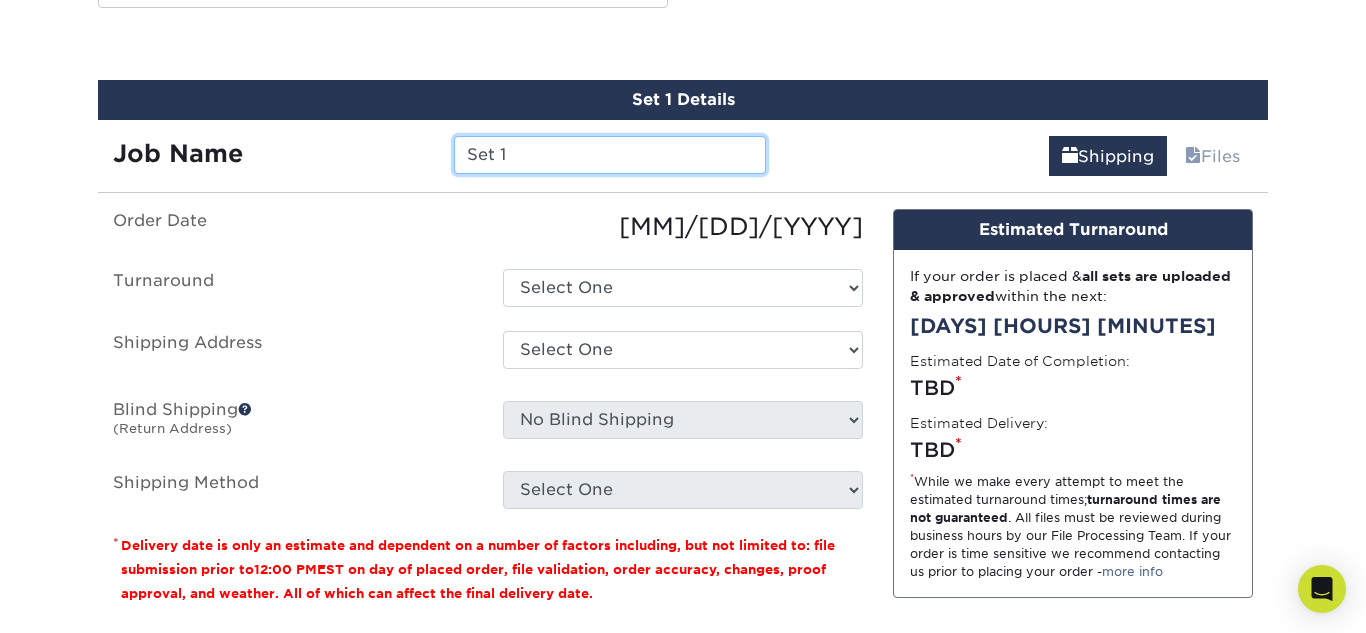 scroll, scrollTop: 1055, scrollLeft: 0, axis: vertical 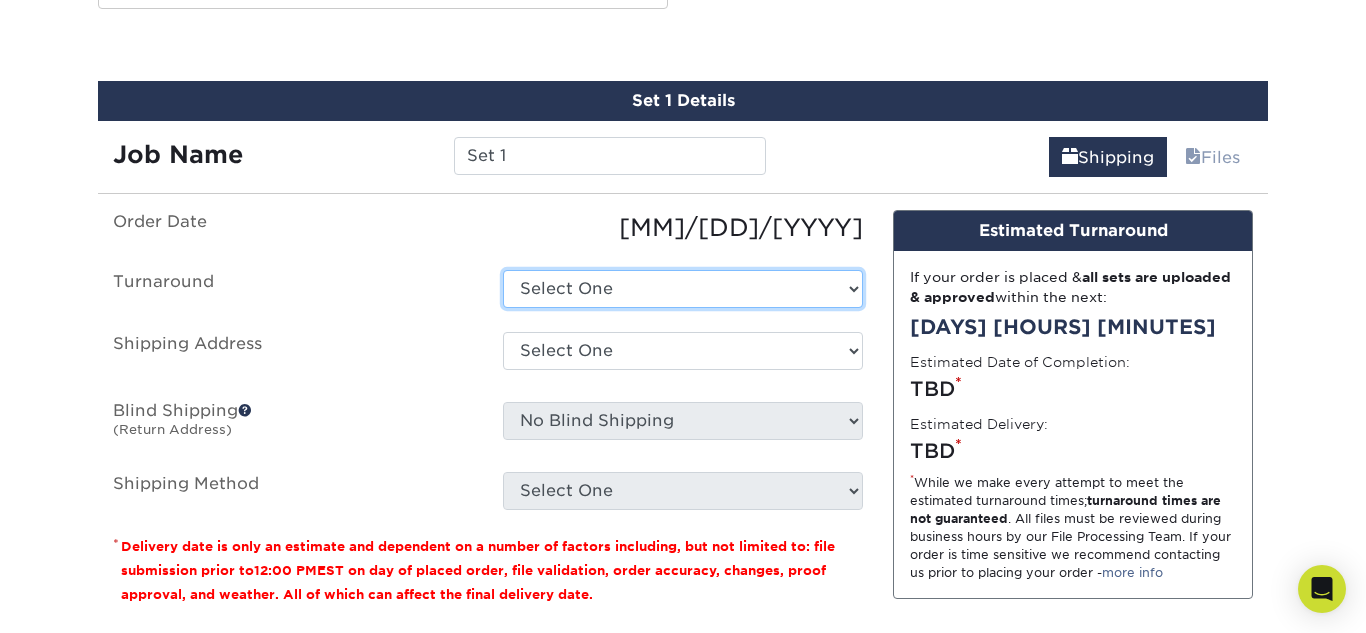 click on "Select One 2-4 Business Days" at bounding box center [683, 289] 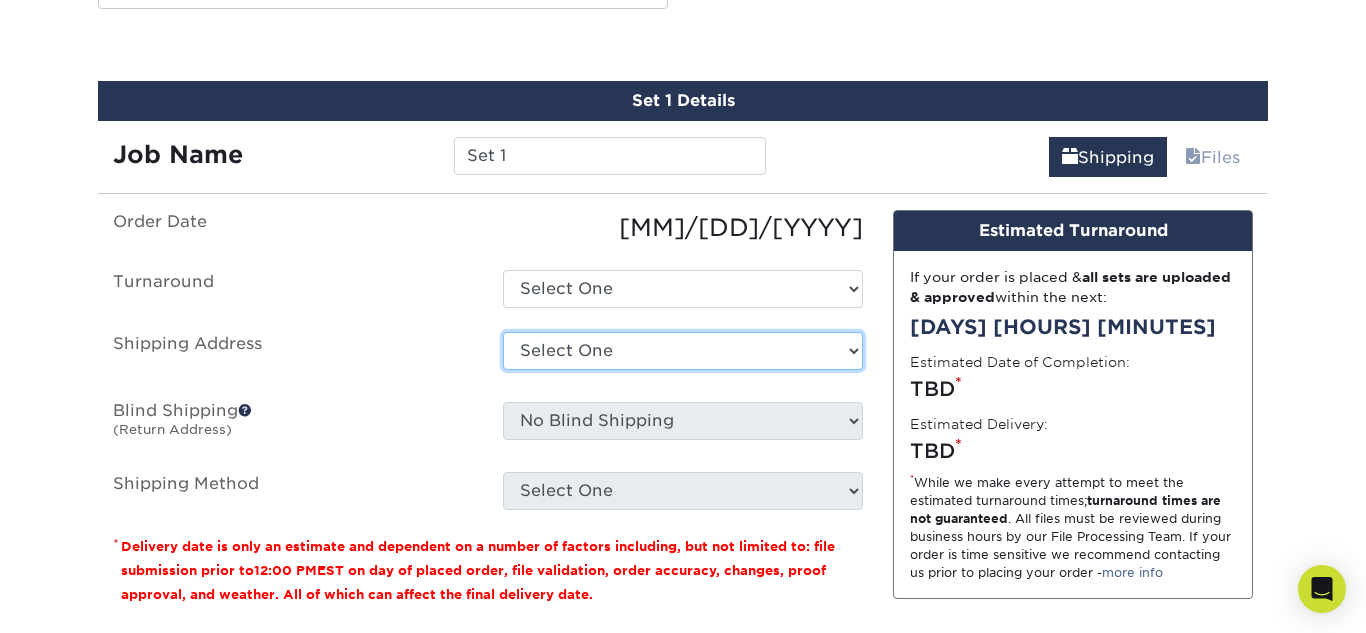 click on "Select One
+ Add New Address
- Login" at bounding box center (683, 351) 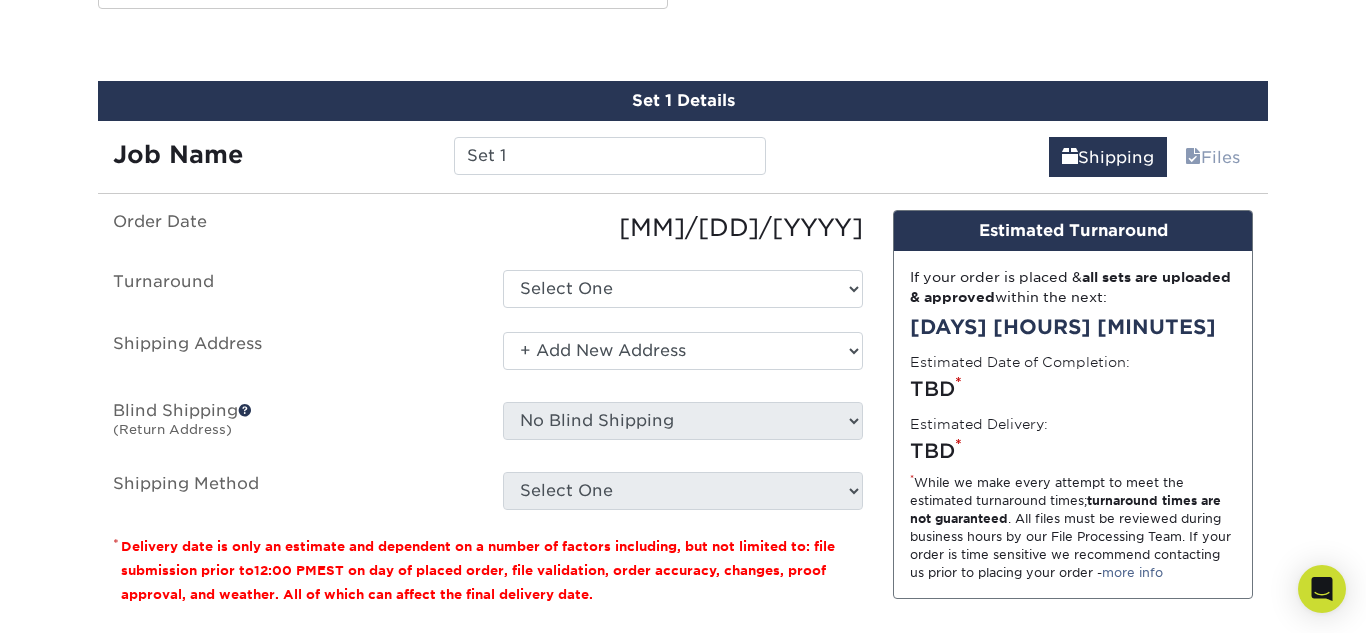 click on "Select One
+ Add New Address
- Login" at bounding box center [683, 351] 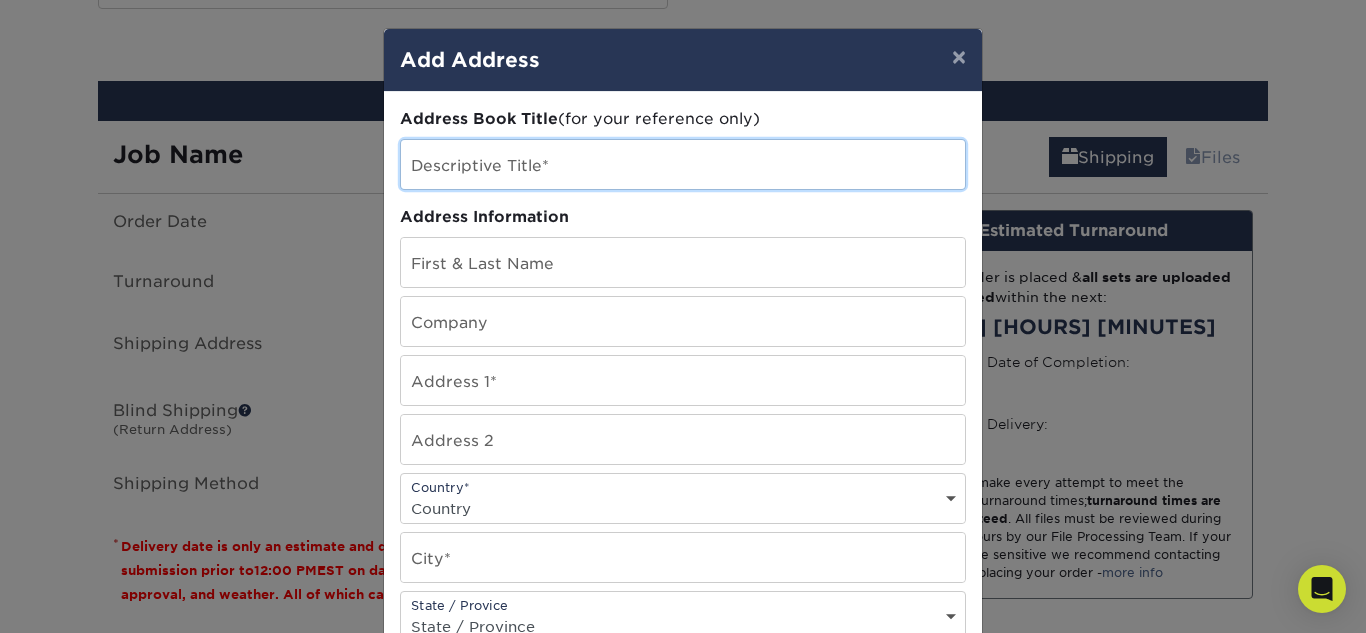 click at bounding box center (683, 164) 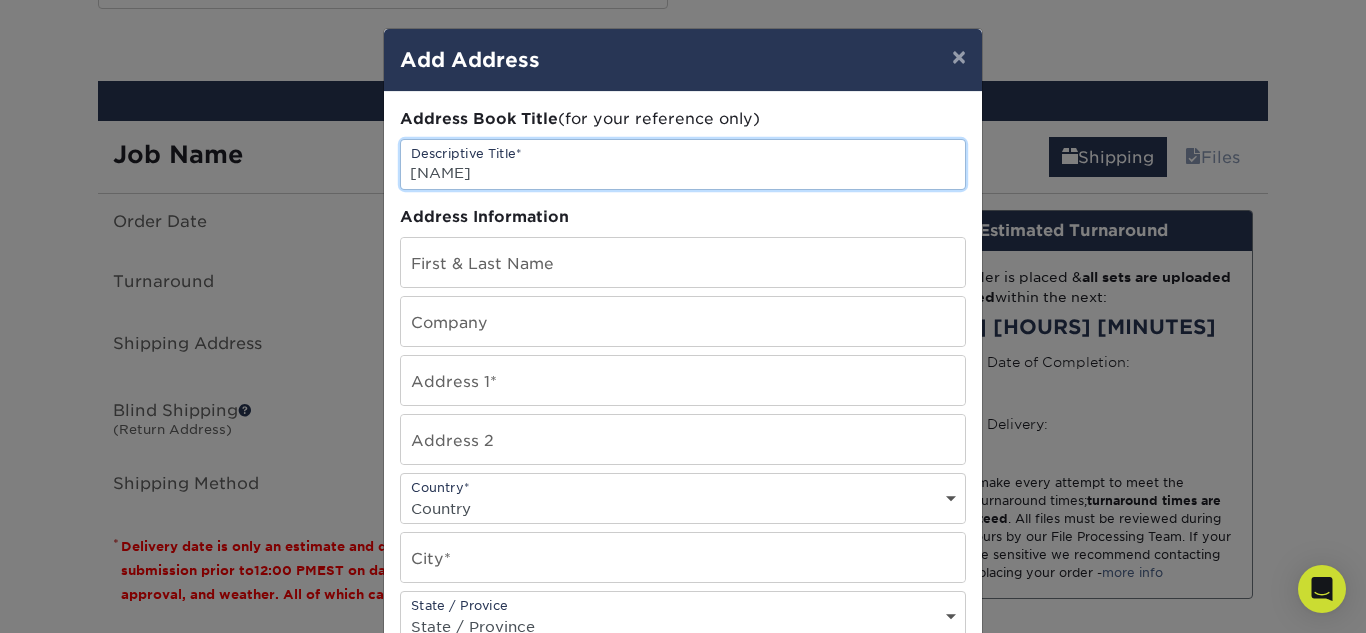 type on "[NAME]" 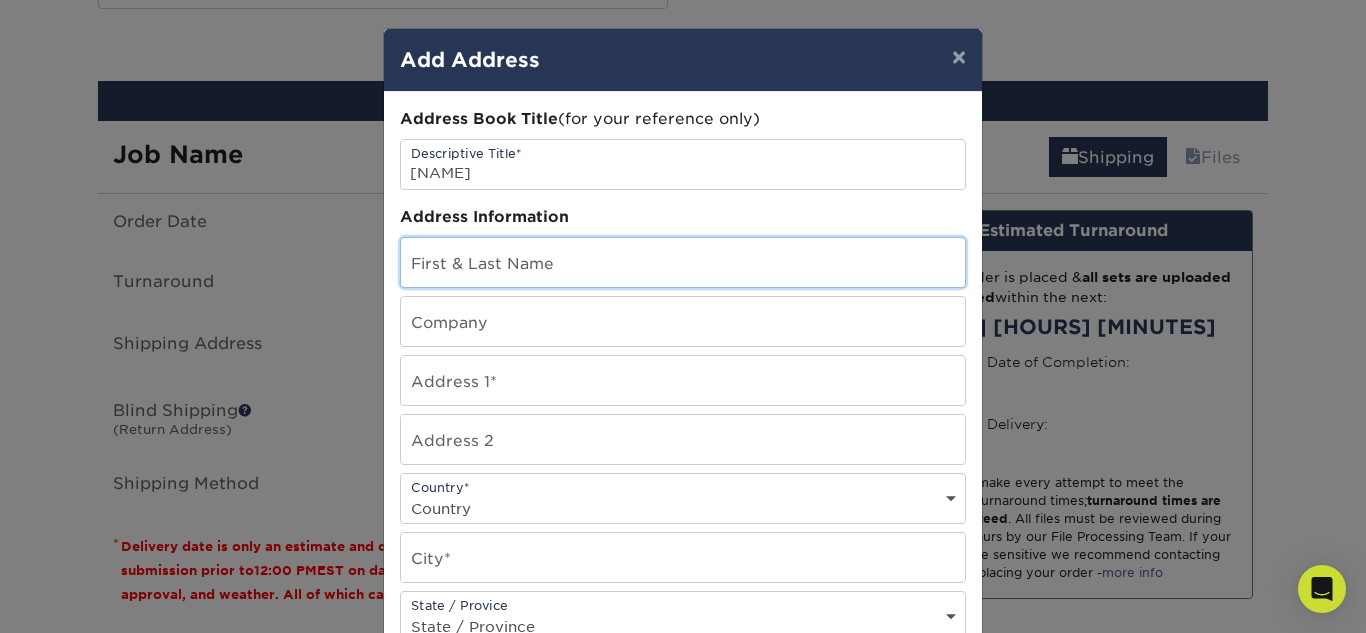 click at bounding box center [683, 262] 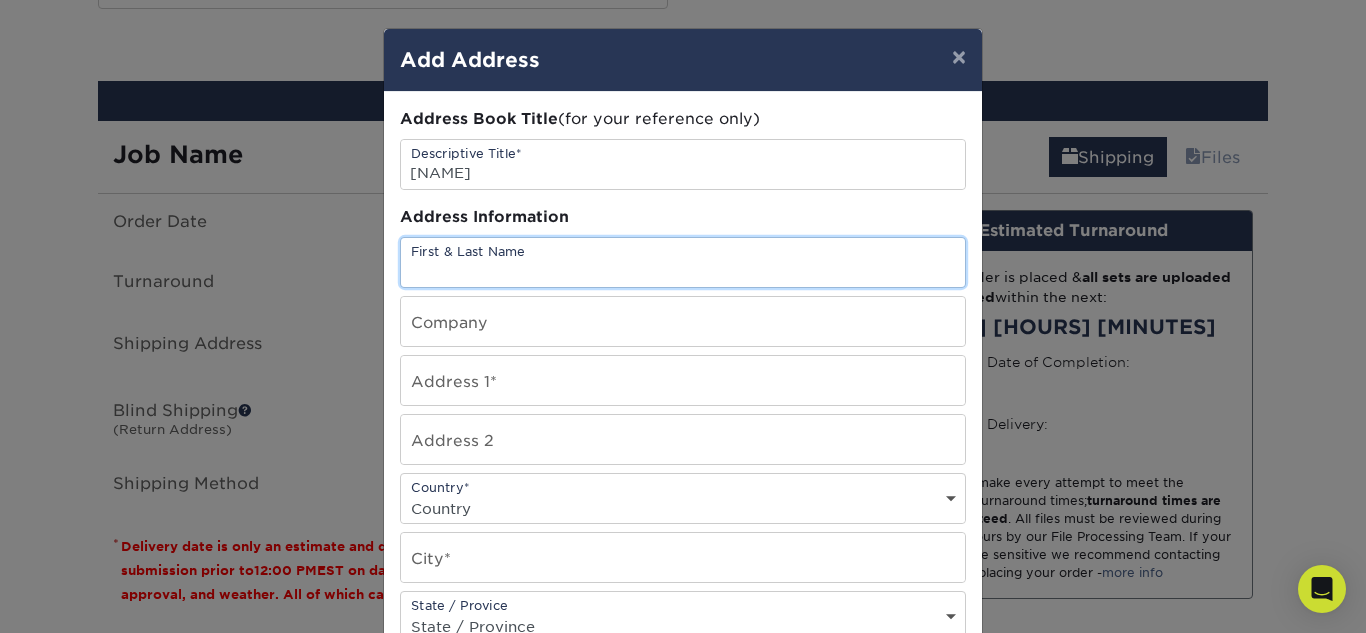 type on "[FIRST] [MIDDLE] [LAST]" 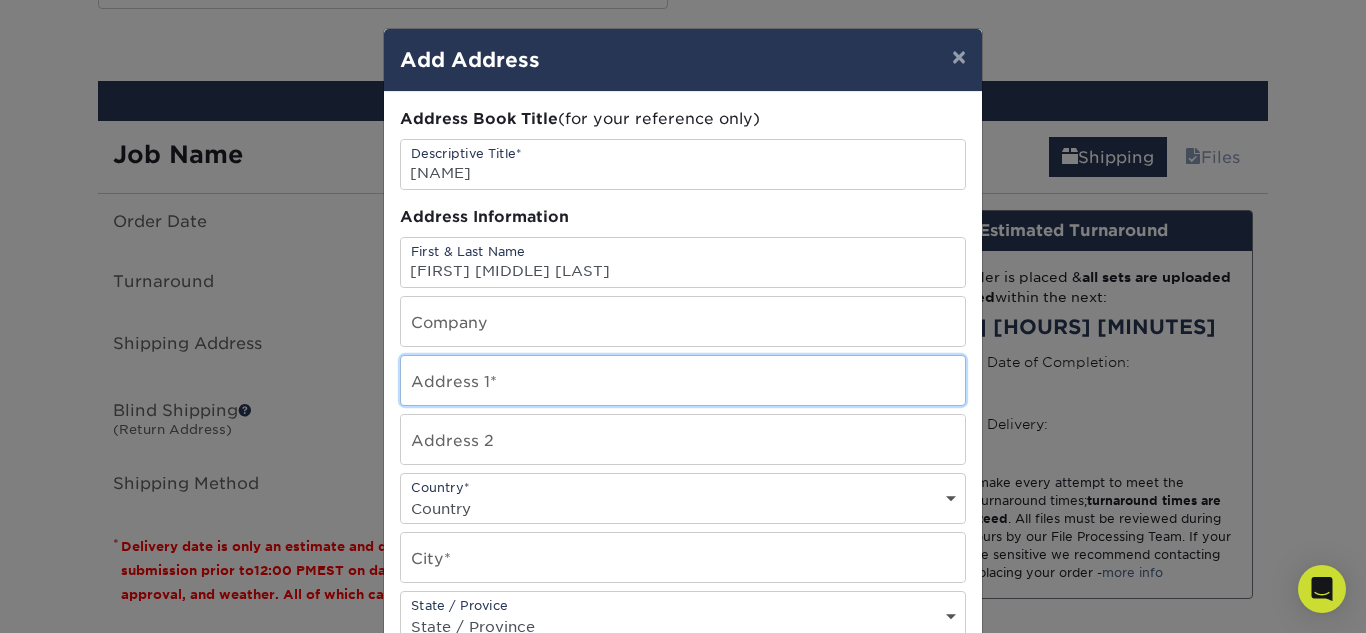type on "[NUMBER] [STREET]" 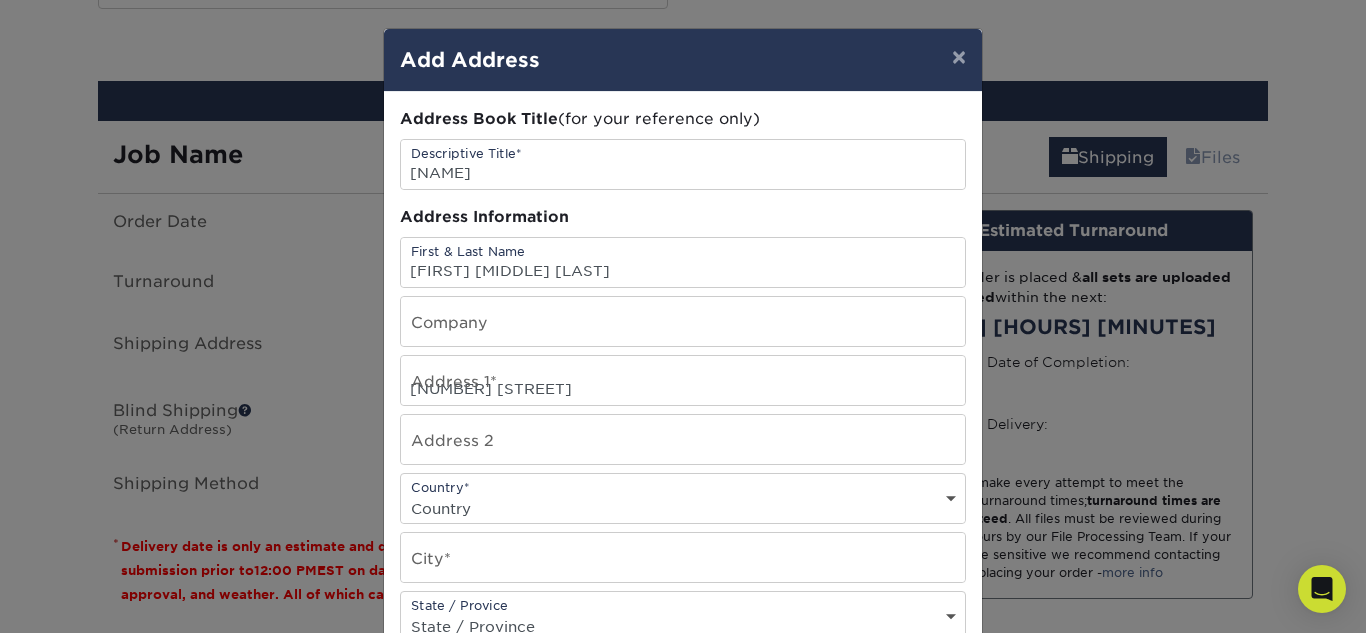 select on "US" 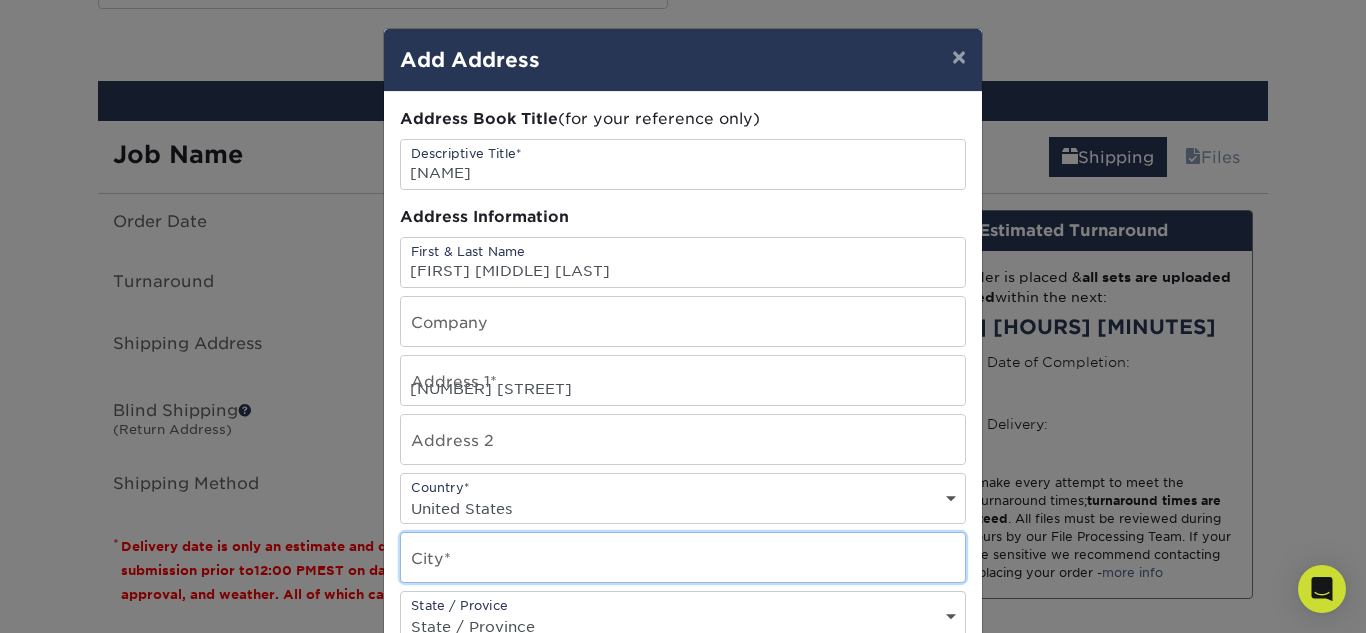 type on "[CITY]" 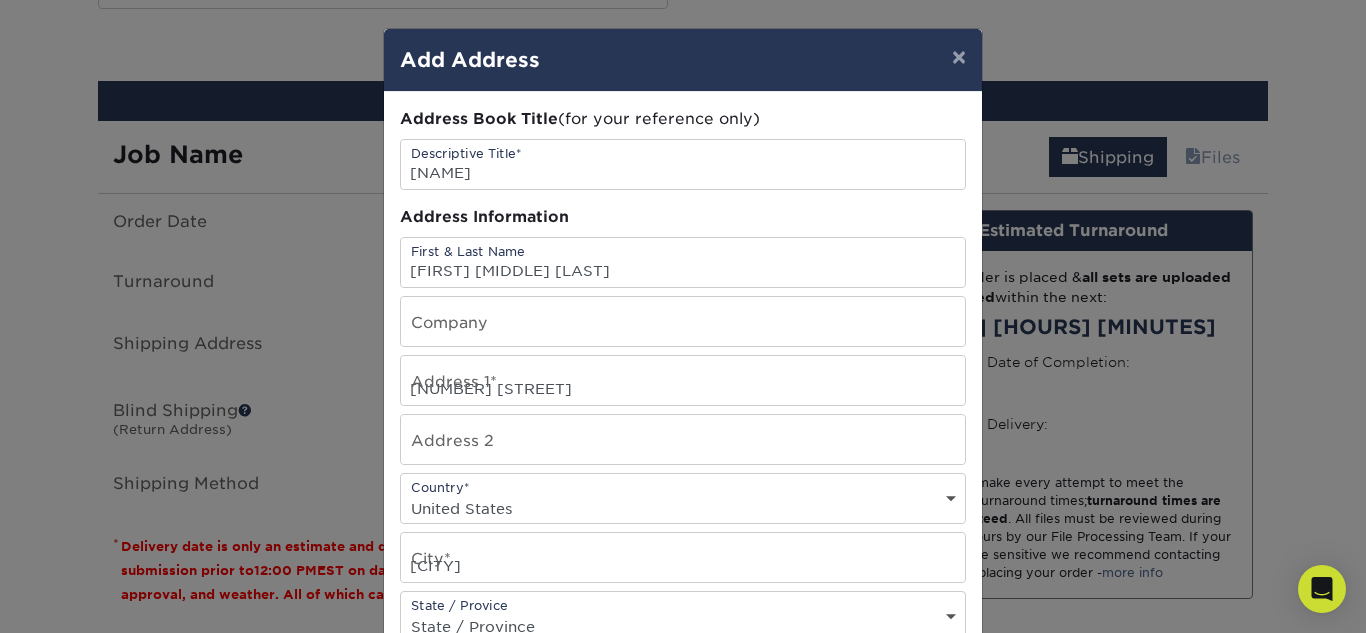 select on "NY" 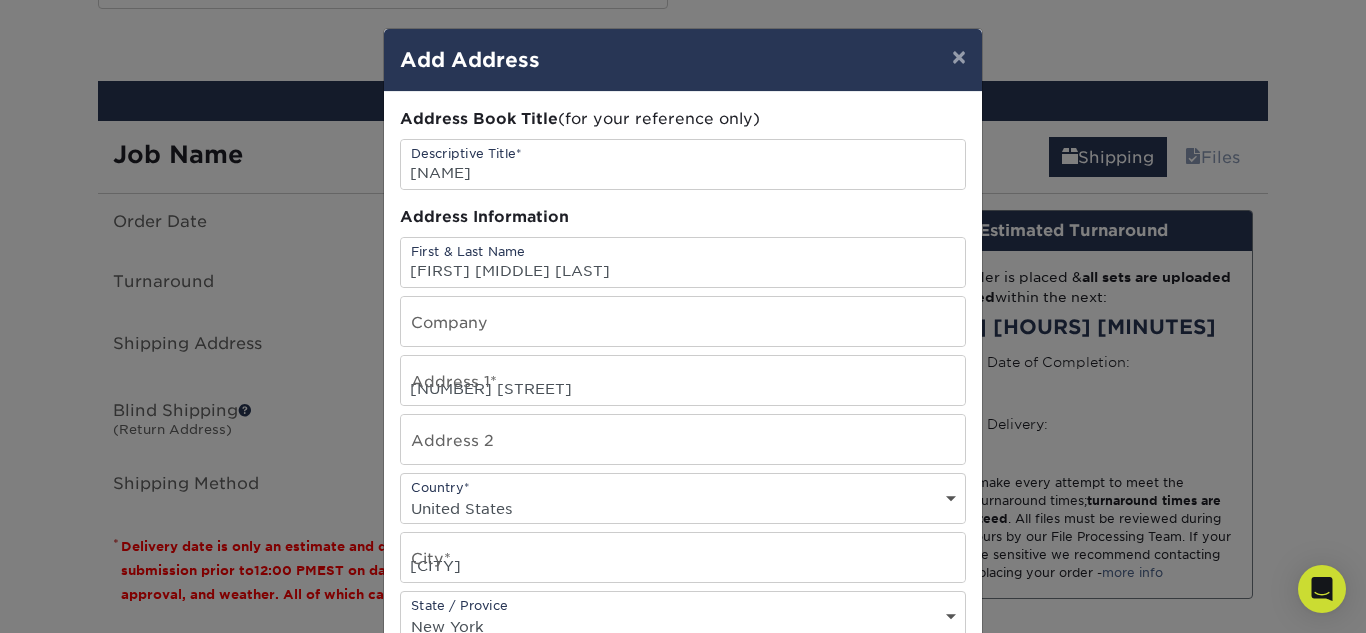 type on "[POSTAL_CODE]" 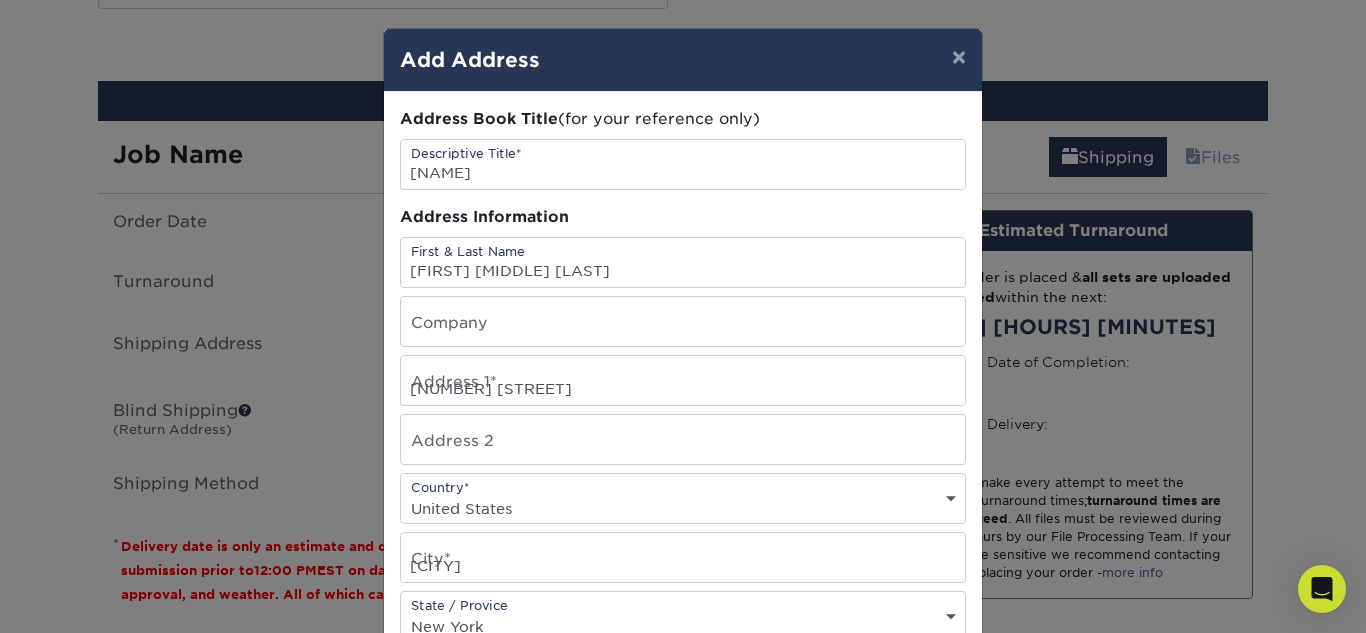 type on "[PHONE]" 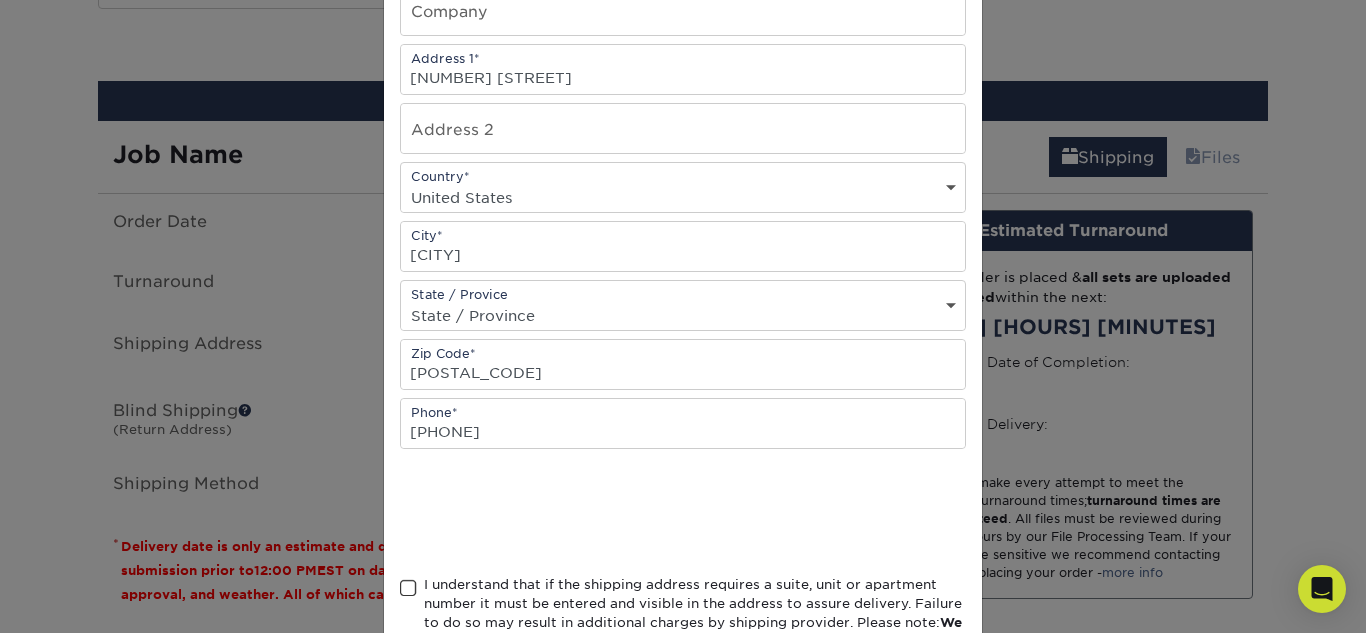 scroll, scrollTop: 315, scrollLeft: 0, axis: vertical 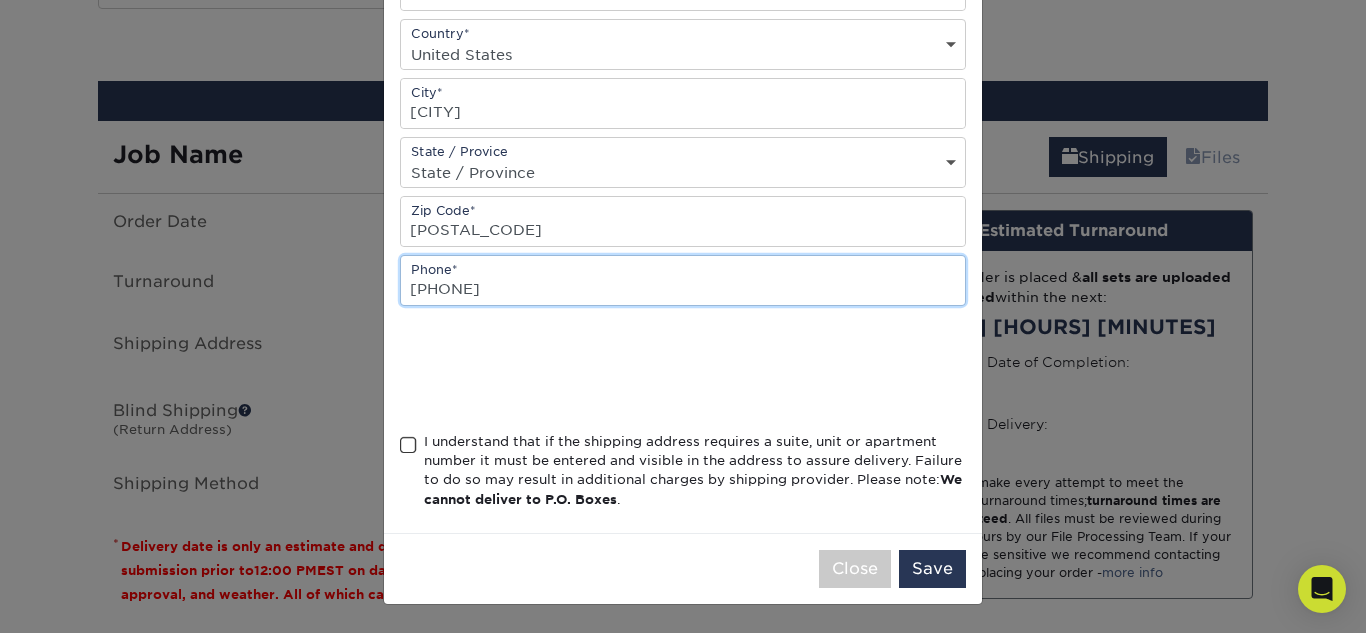 click on "[PHONE]" at bounding box center (683, 280) 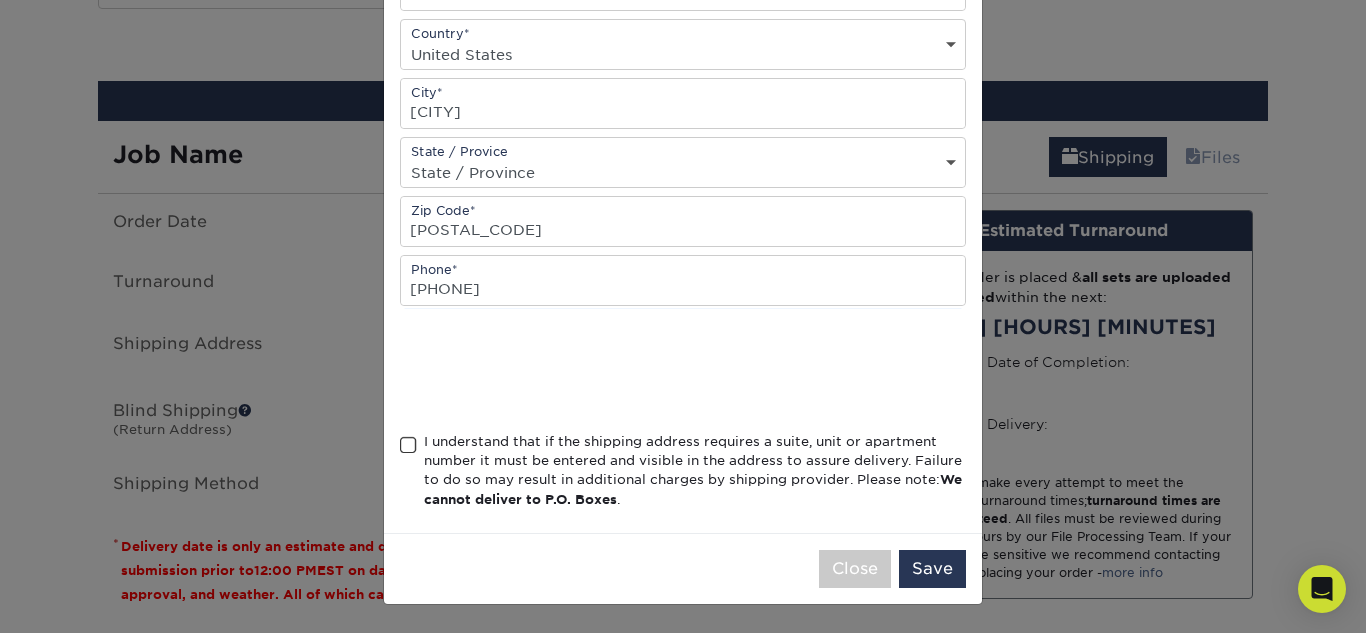 click on "I understand that if the shipping address requires a suite, unit or apartment number it must be entered and visible in the address to assure delivery. Failure to do so may result in additional charges by shipping provider. Please note:  We cannot deliver to P.O. Boxes ." at bounding box center (695, 471) 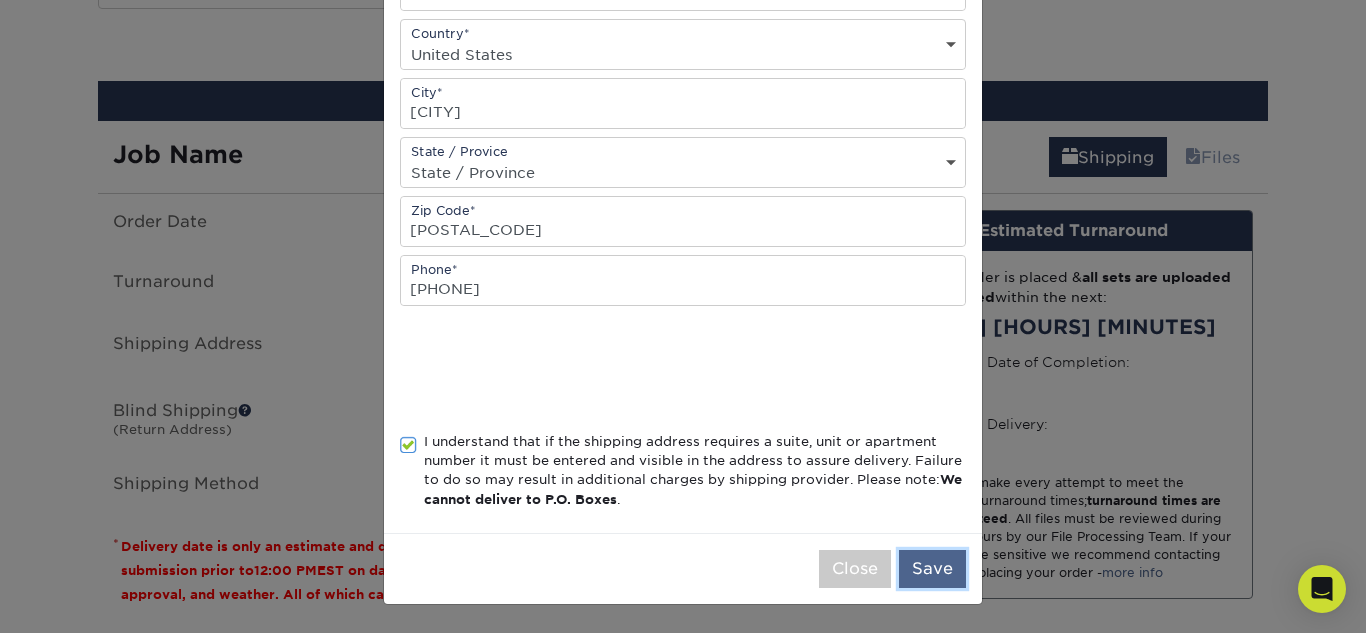 click on "Save" at bounding box center [932, 569] 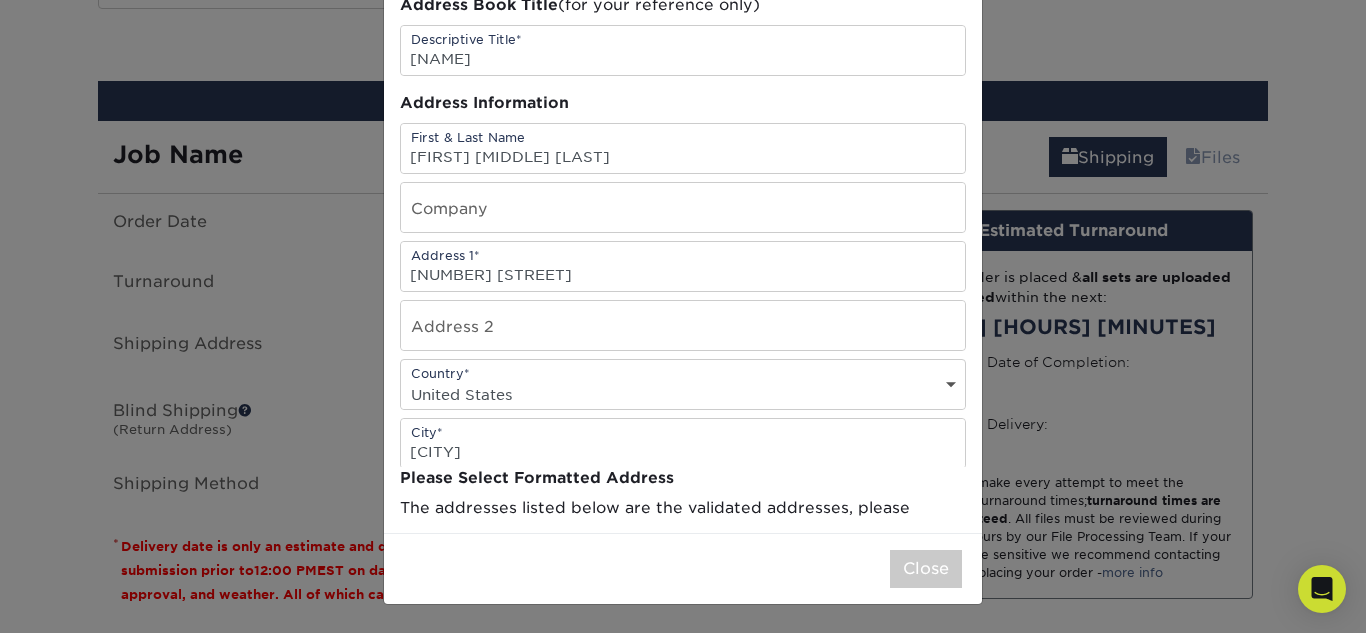 scroll, scrollTop: 0, scrollLeft: 0, axis: both 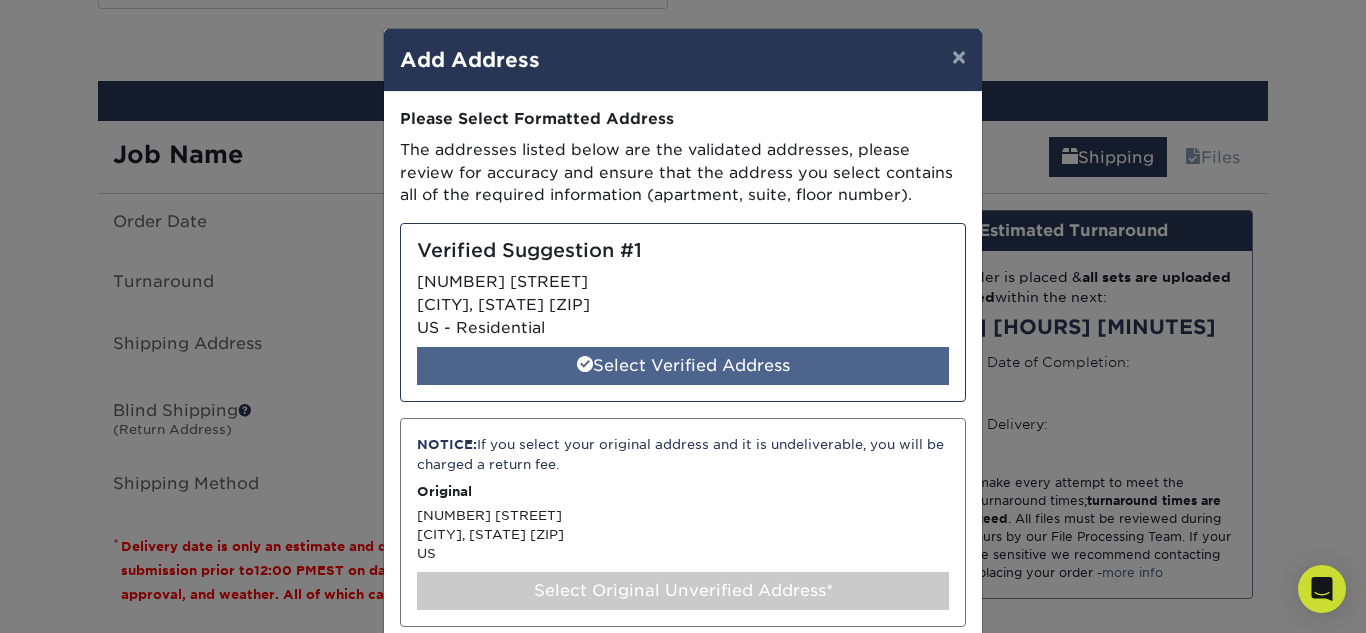 click on "Select Verified Address" at bounding box center [683, 366] 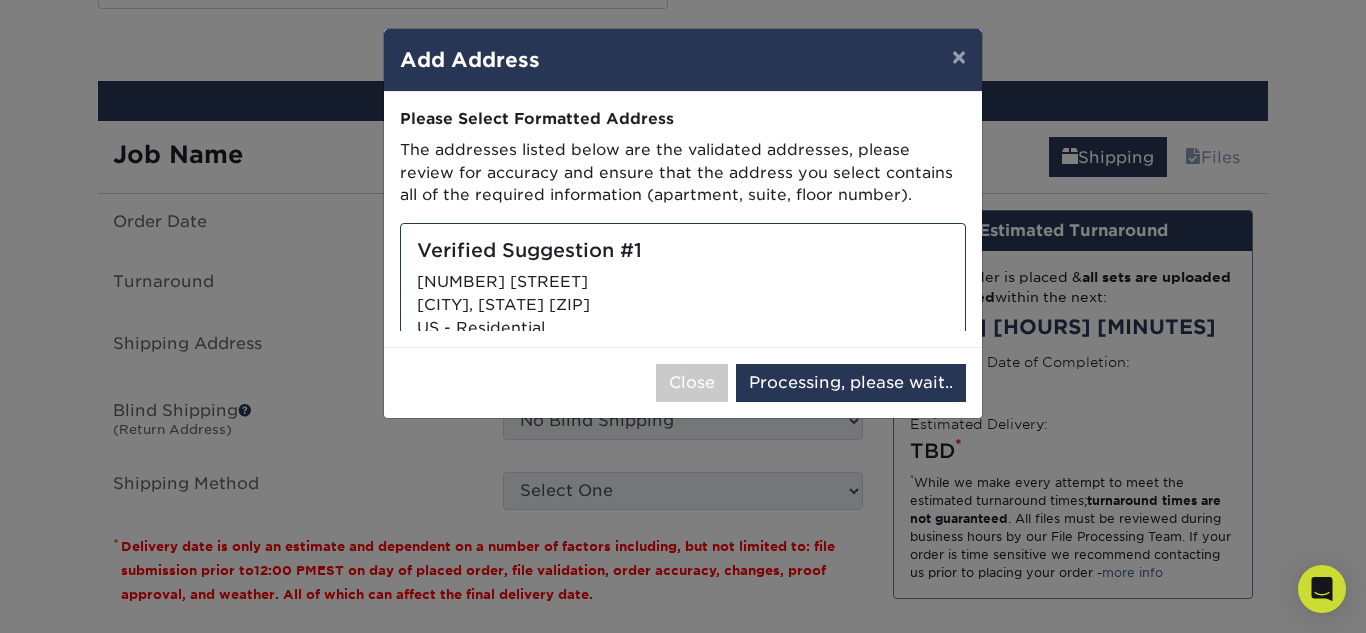 select on "[NUMBER]" 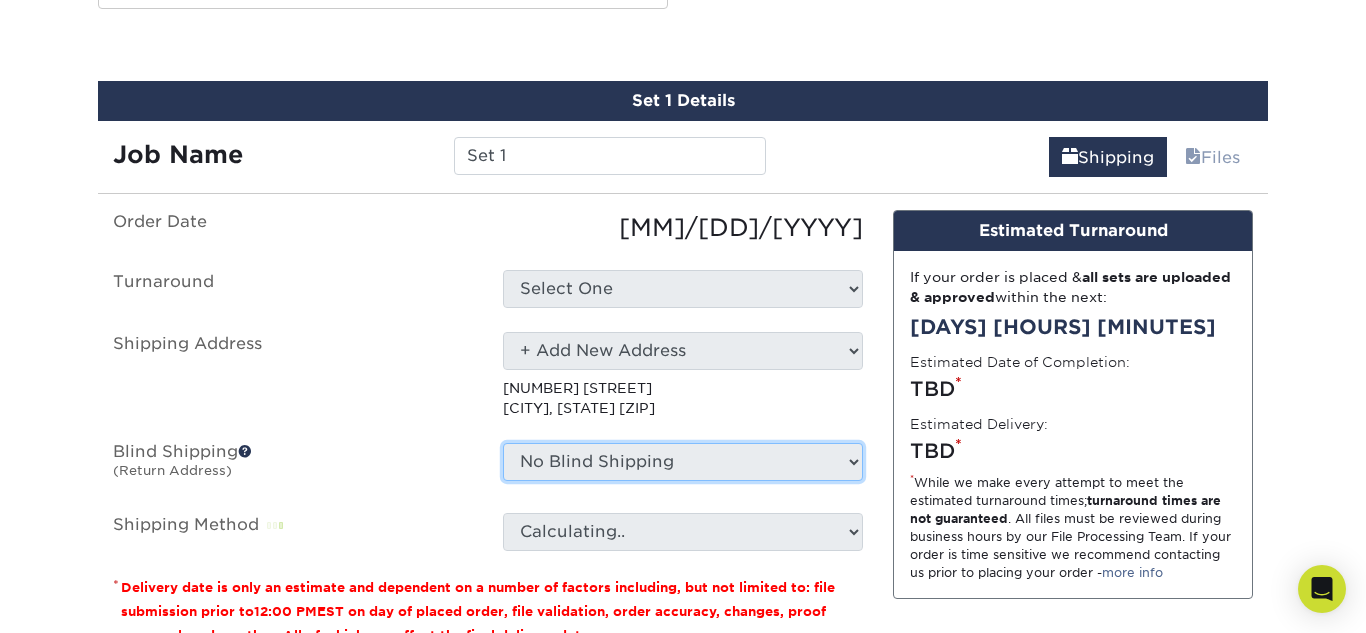 click on "No Blind Shipping
+ Add New Address" at bounding box center [683, 462] 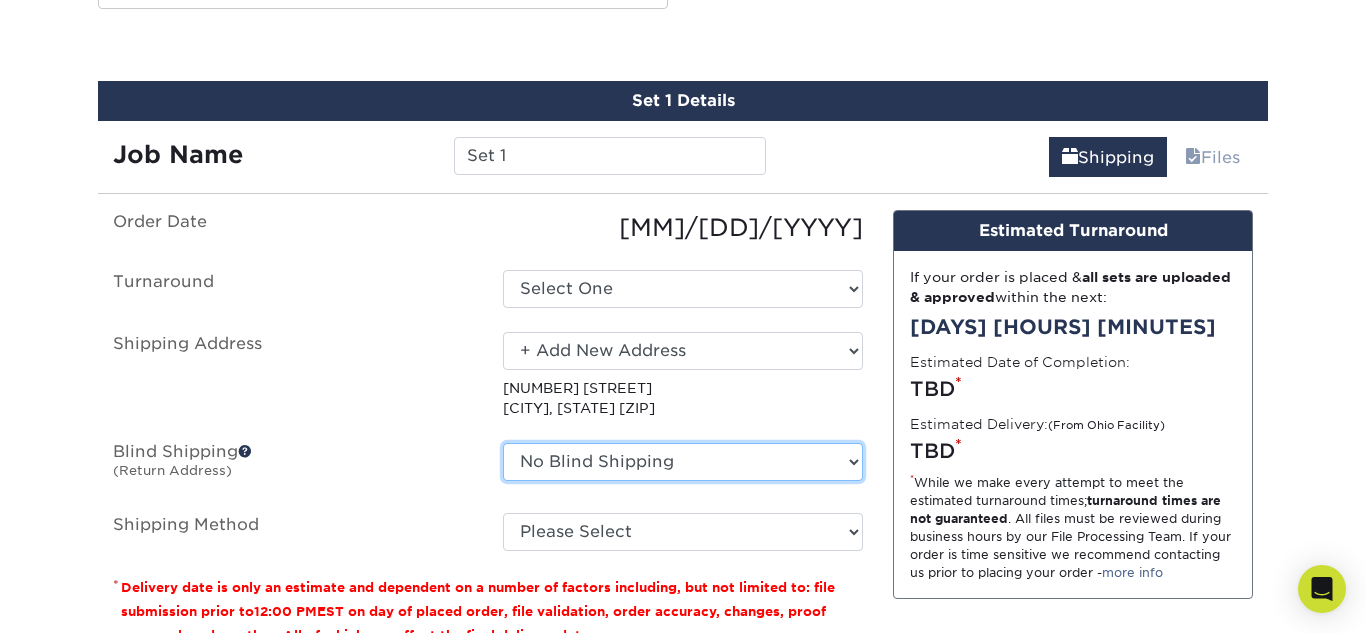click on "No Blind Shipping
+ Add New Address" at bounding box center [683, 462] 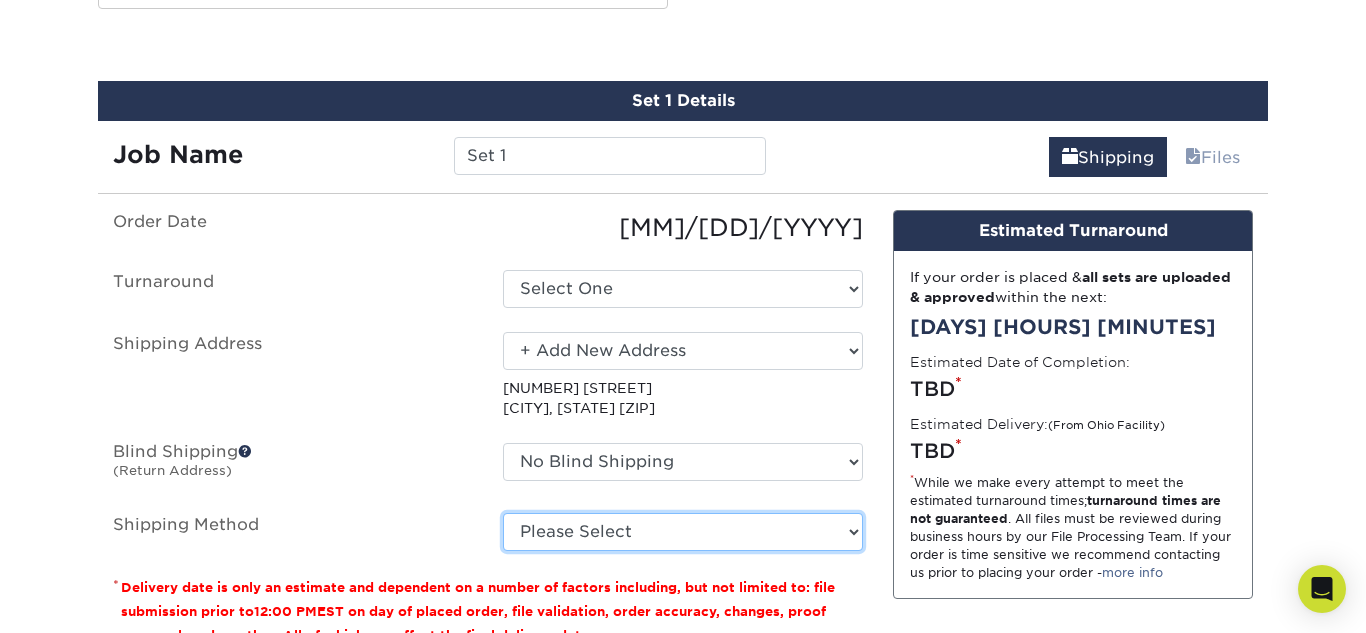 click on "Please Select Ground Shipping (+$[PRICE]) 3 Day Shipping Service (+$[PRICE]) 2 Day Air Shipping (+$[PRICE]) Next Day Shipping by 5pm (+$[PRICE]) Next Day Shipping by 12 noon (+$[PRICE]) Next Day Air Early A.M. (+$[PRICE])" at bounding box center (683, 532) 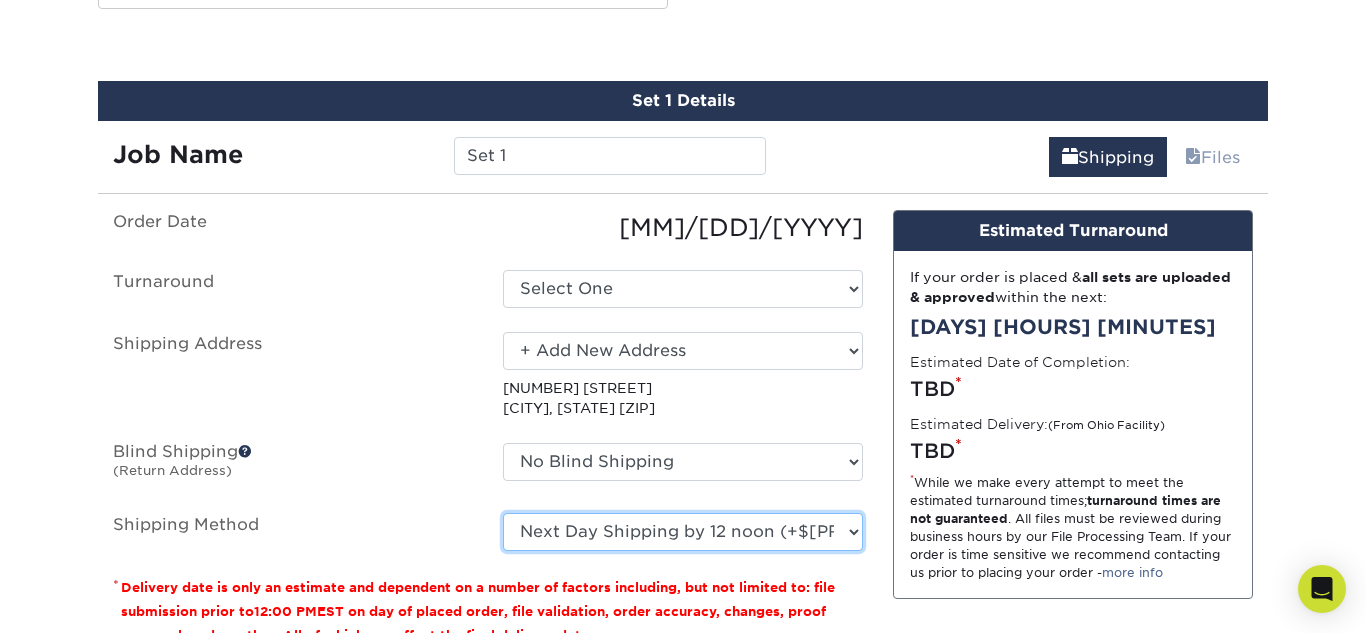 click on "Please Select Ground Shipping (+$[PRICE]) 3 Day Shipping Service (+$[PRICE]) 2 Day Air Shipping (+$[PRICE]) Next Day Shipping by 5pm (+$[PRICE]) Next Day Shipping by 12 noon (+$[PRICE]) Next Day Air Early A.M. (+$[PRICE])" at bounding box center (683, 532) 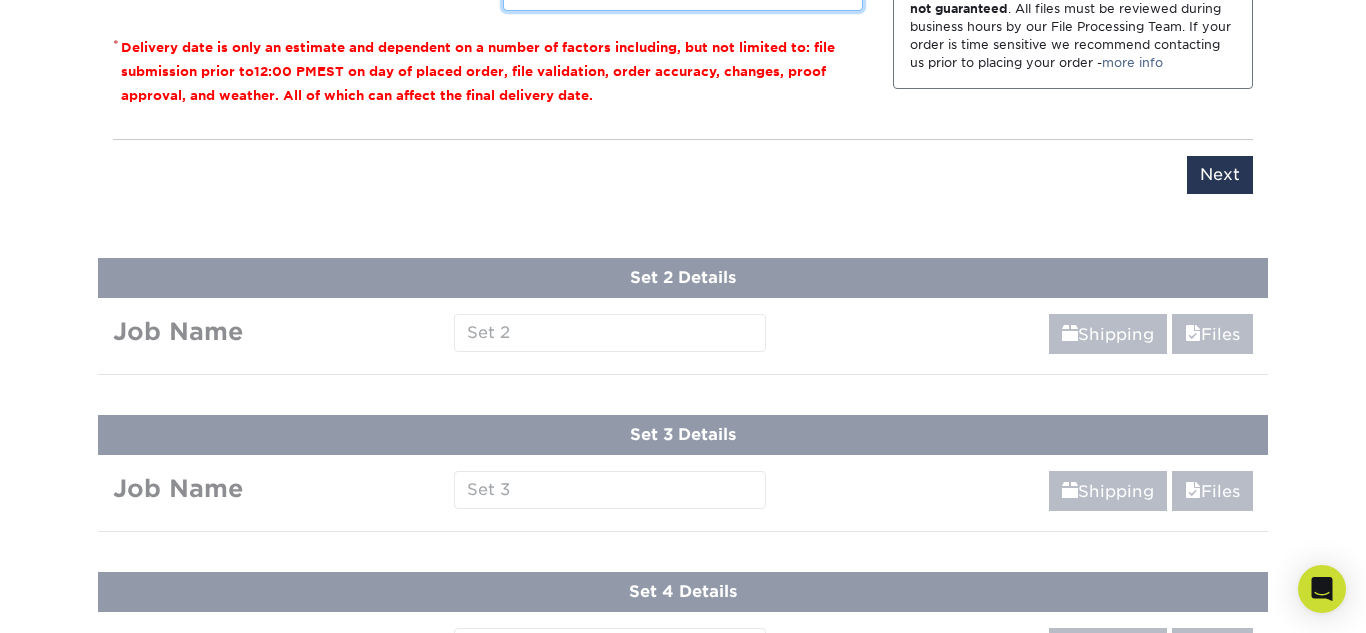 scroll, scrollTop: 1596, scrollLeft: 0, axis: vertical 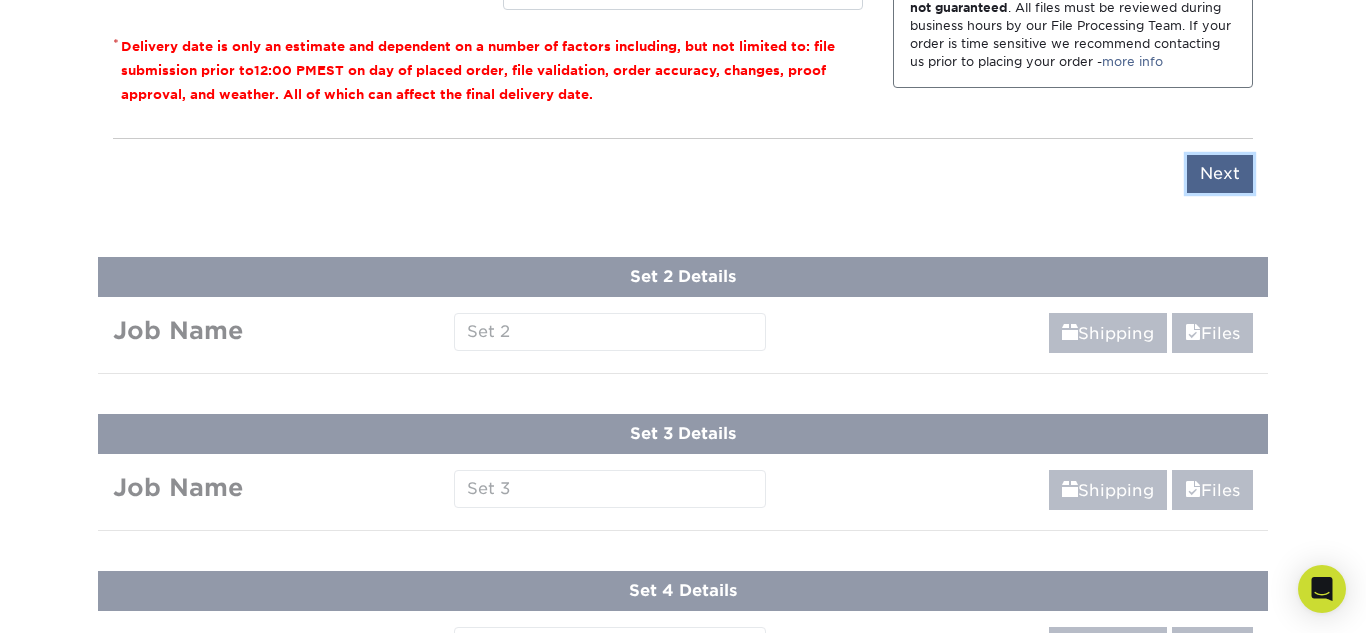 click on "Next" at bounding box center [1220, 174] 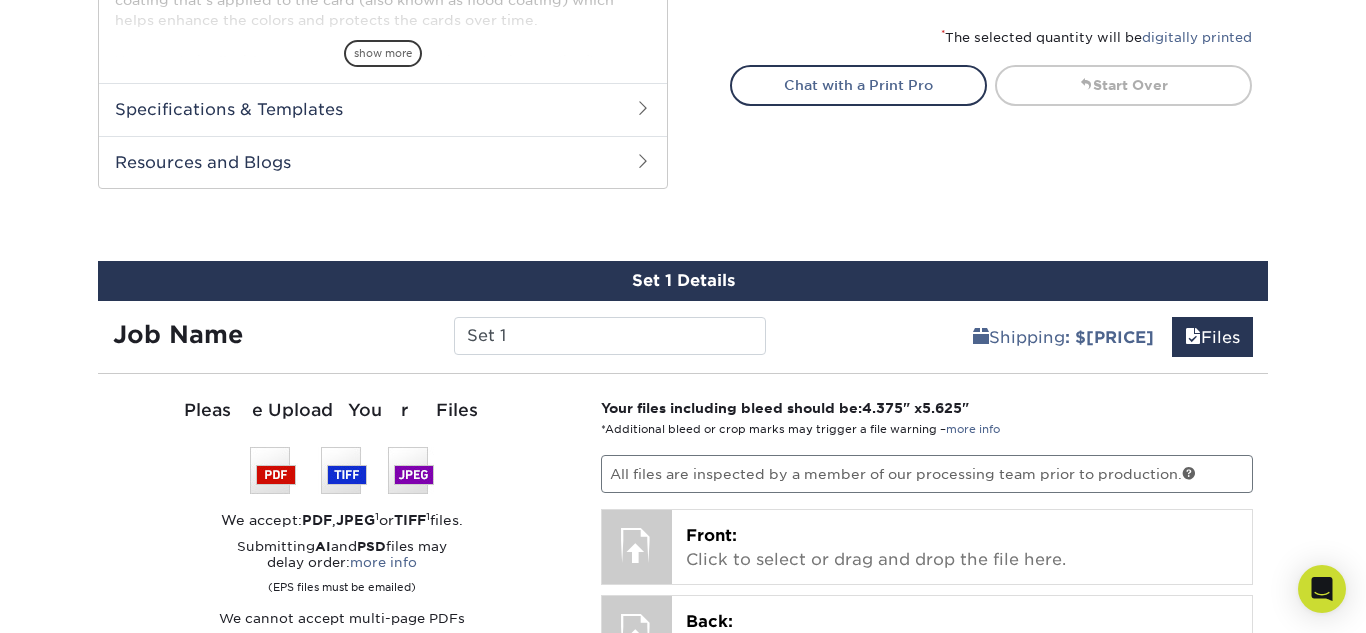 scroll, scrollTop: 872, scrollLeft: 0, axis: vertical 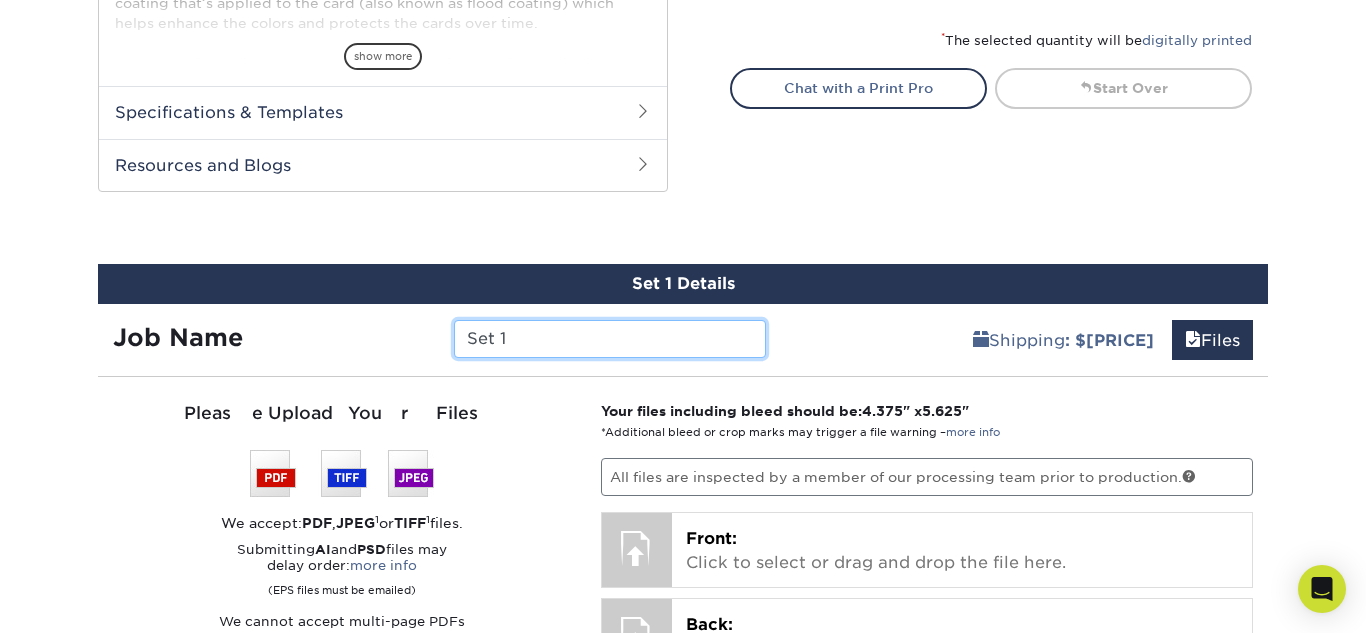 click on "Set 1" at bounding box center (609, 339) 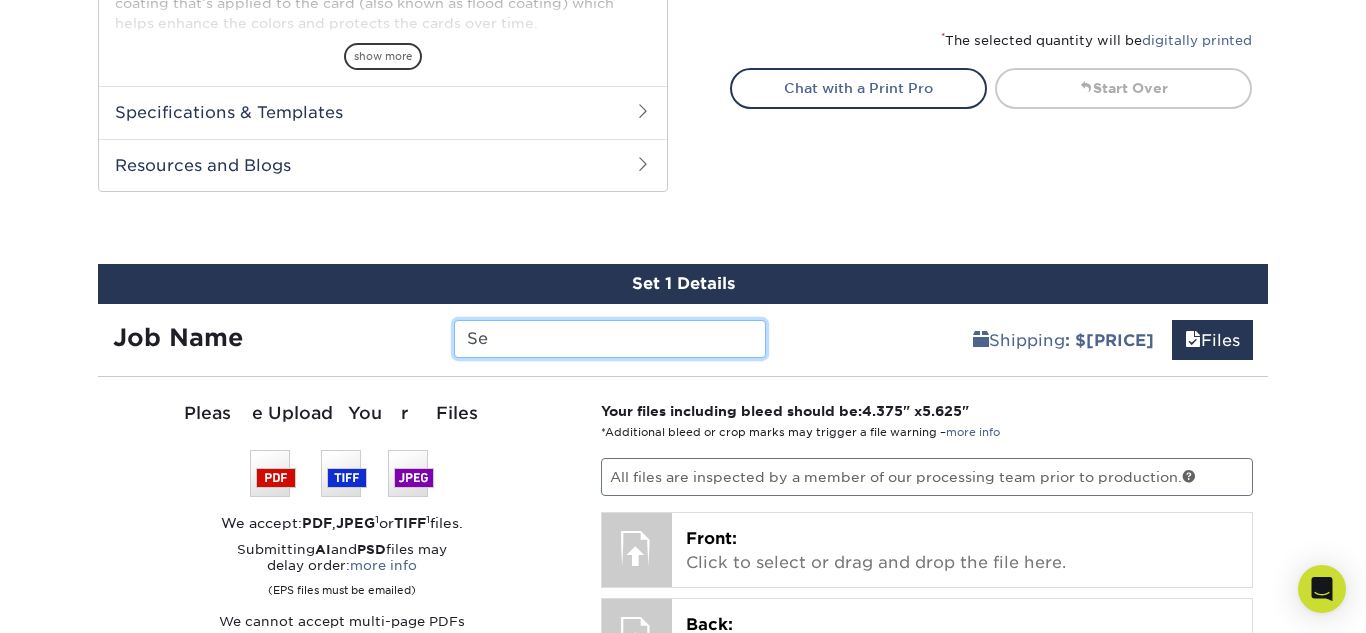 type on "S" 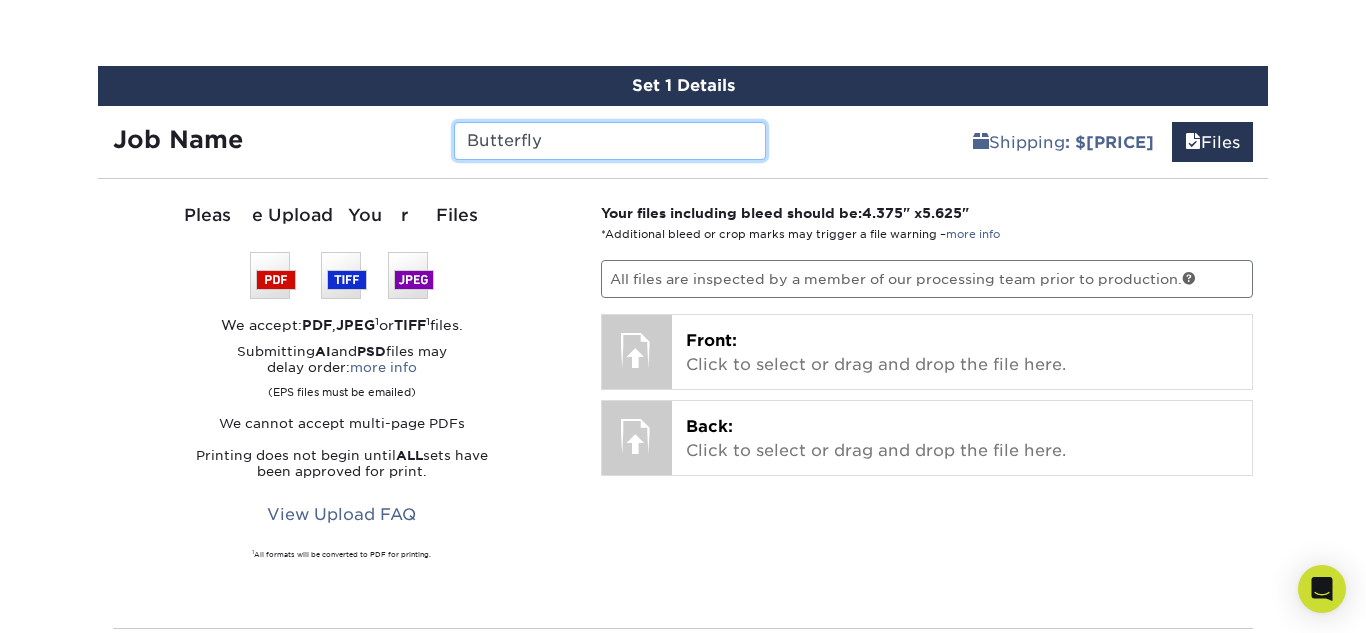 scroll, scrollTop: 1076, scrollLeft: 0, axis: vertical 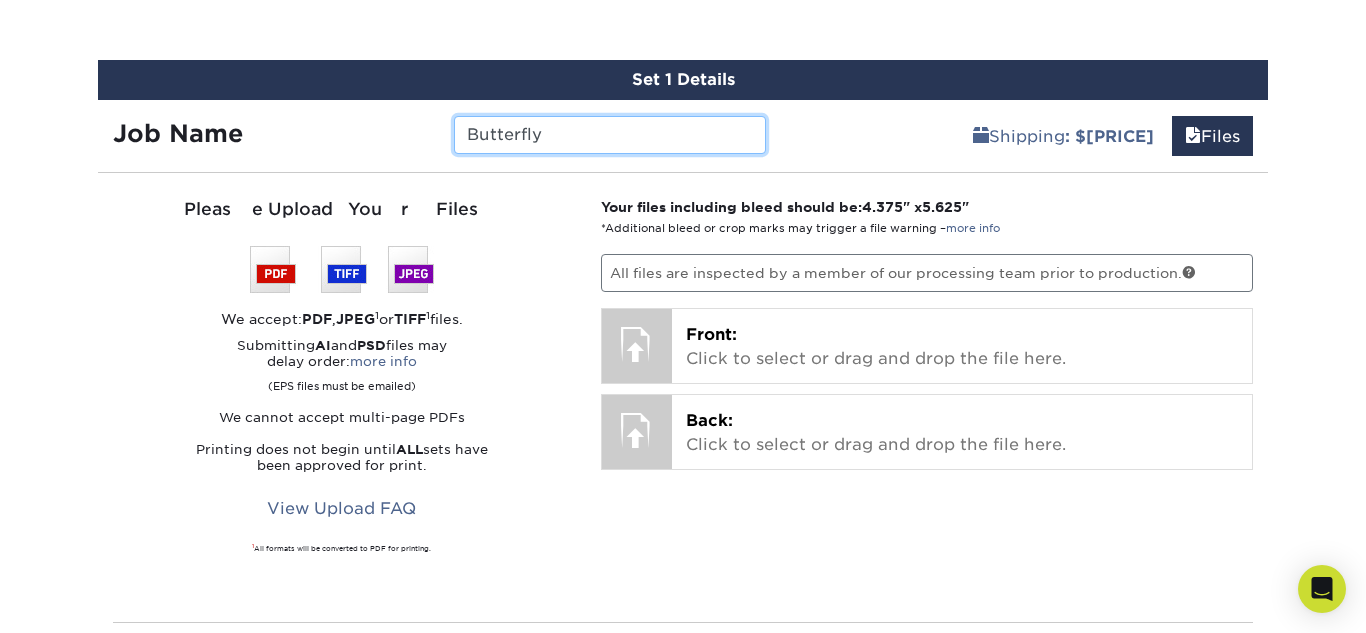 type on "Butterfly" 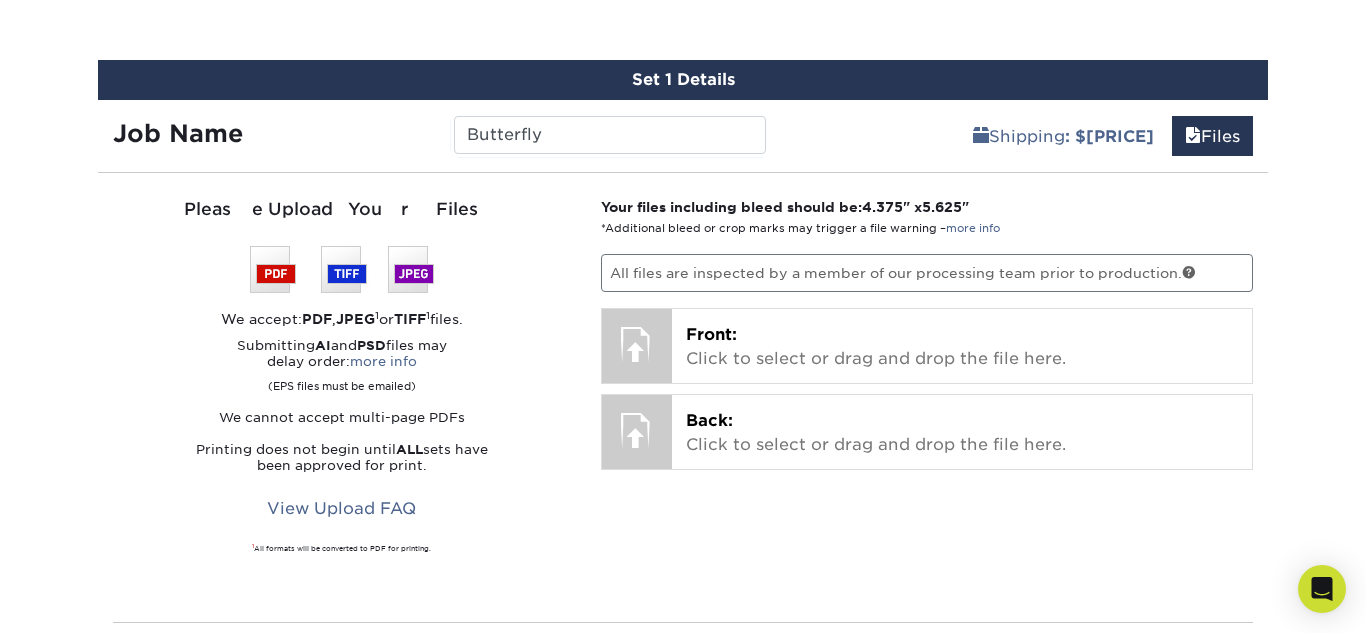 click on "All files are inspected by a member of our processing team prior to production." at bounding box center (927, 273) 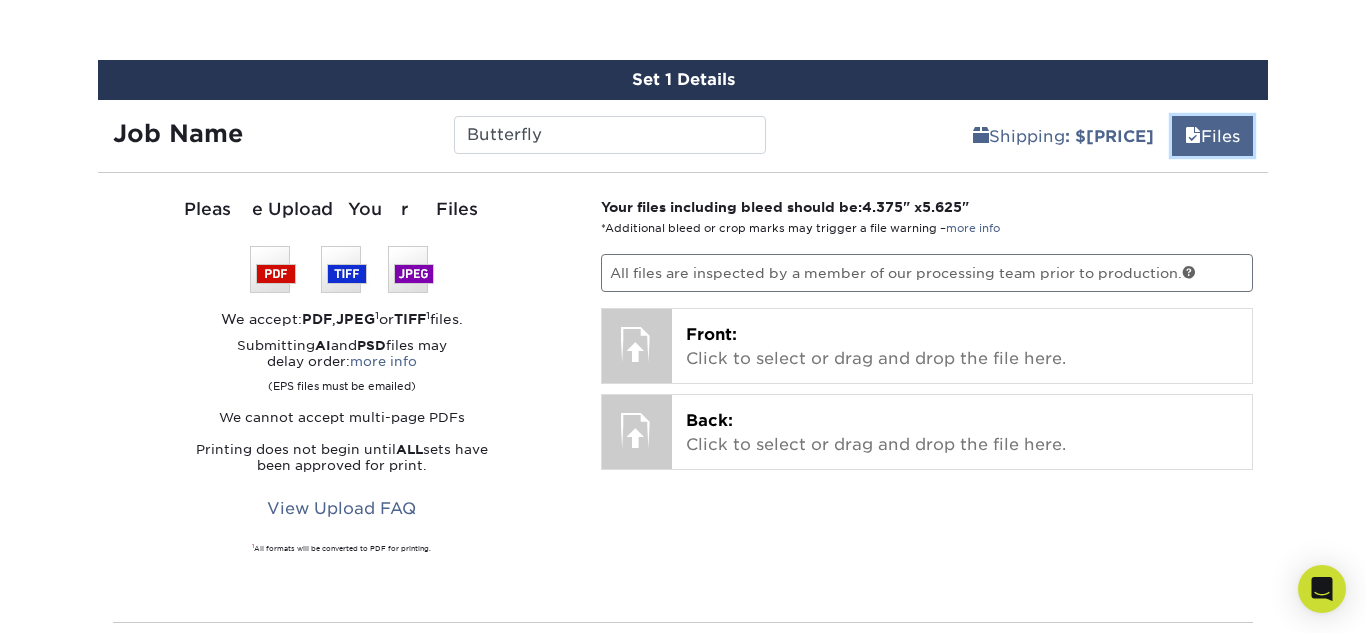 click at bounding box center [1193, 136] 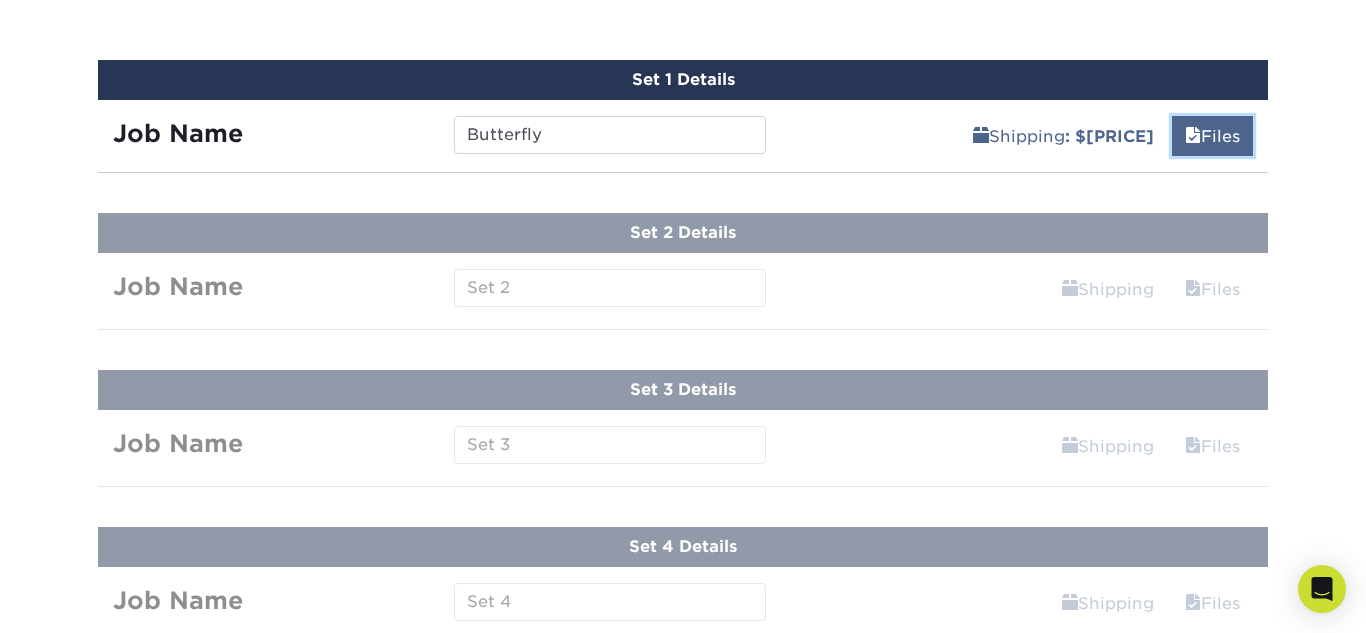 click at bounding box center (1193, 136) 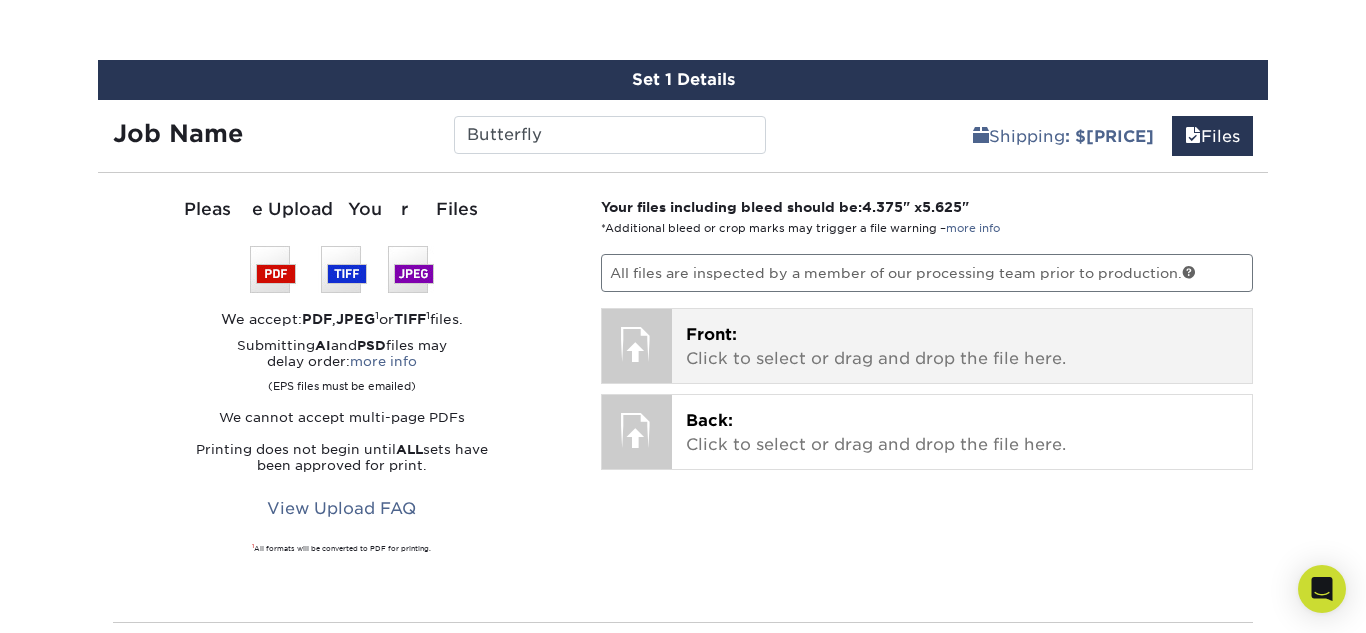 click on "Front: Click to select or drag and drop the file here." at bounding box center (962, 347) 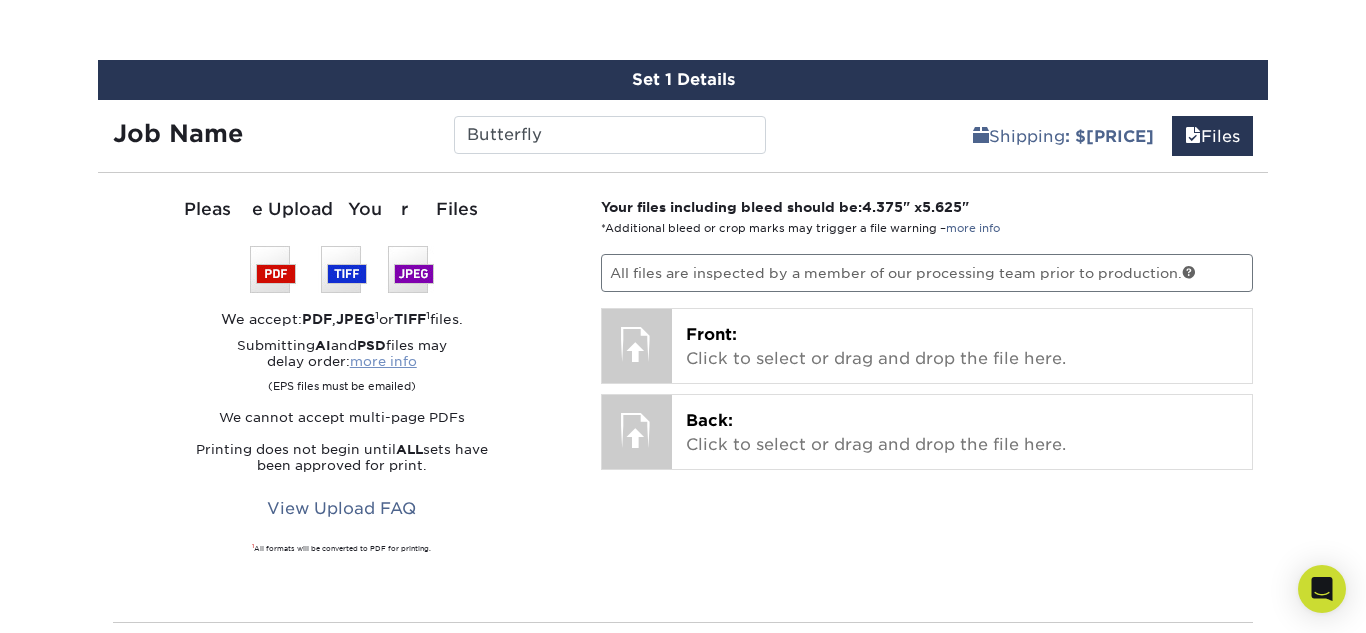 click on "more info" at bounding box center [383, 361] 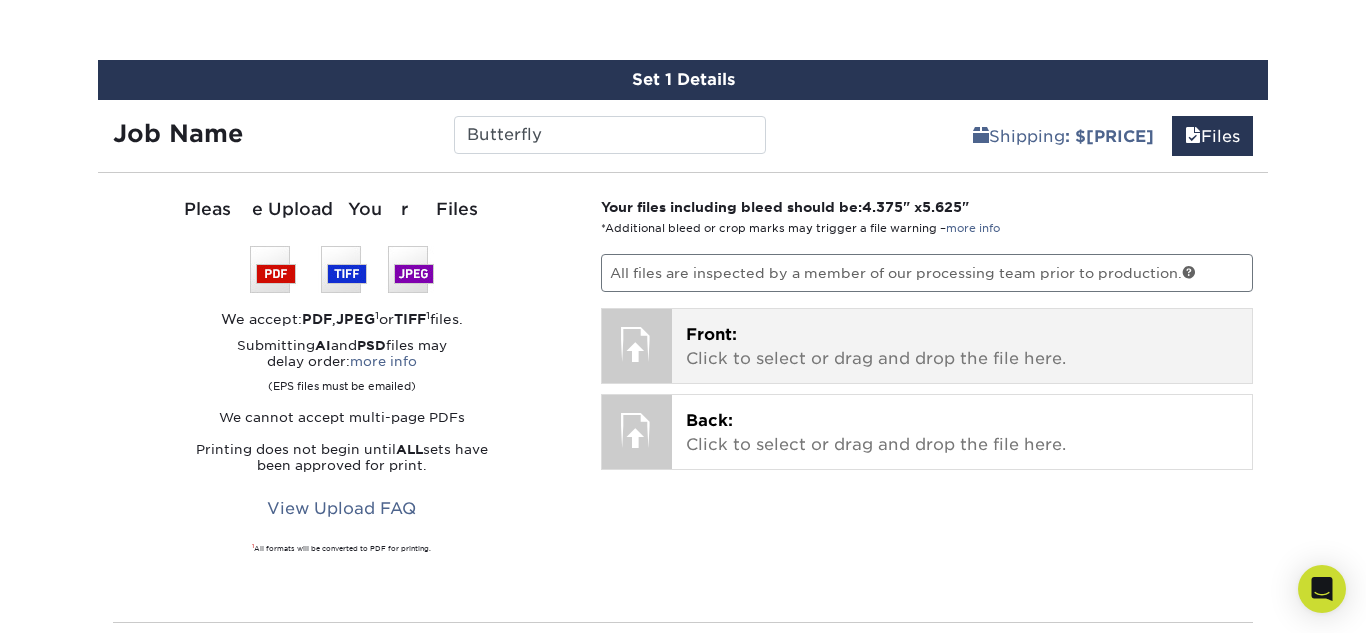 click on "Front: Click to select or drag and drop the file here." at bounding box center [962, 347] 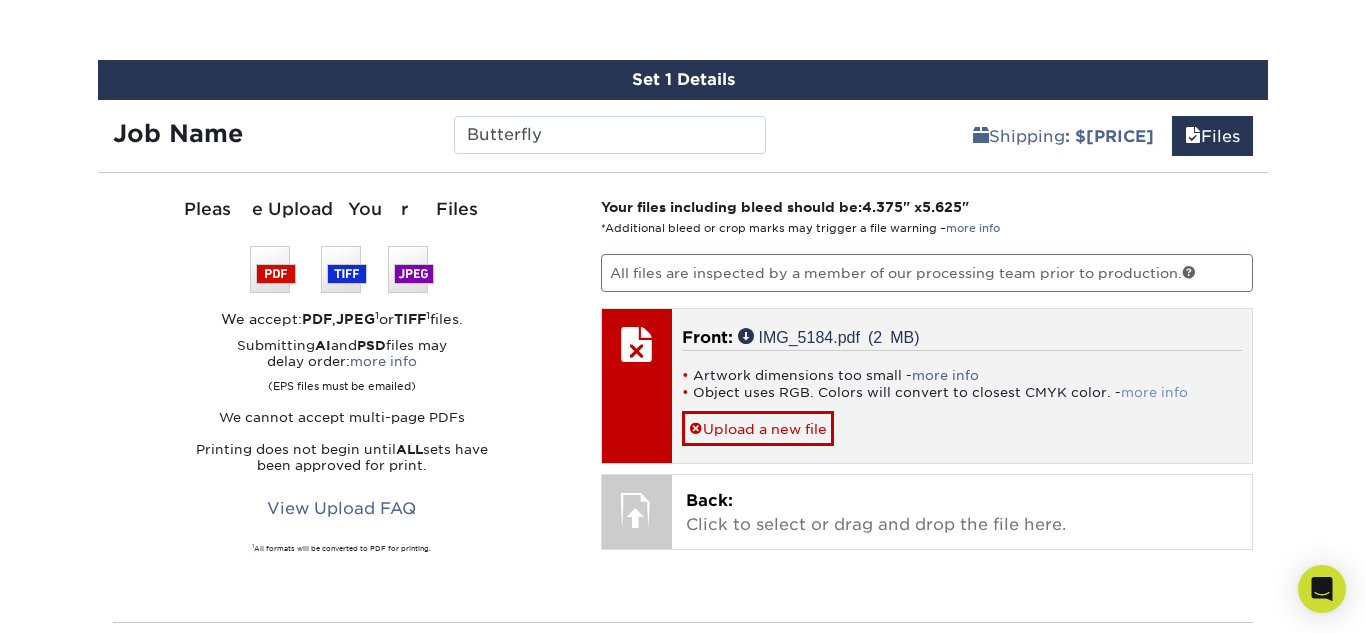 click on "more info" at bounding box center [1154, 392] 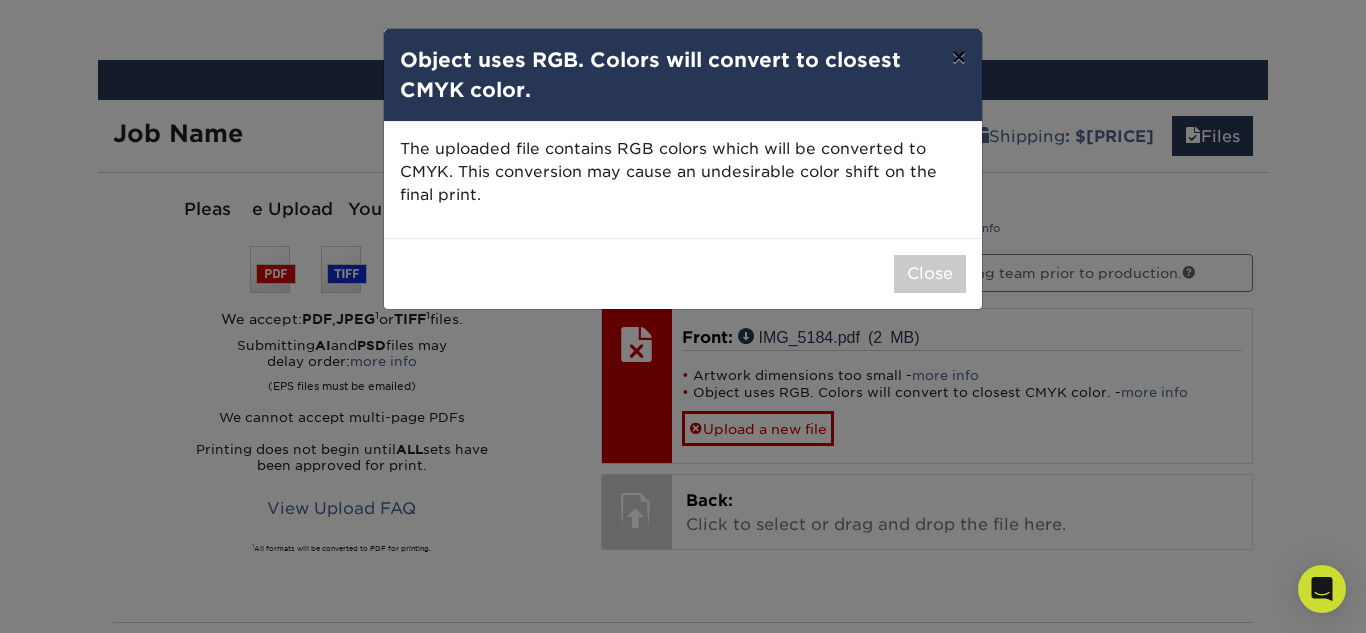 click on "×" at bounding box center [959, 57] 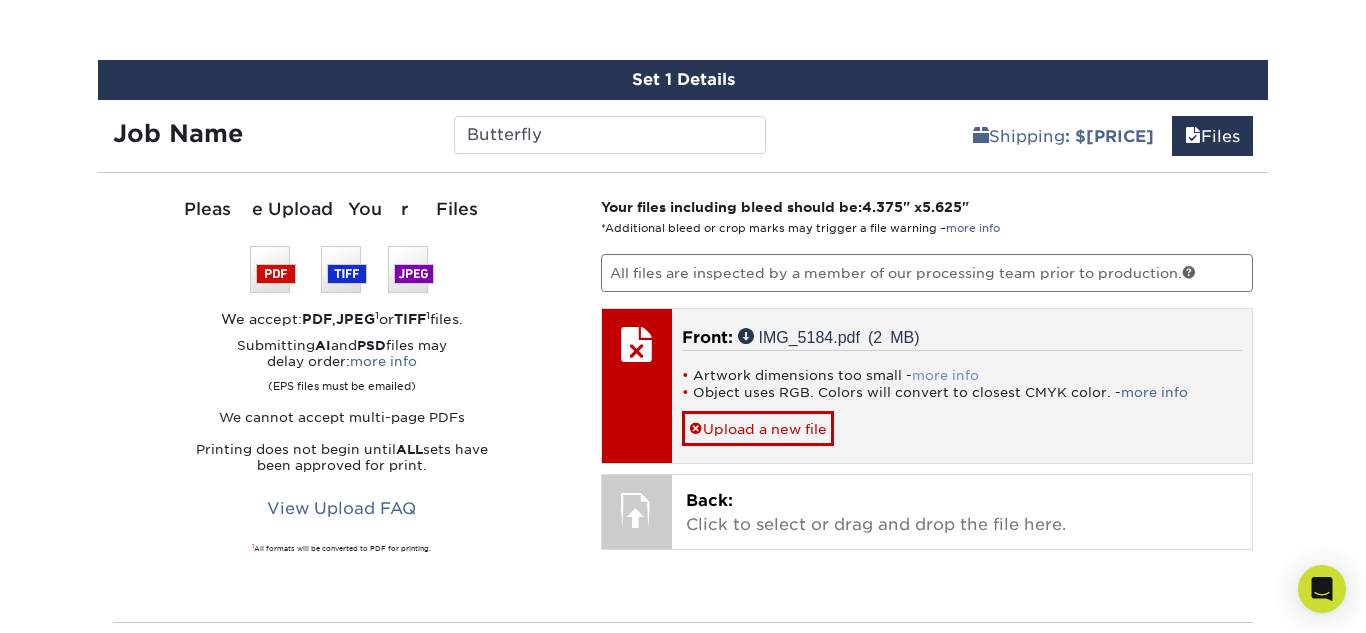 click on "more info" at bounding box center (945, 375) 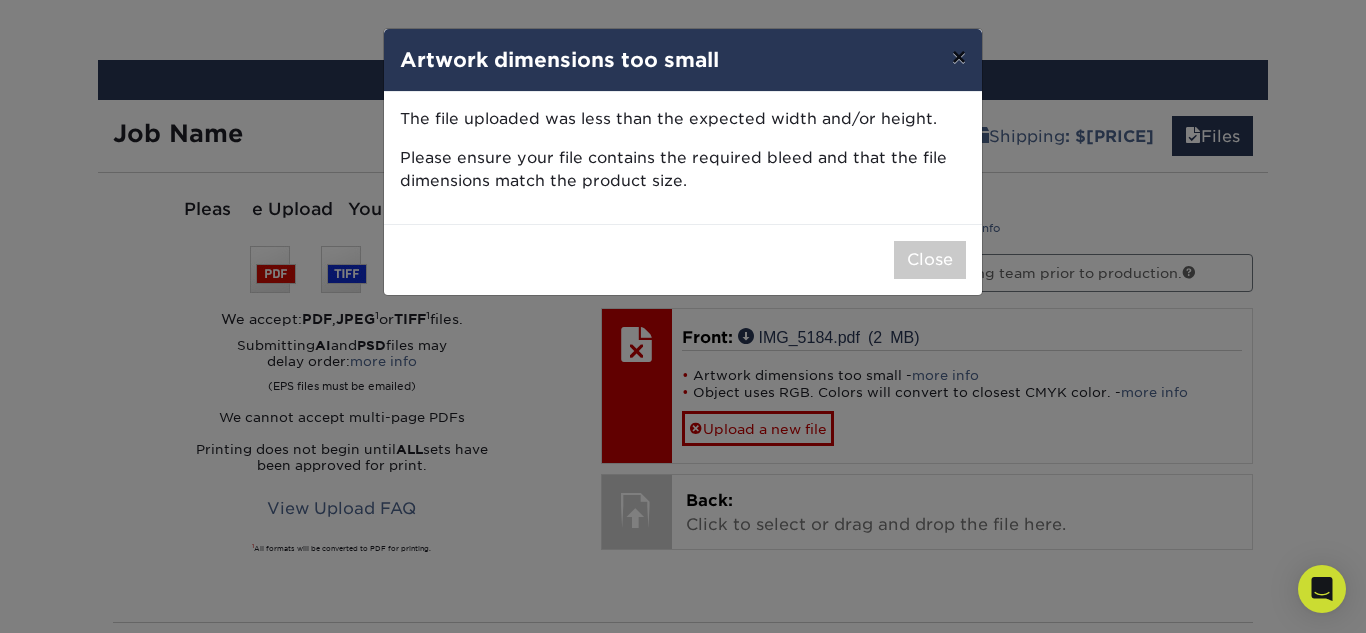 click on "×" at bounding box center (959, 57) 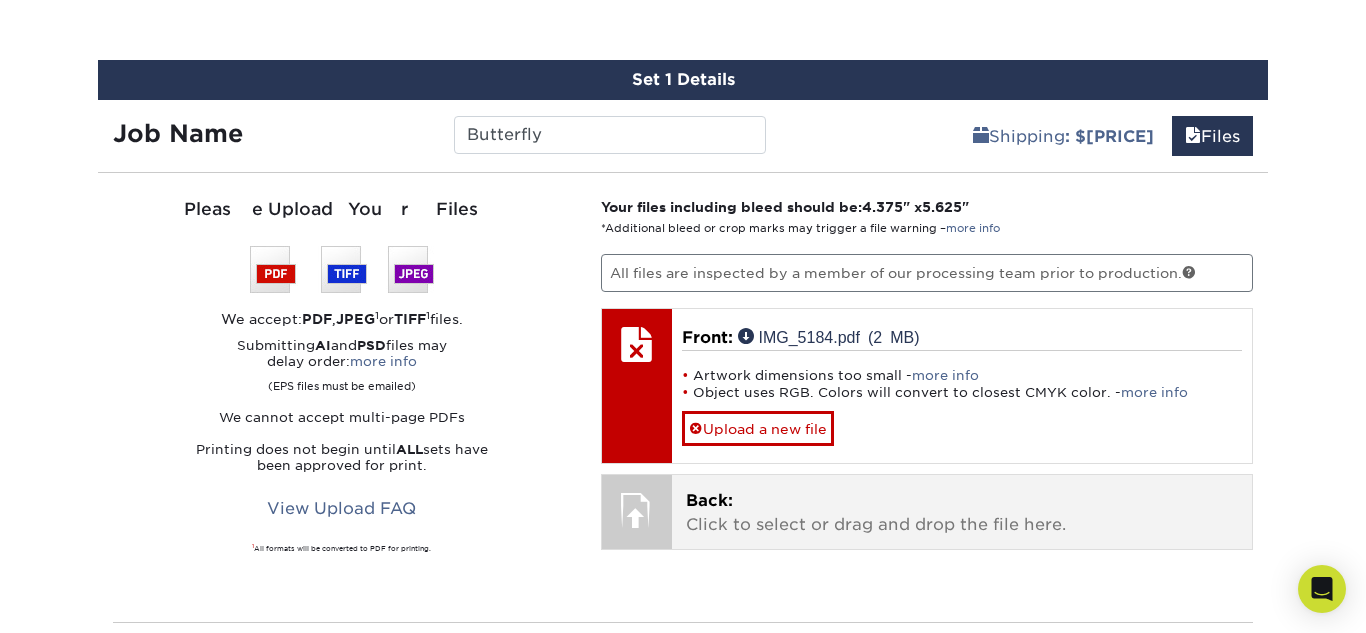 click on "Back: Click to select or drag and drop the file here." at bounding box center (962, 513) 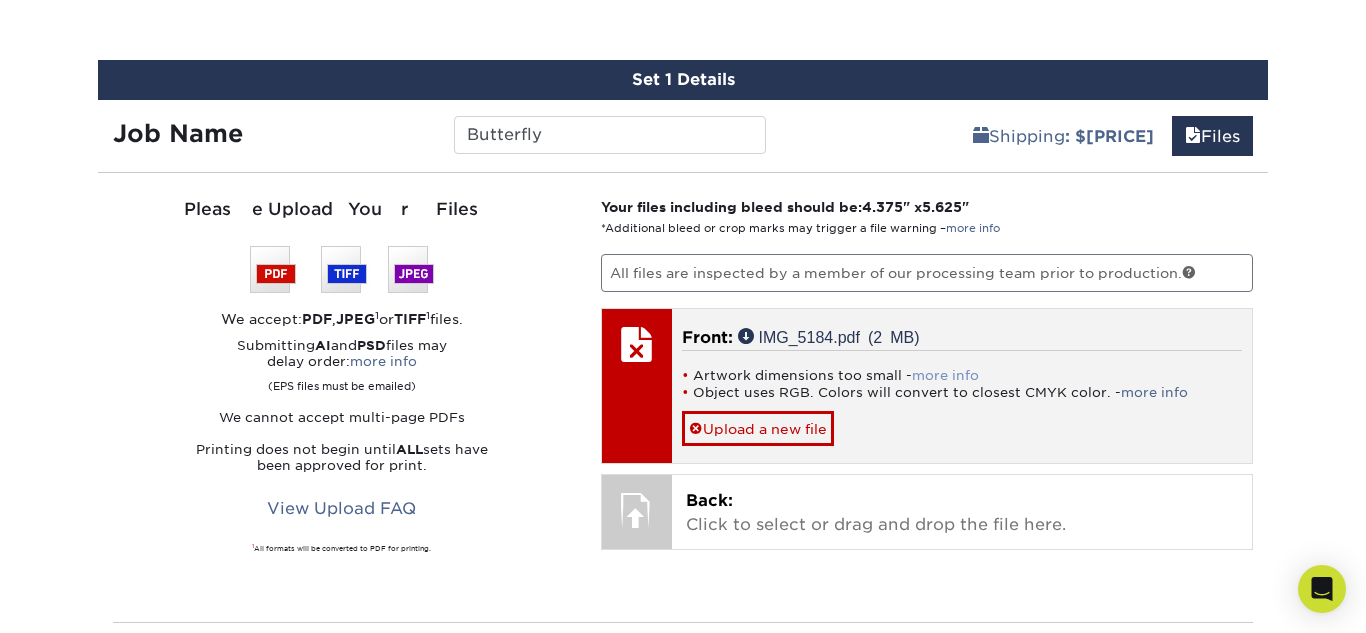 click on "more info" at bounding box center (945, 375) 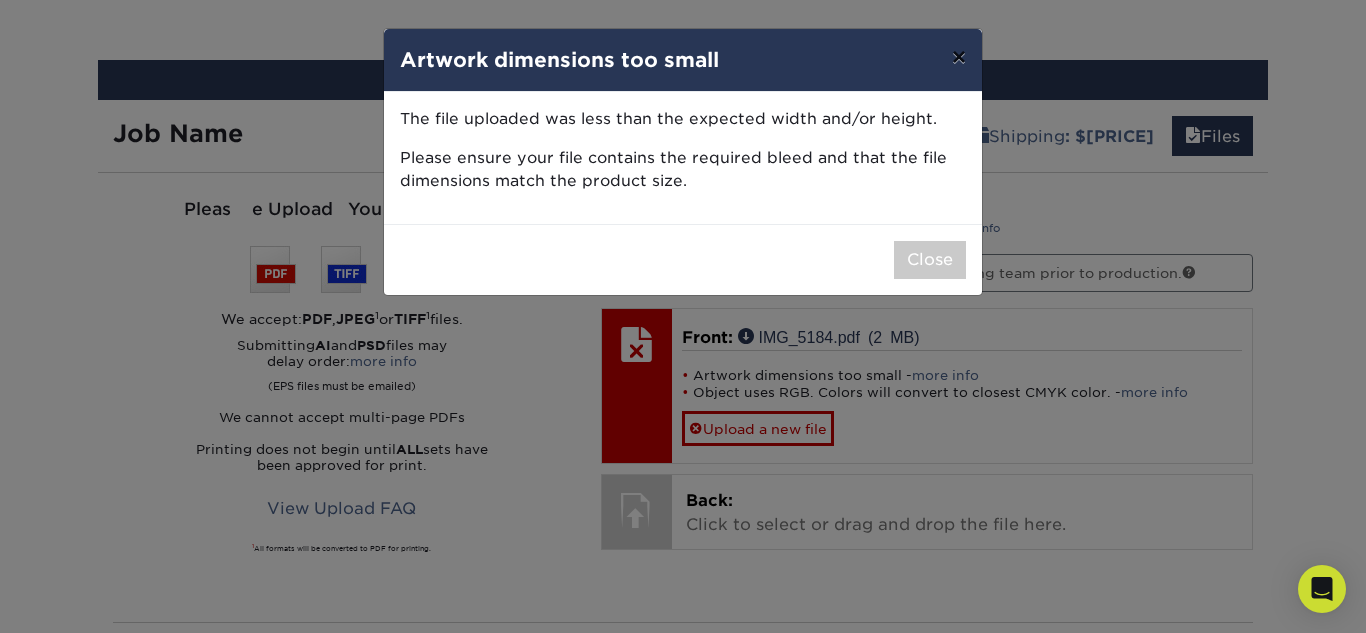 click on "×" at bounding box center (959, 57) 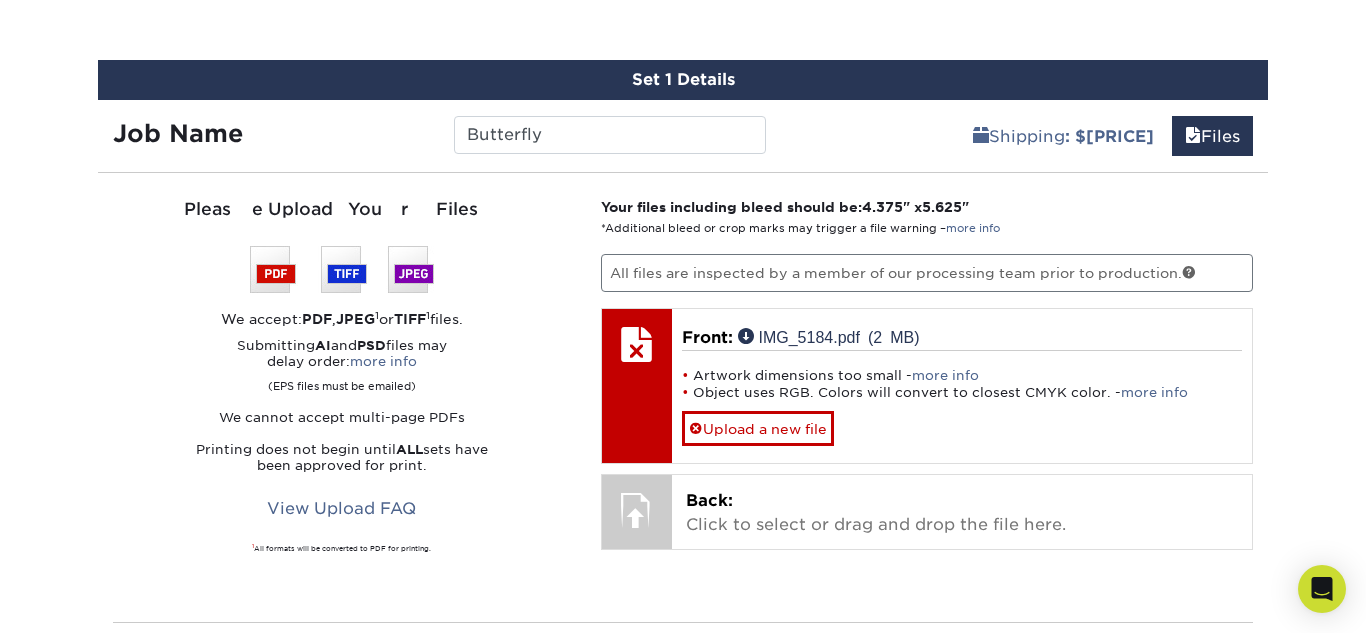 click on "Your files including bleed should be:  4.375 " x  5.625 "
*Additional bleed or crop marks may trigger a file warning –  more info
All files are inspected by a member of our processing team prior to production.
Front: Click to select or drag and drop the file here.
Choose file
IMG_5184.pdf      2.1  MiB               ✔    ✘
Front:   IMG_5184.pdf (2 MB)
Processing...
Front:   IMG_5184.pdf (2 MB)
Replace
Approve with Errors *
* This may delay your delivery date!
Front:   IMG_5184.pdf (2 MB)
Replace
Approve
Front:" at bounding box center (927, 397) 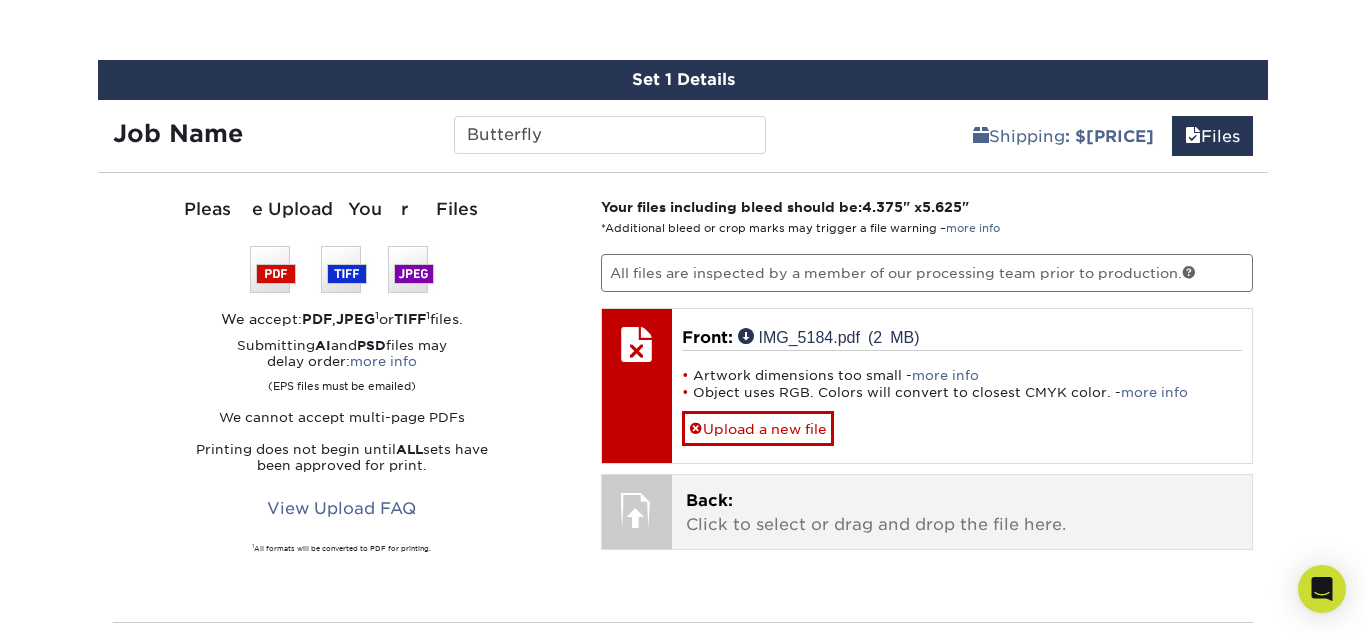 click on "Back: Click to select or drag and drop the file here." at bounding box center [962, 513] 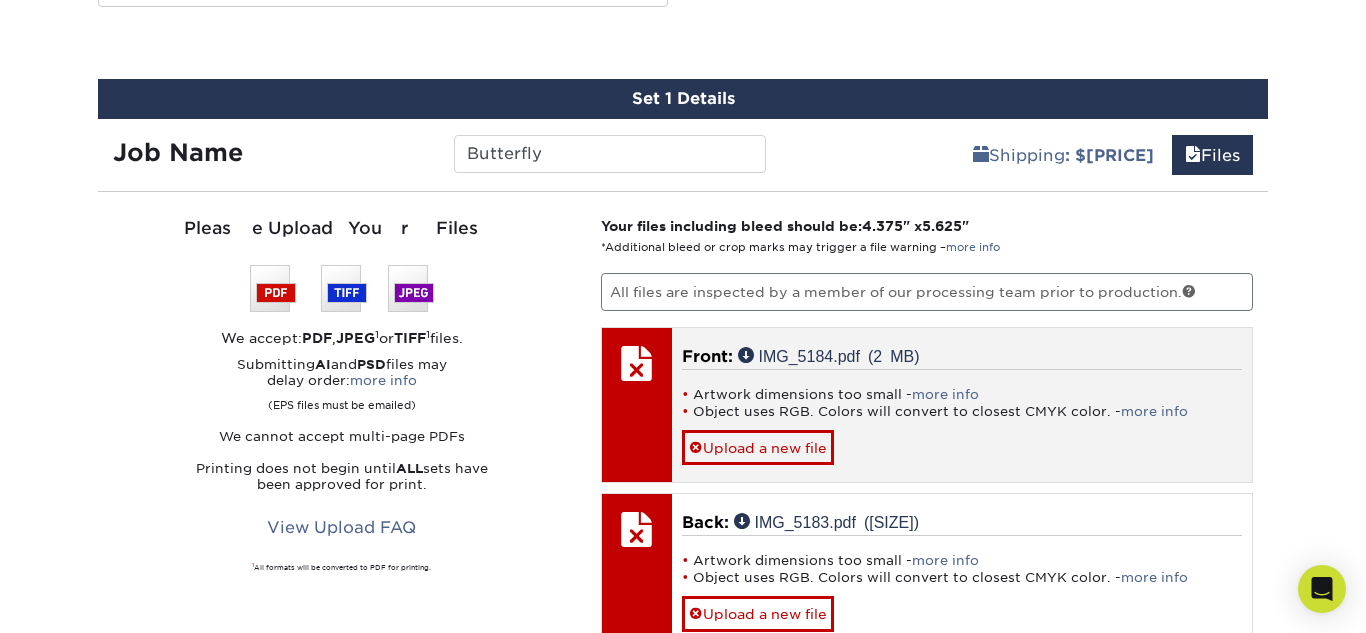 scroll, scrollTop: 1054, scrollLeft: 0, axis: vertical 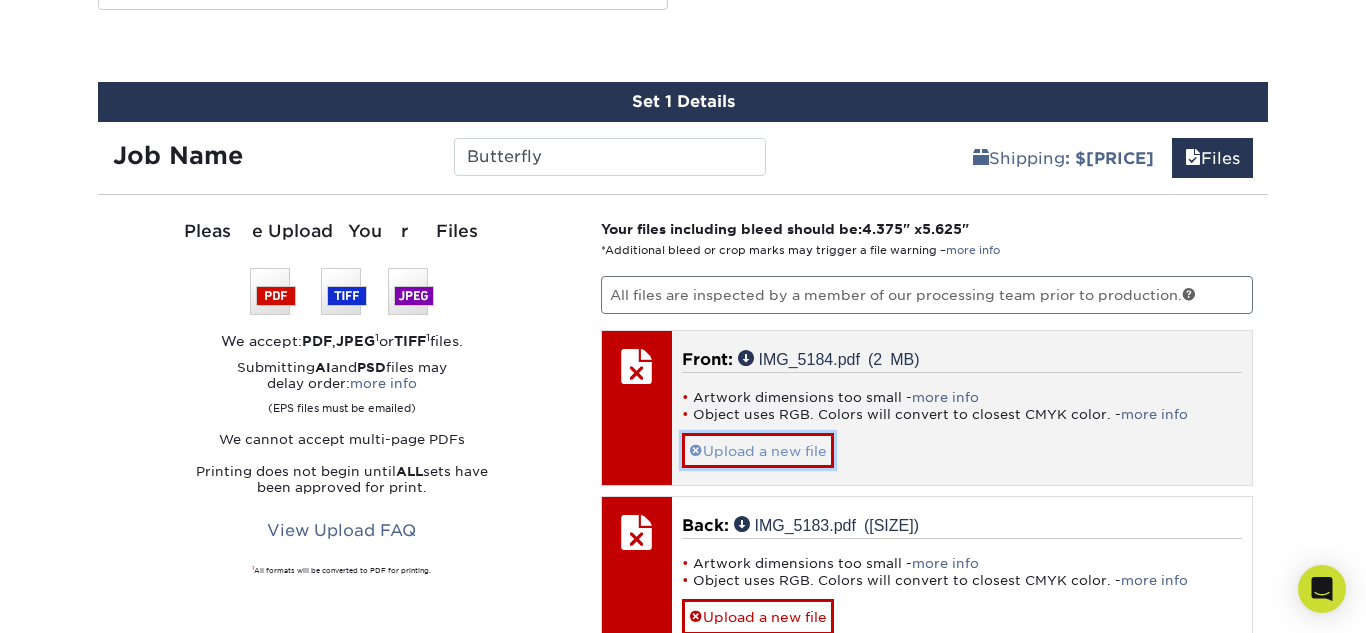 click at bounding box center (696, 451) 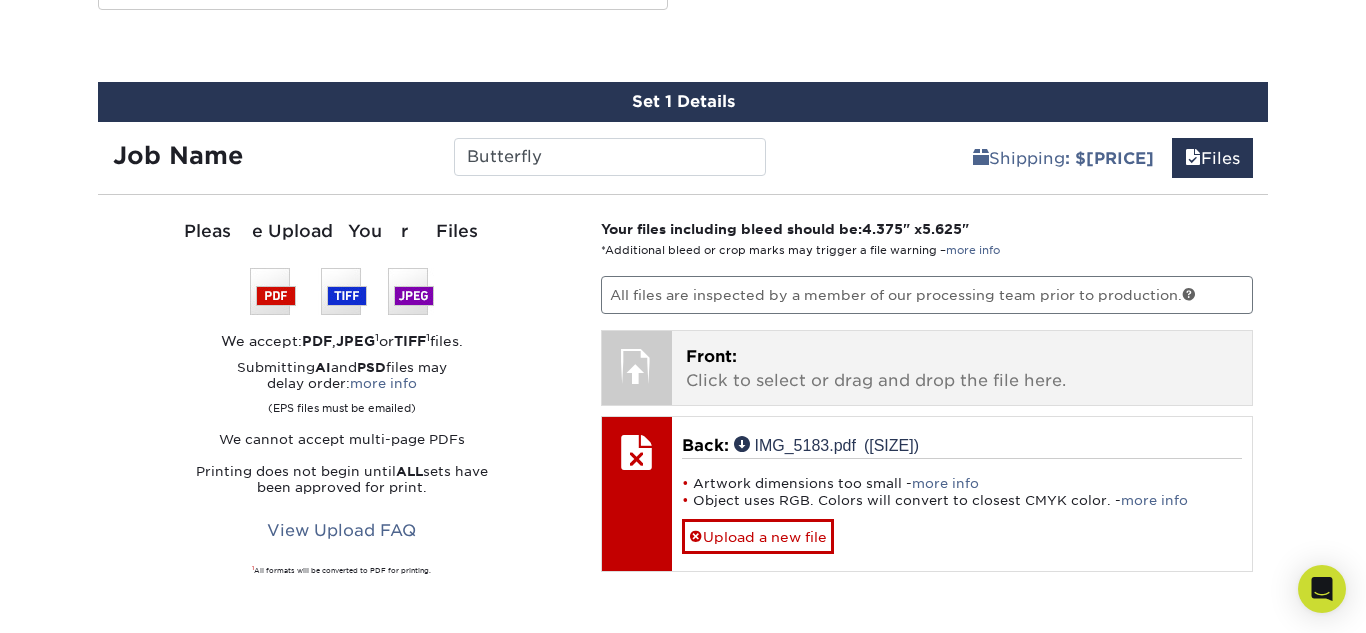 click on "Front: Click to select or drag and drop the file here." at bounding box center (962, 369) 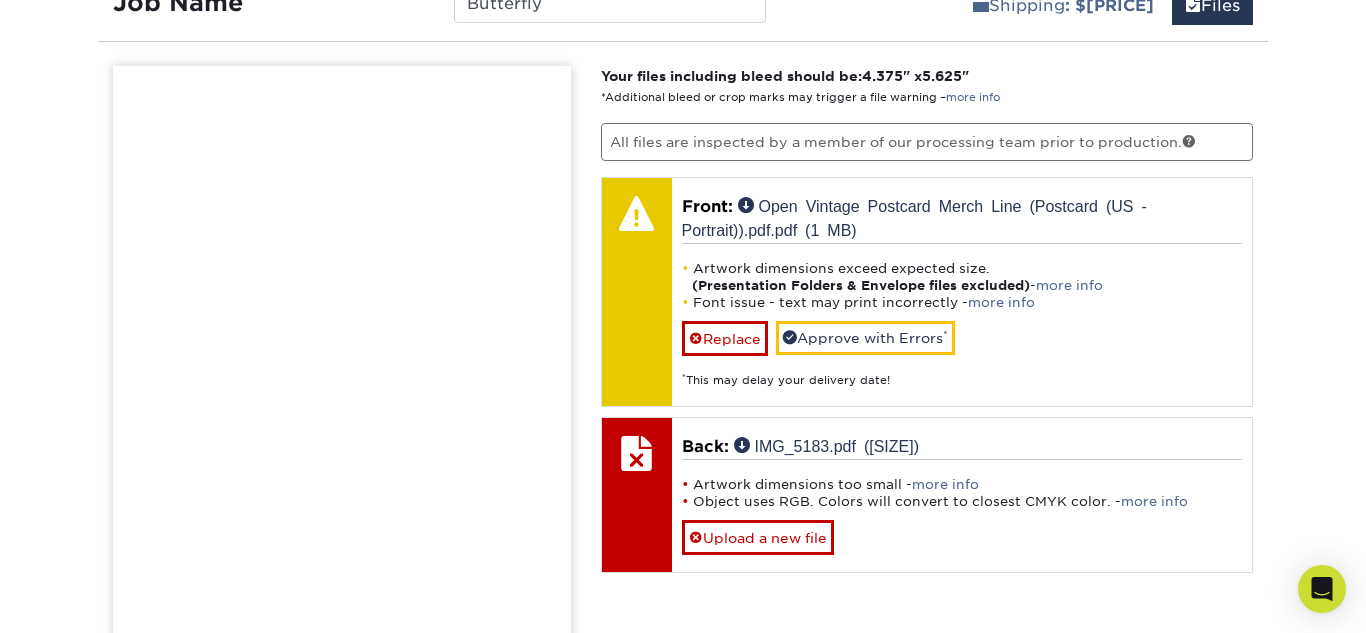 scroll, scrollTop: 1206, scrollLeft: 0, axis: vertical 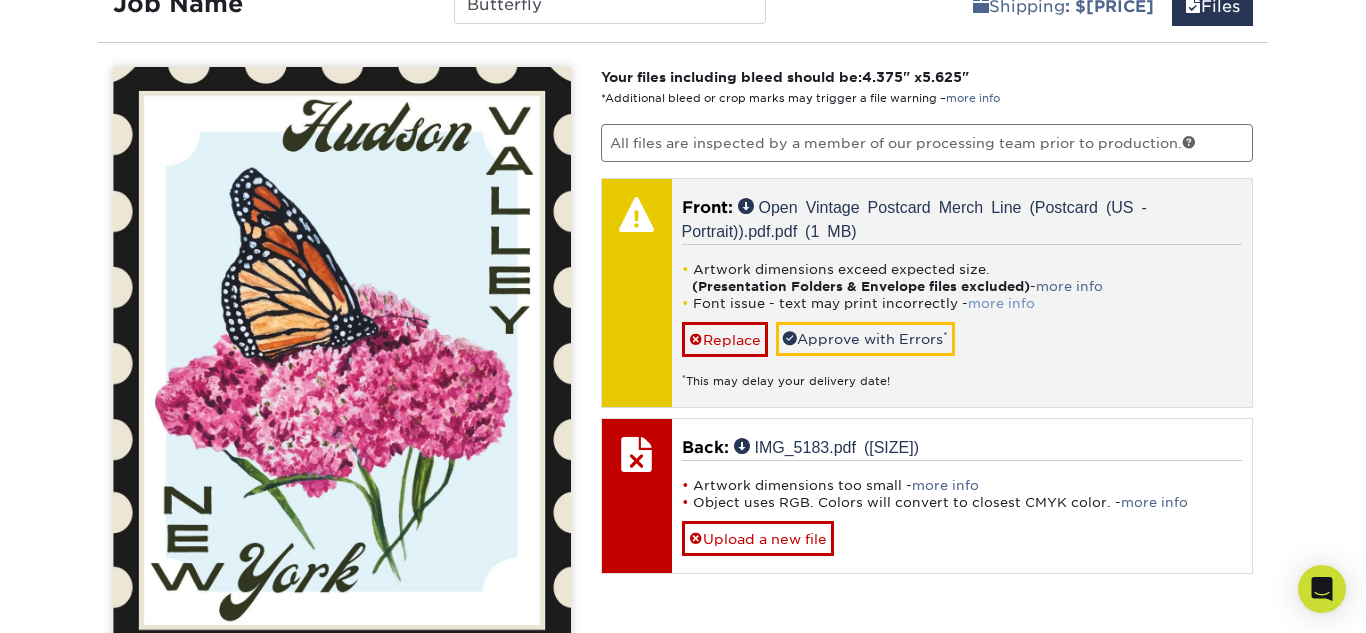click on "more info" at bounding box center [1001, 303] 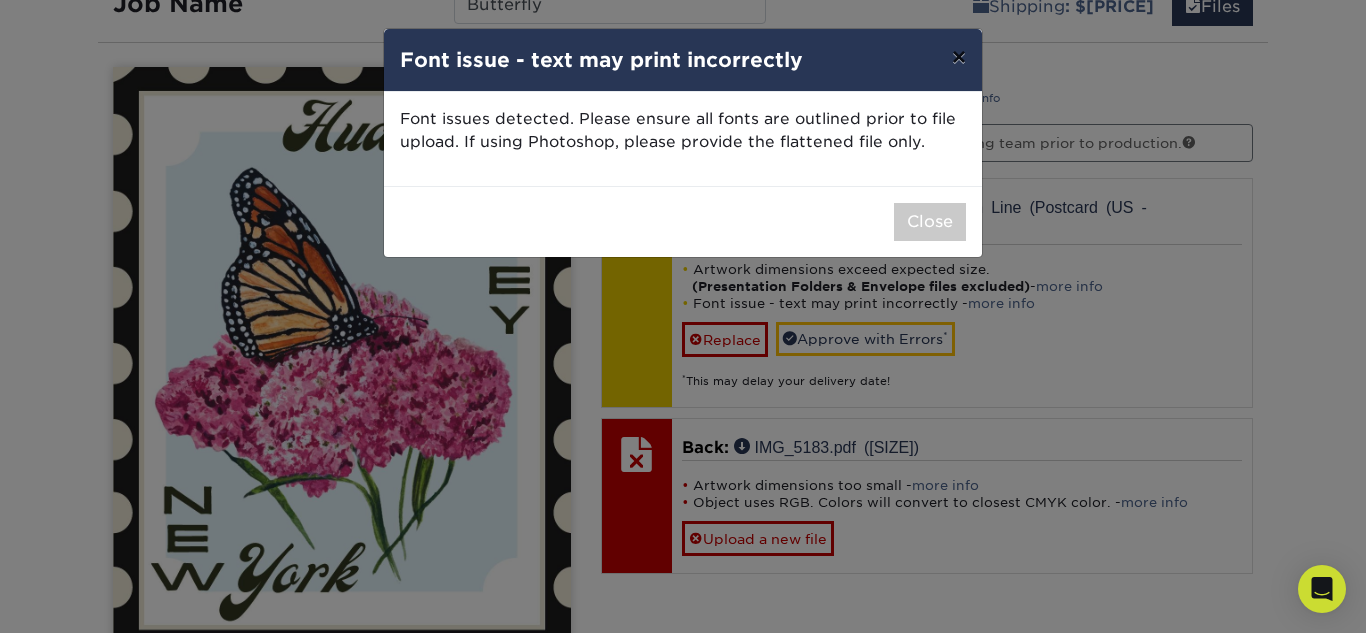 click on "×" at bounding box center [959, 57] 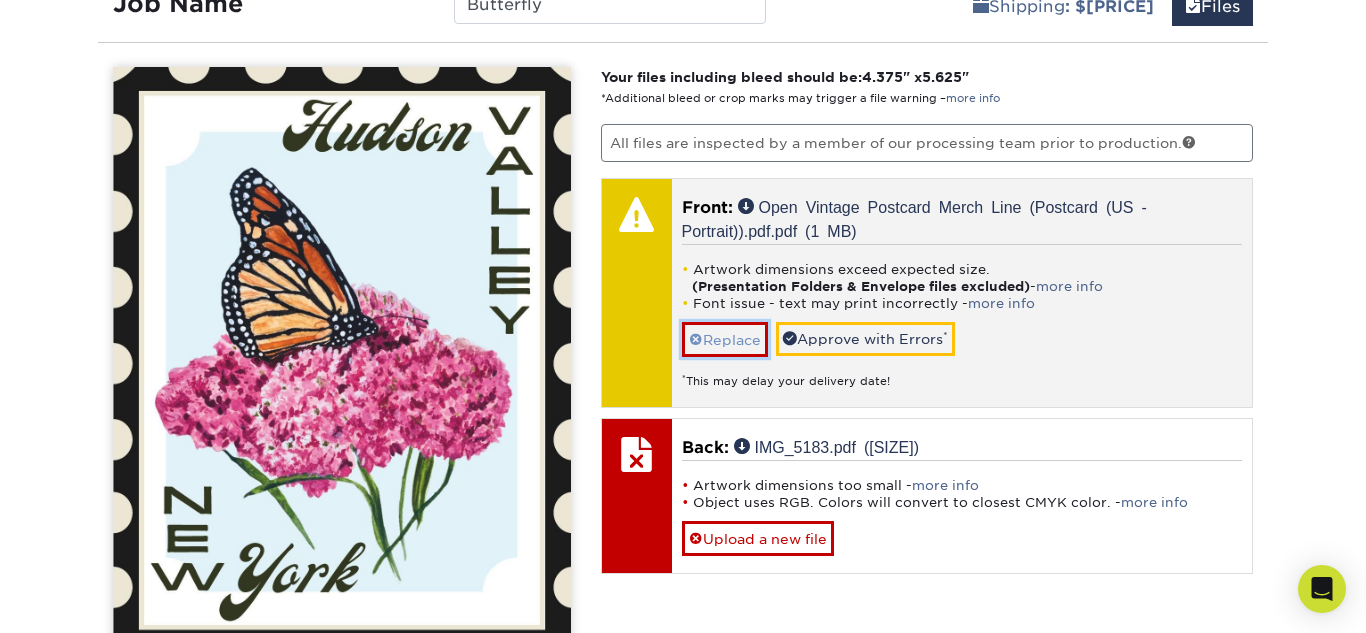 click on "Replace" at bounding box center (725, 339) 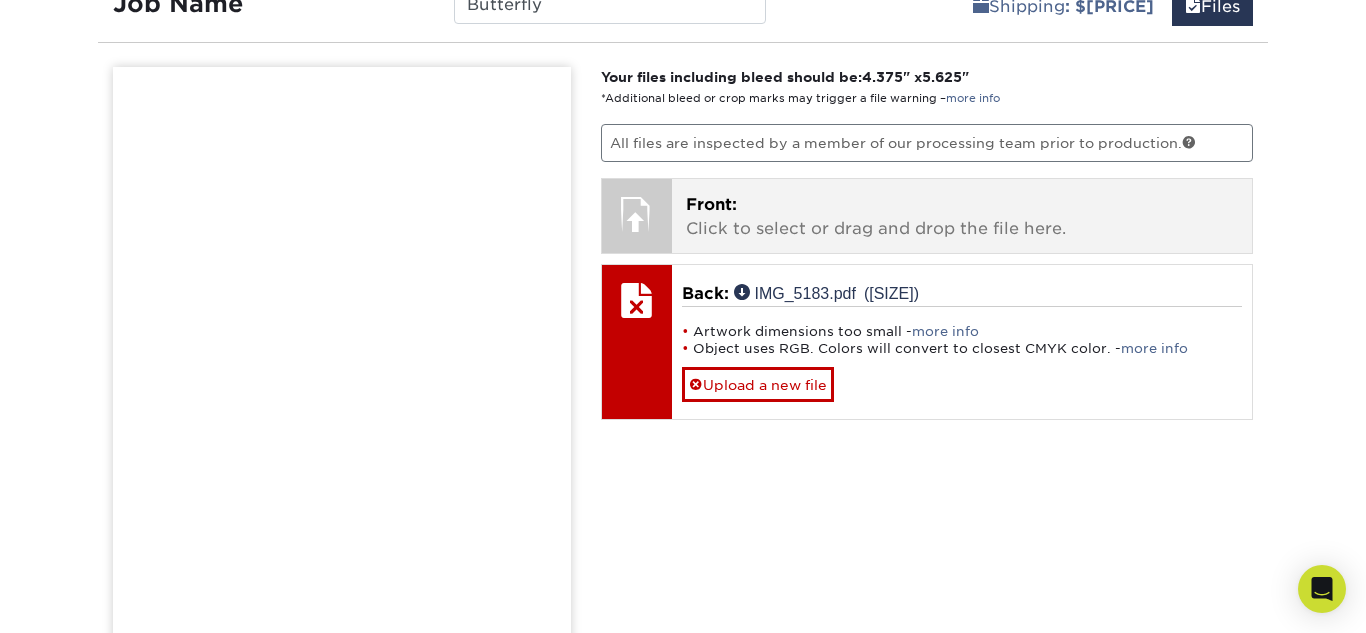 click on "Front: Click to select or drag and drop the file here." at bounding box center (962, 217) 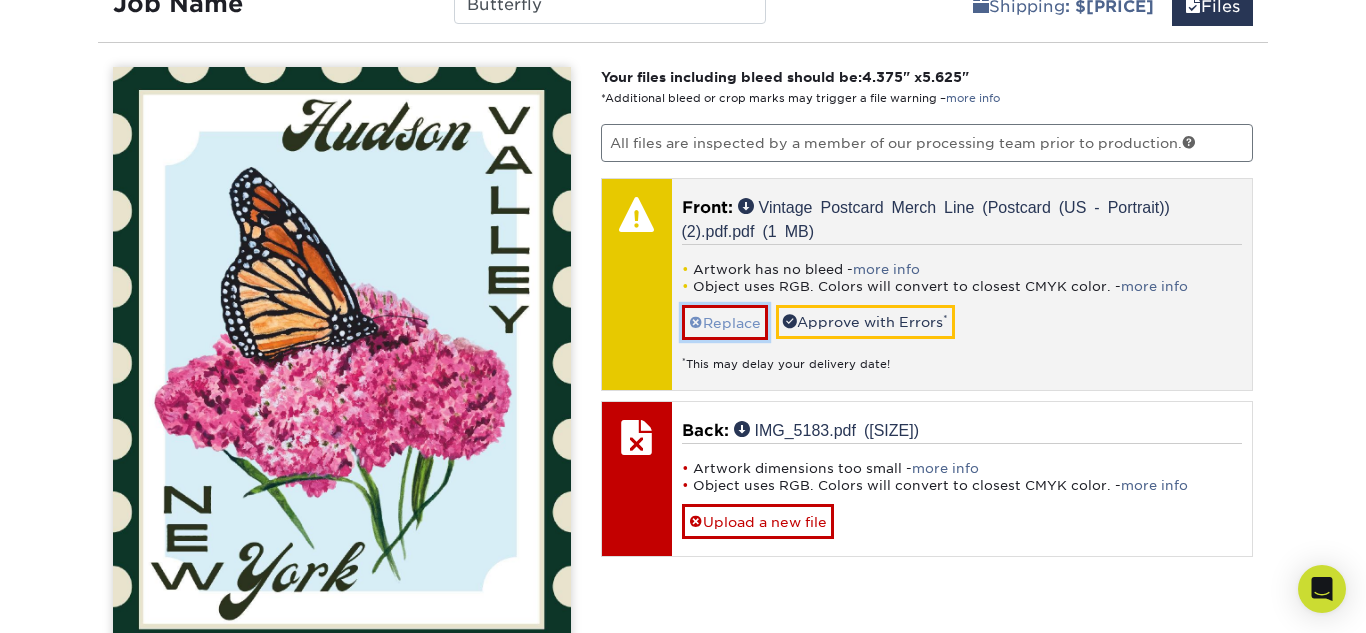 click on "Replace" at bounding box center [725, 322] 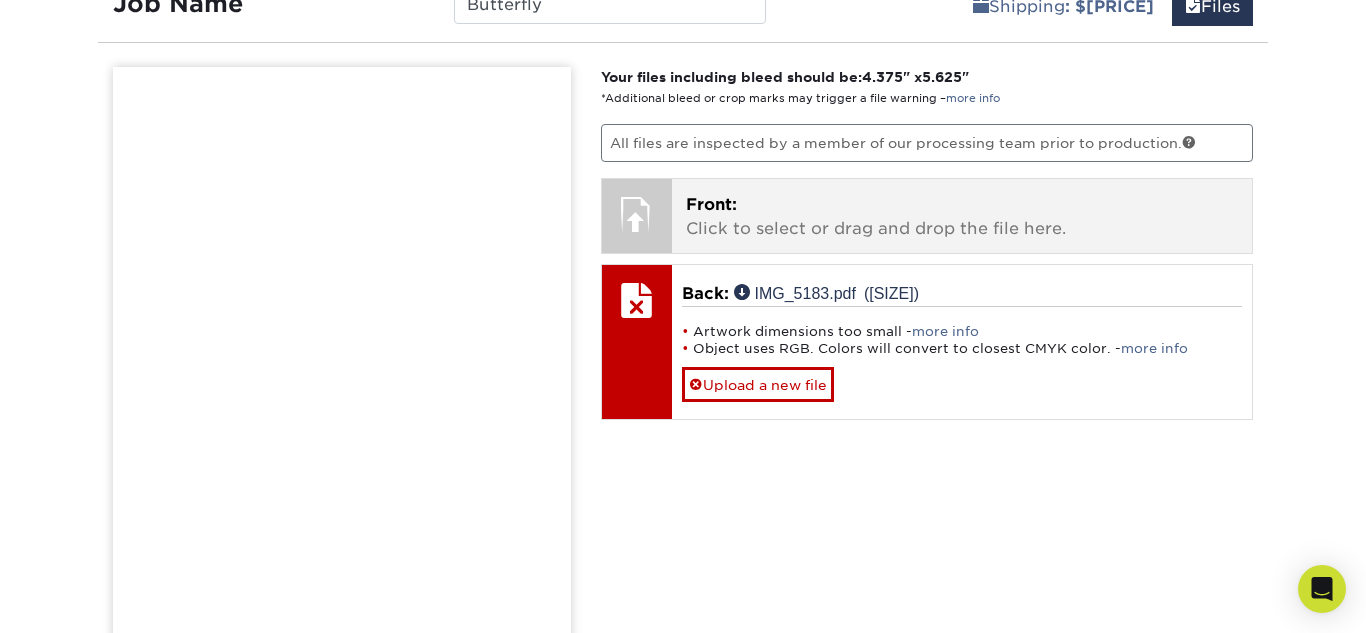 click on "Front: Click to select or drag and drop the file here." at bounding box center [962, 217] 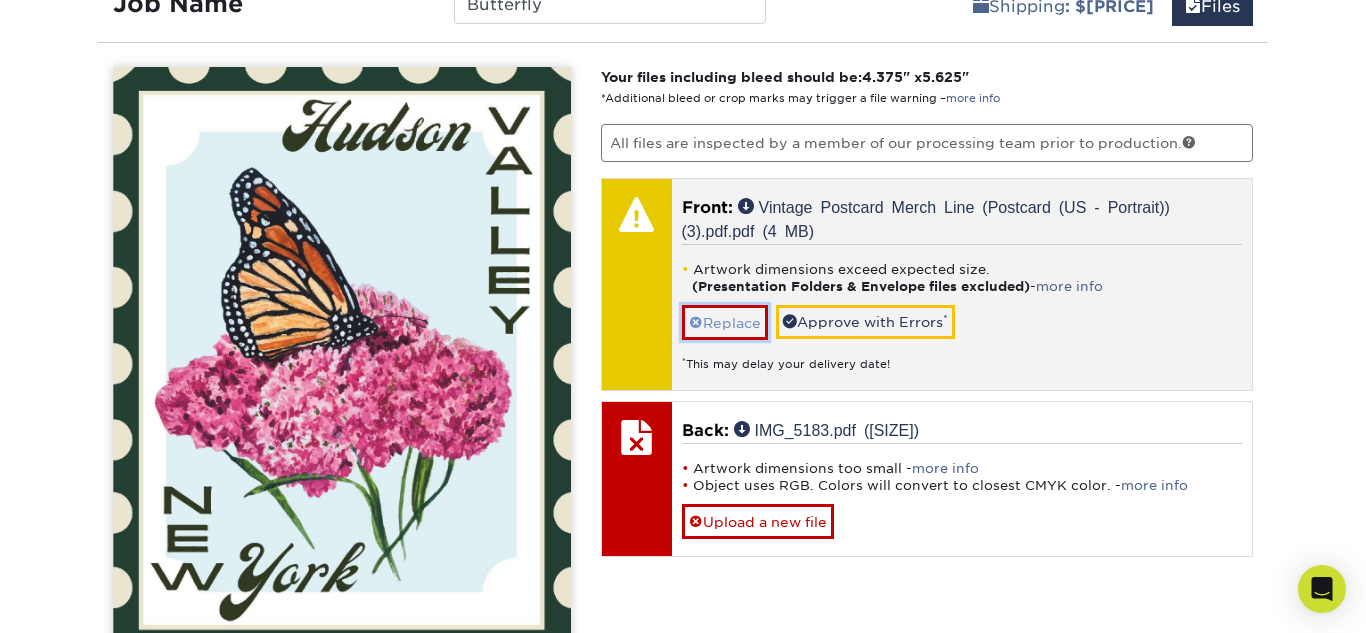 click on "Replace" at bounding box center [725, 322] 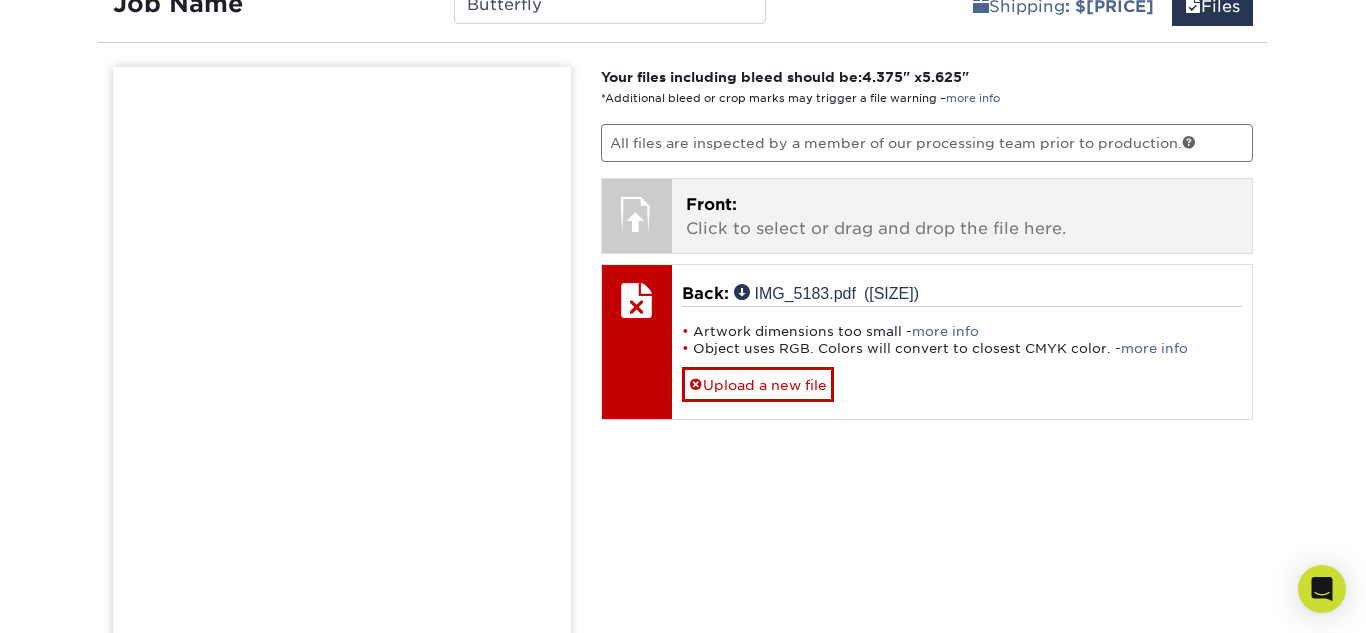 click on "Front: Click to select or drag and drop the file here." at bounding box center (962, 217) 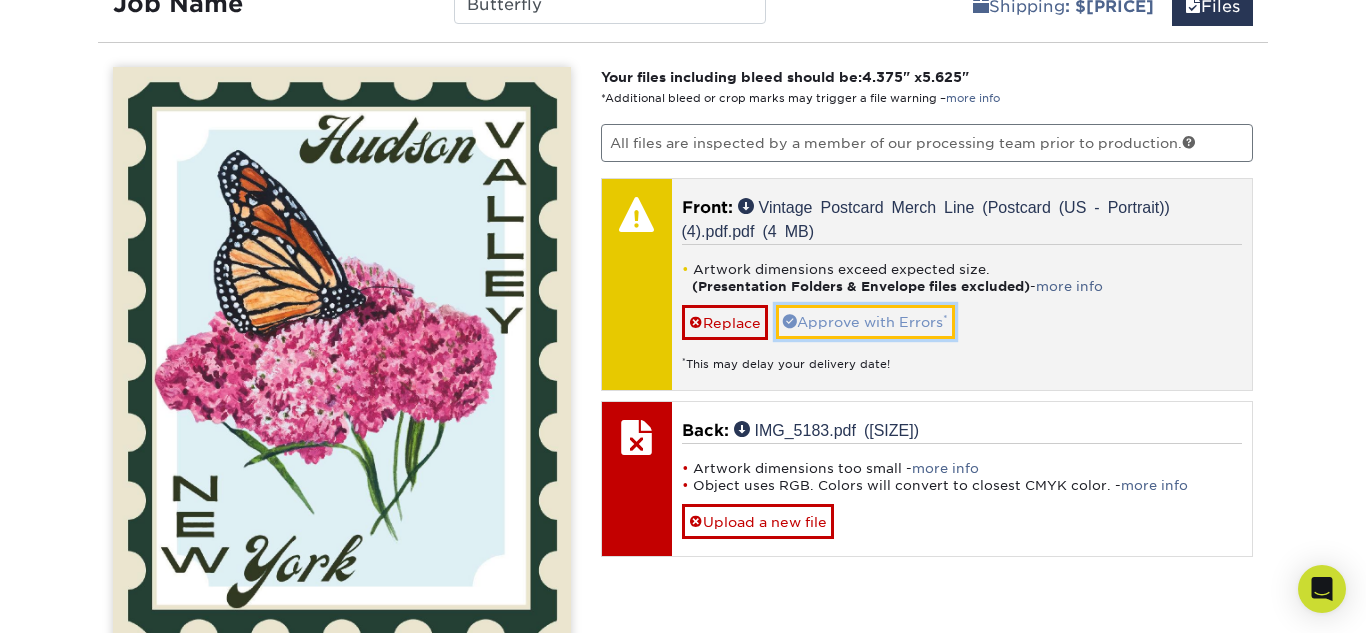 click on "Approve with Errors *" at bounding box center [865, 322] 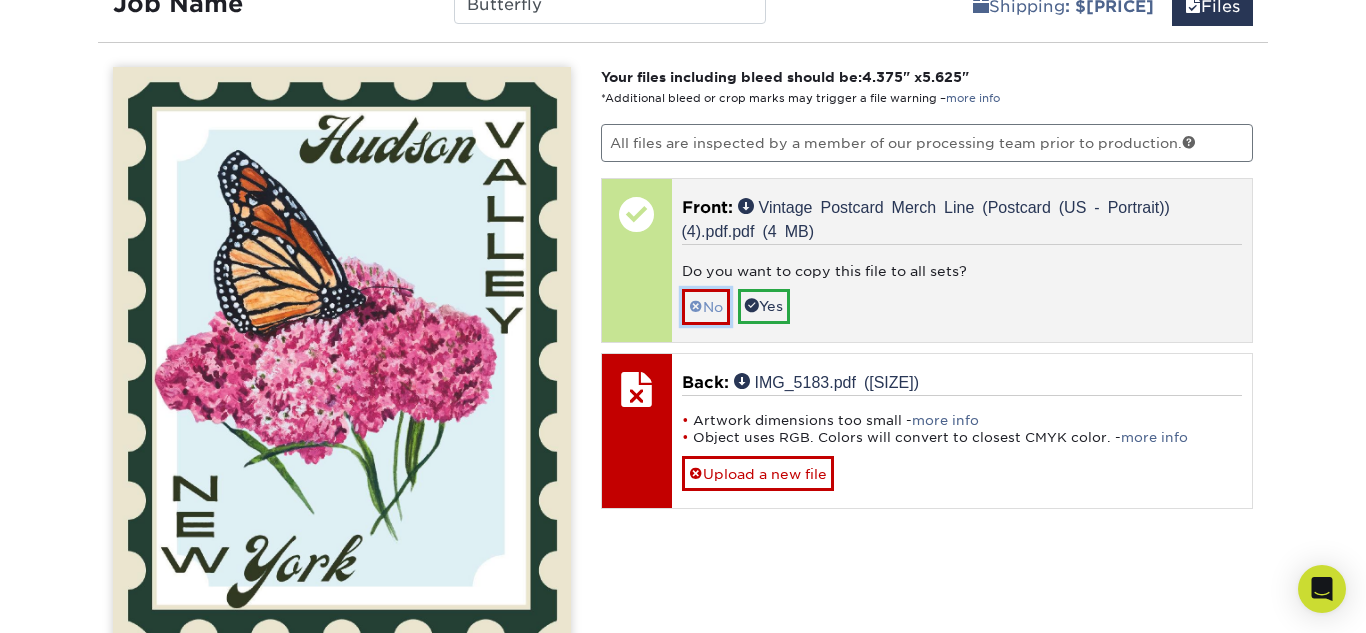 click on "No" at bounding box center [706, 306] 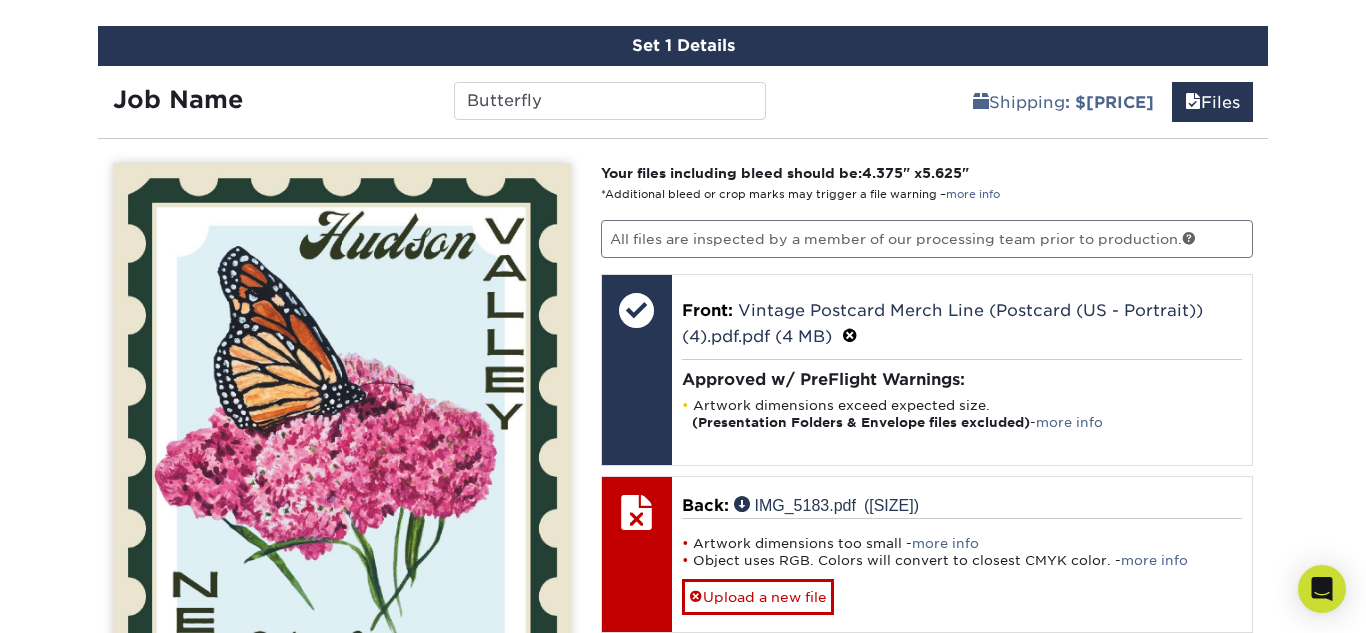 scroll, scrollTop: 1072, scrollLeft: 0, axis: vertical 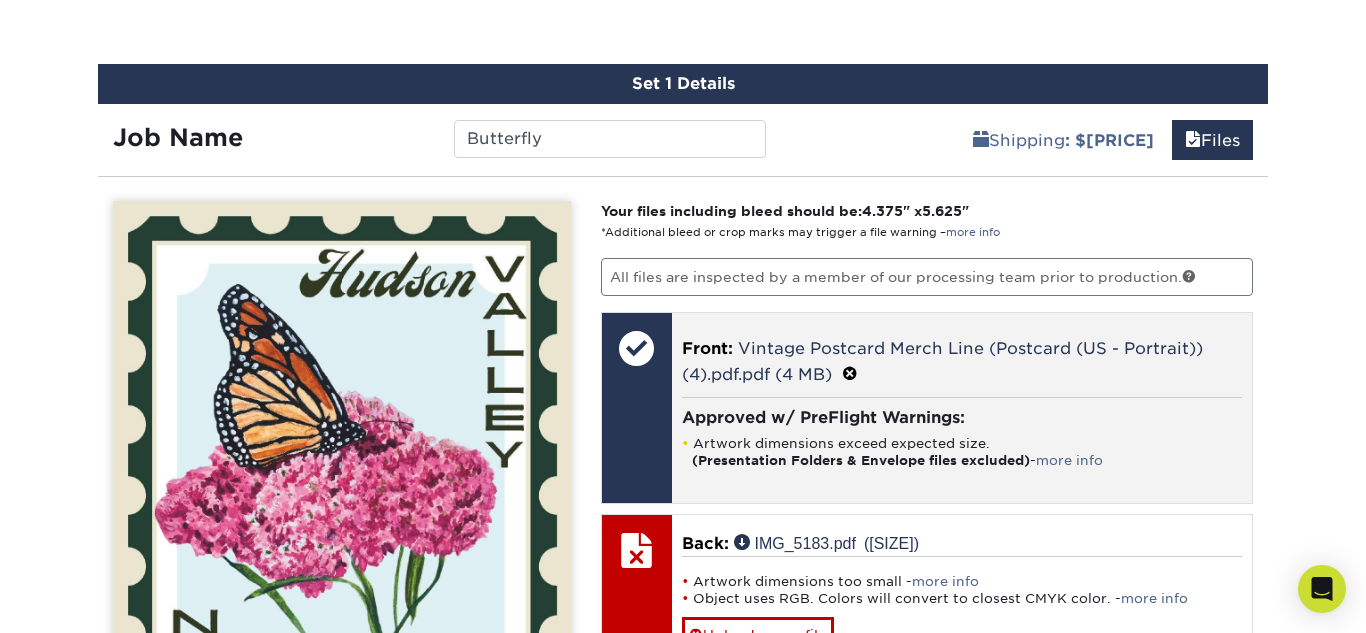 click at bounding box center [637, 348] 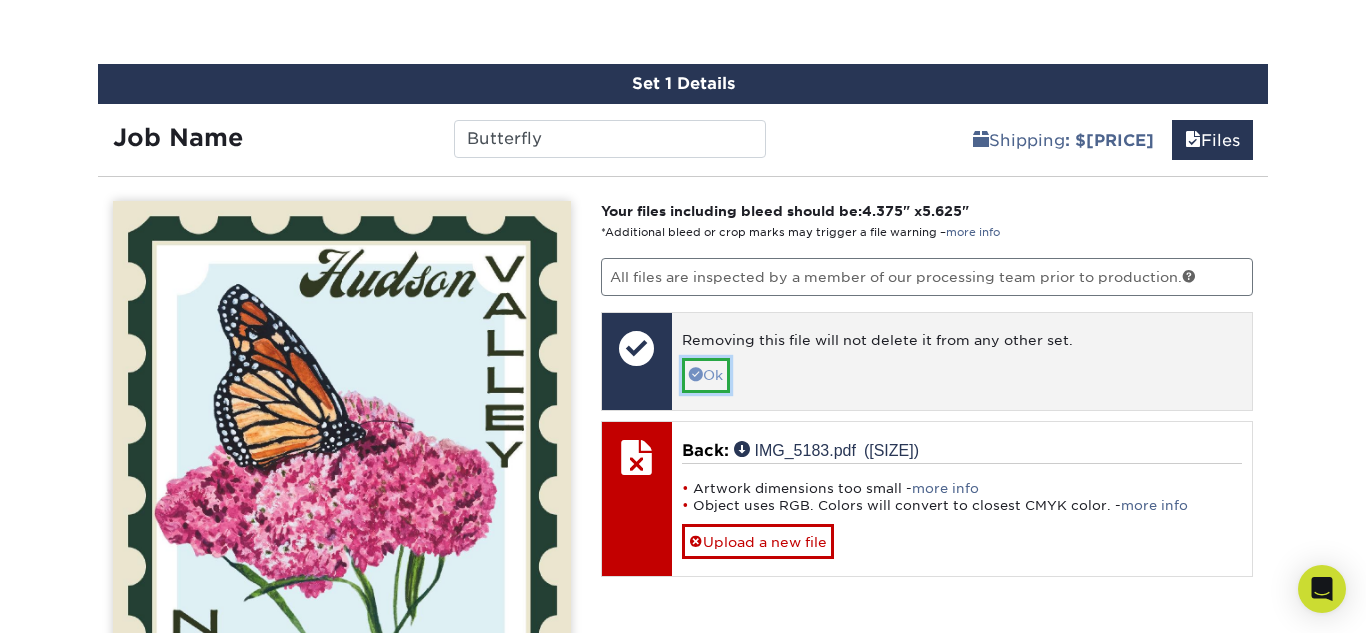 click on "Ok" at bounding box center (706, 375) 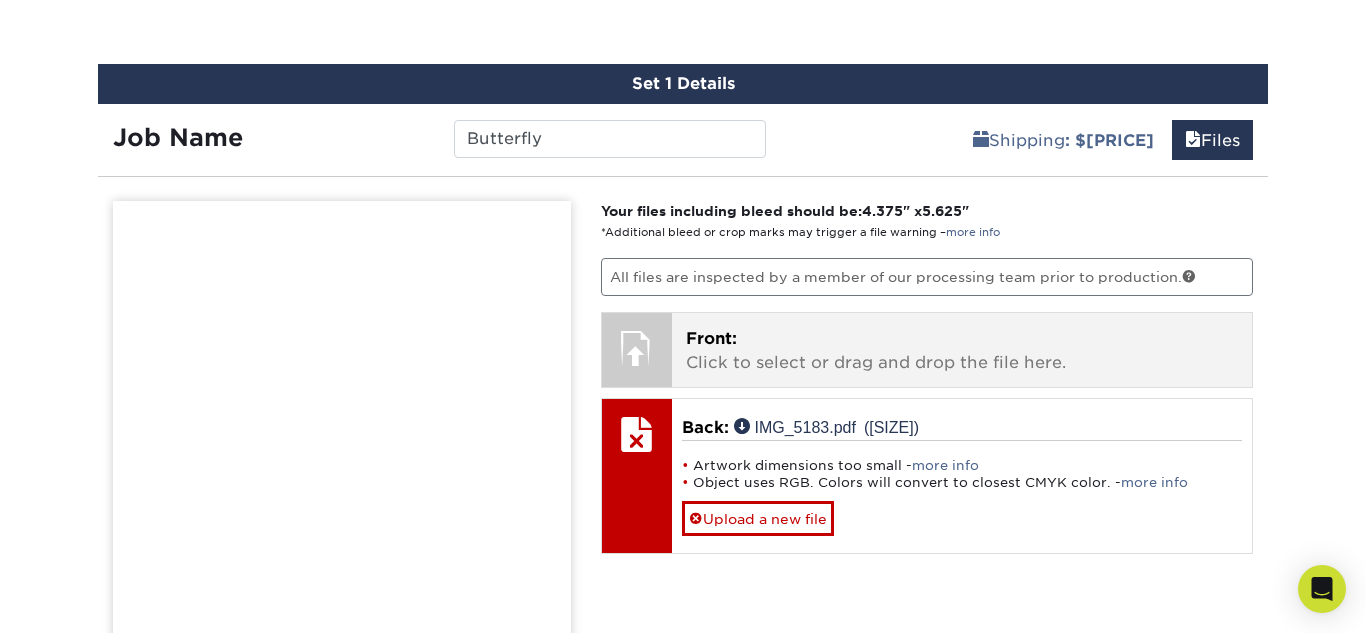 click on "Front: Click to select or drag and drop the file here." at bounding box center (962, 351) 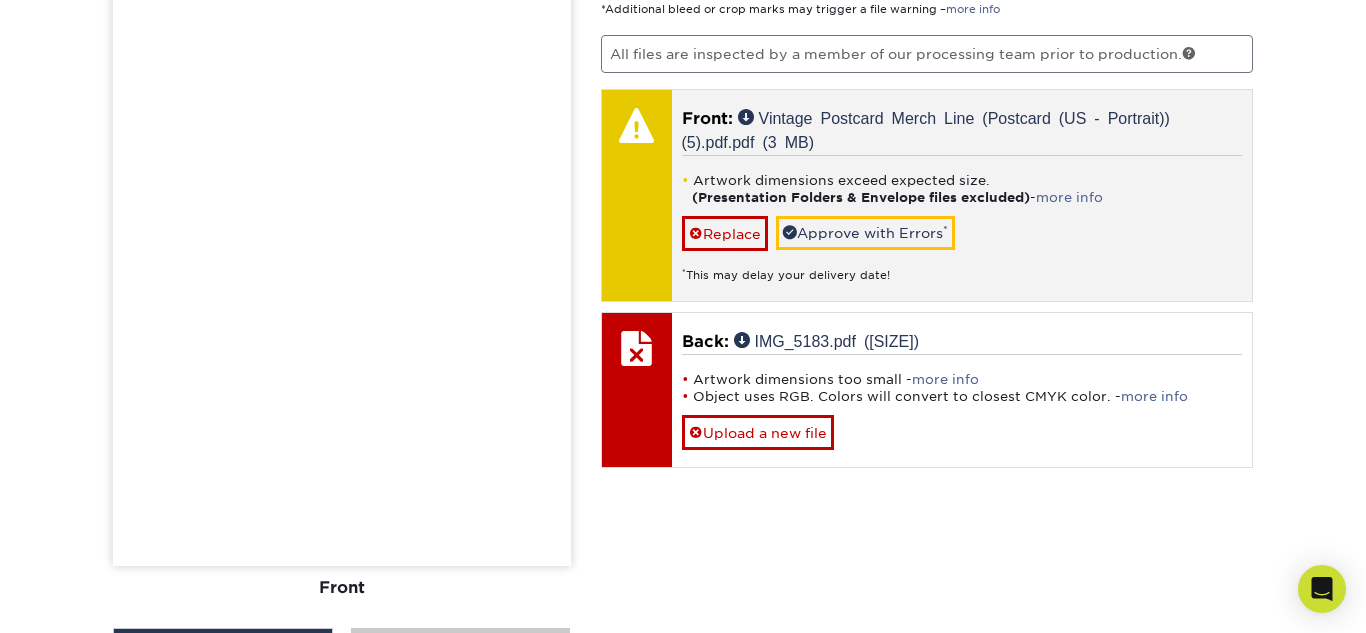 scroll, scrollTop: 1298, scrollLeft: 0, axis: vertical 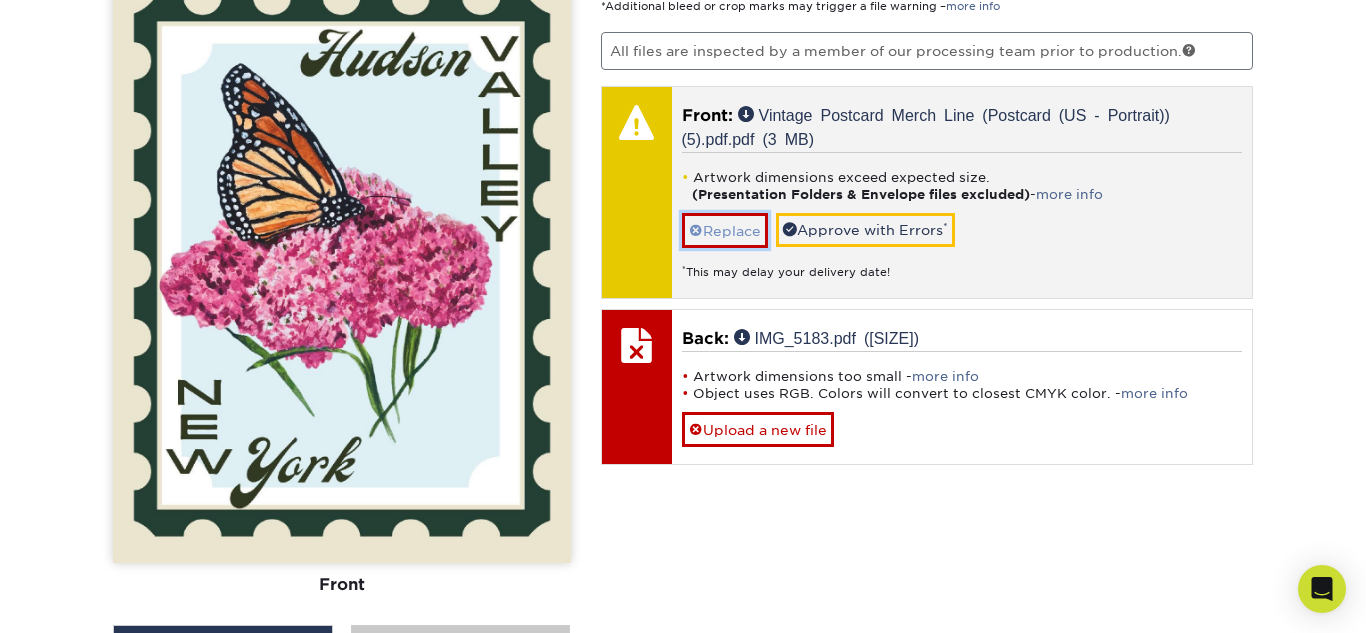 click on "Replace" at bounding box center (725, 230) 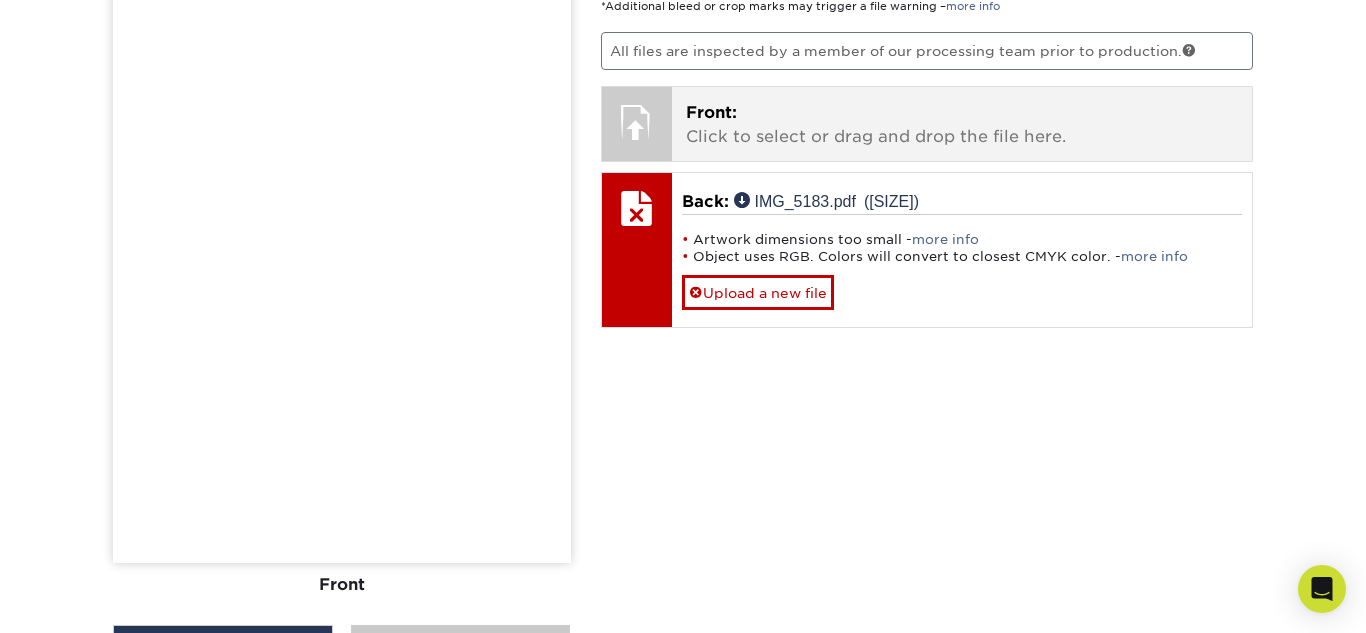 click on "Front: Click to select or drag and drop the file here." at bounding box center [962, 125] 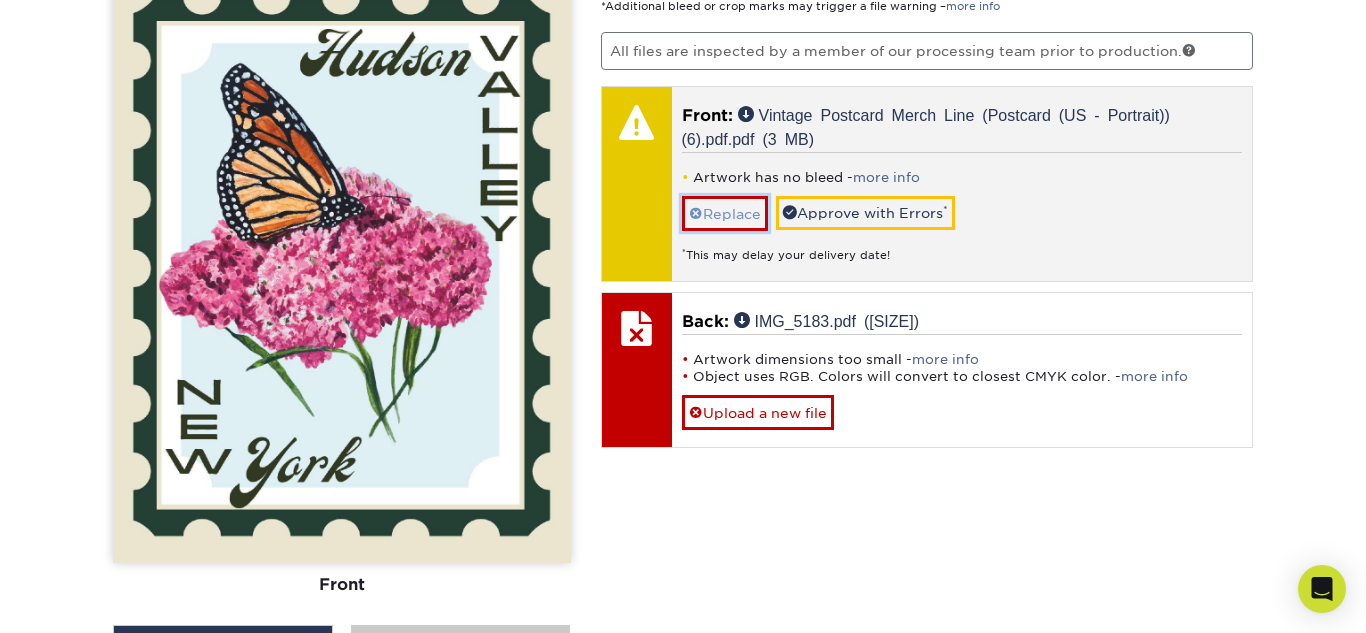 click on "Replace" at bounding box center (725, 213) 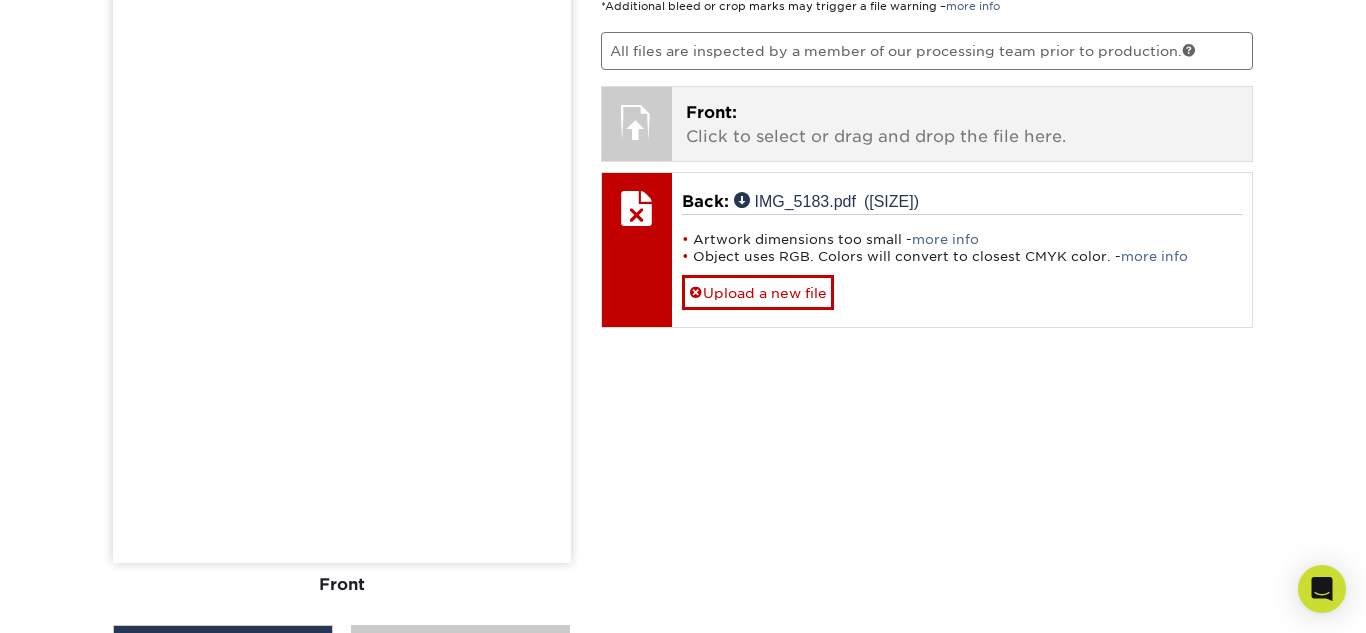 click on "Front: Click to select or drag and drop the file here." at bounding box center (962, 125) 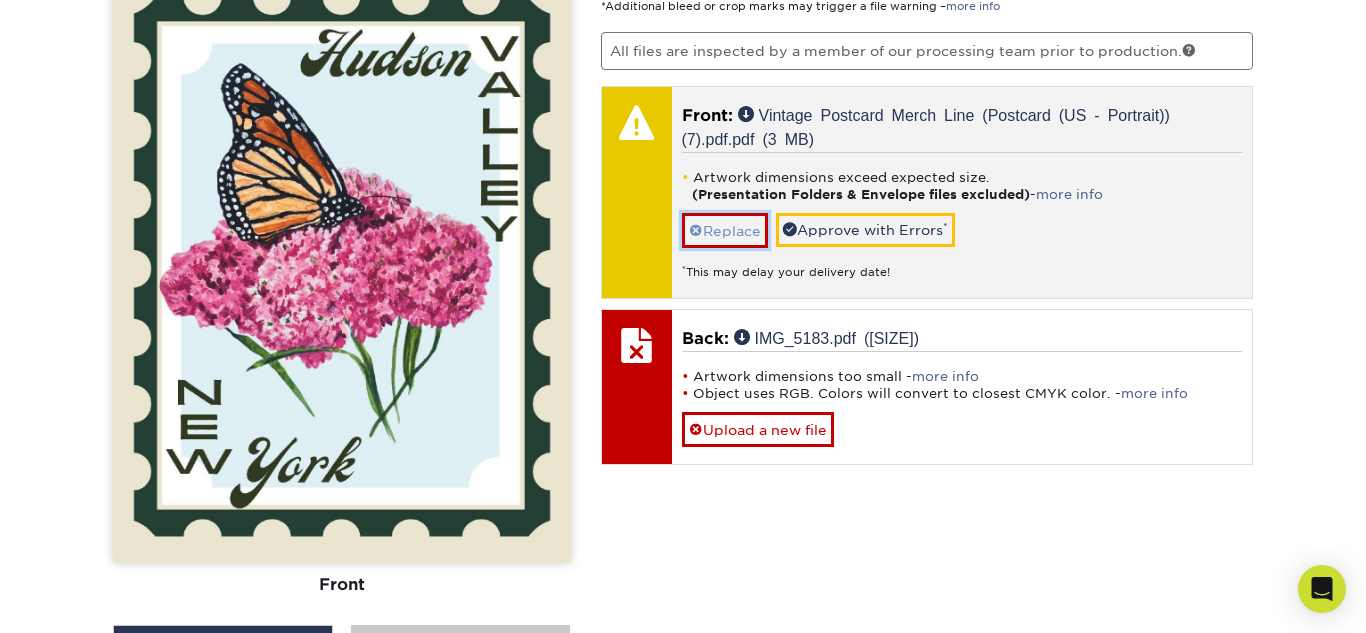 click on "Replace" at bounding box center [725, 230] 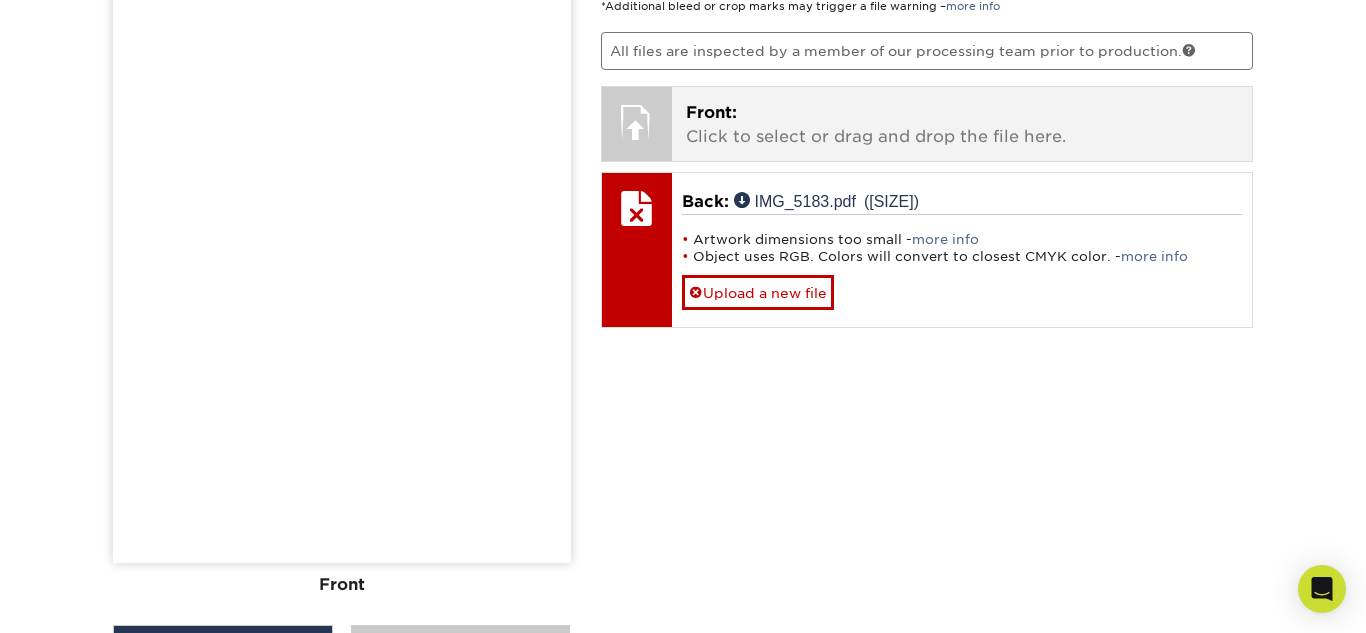 click on "Front: Click to select or drag and drop the file here." at bounding box center [962, 125] 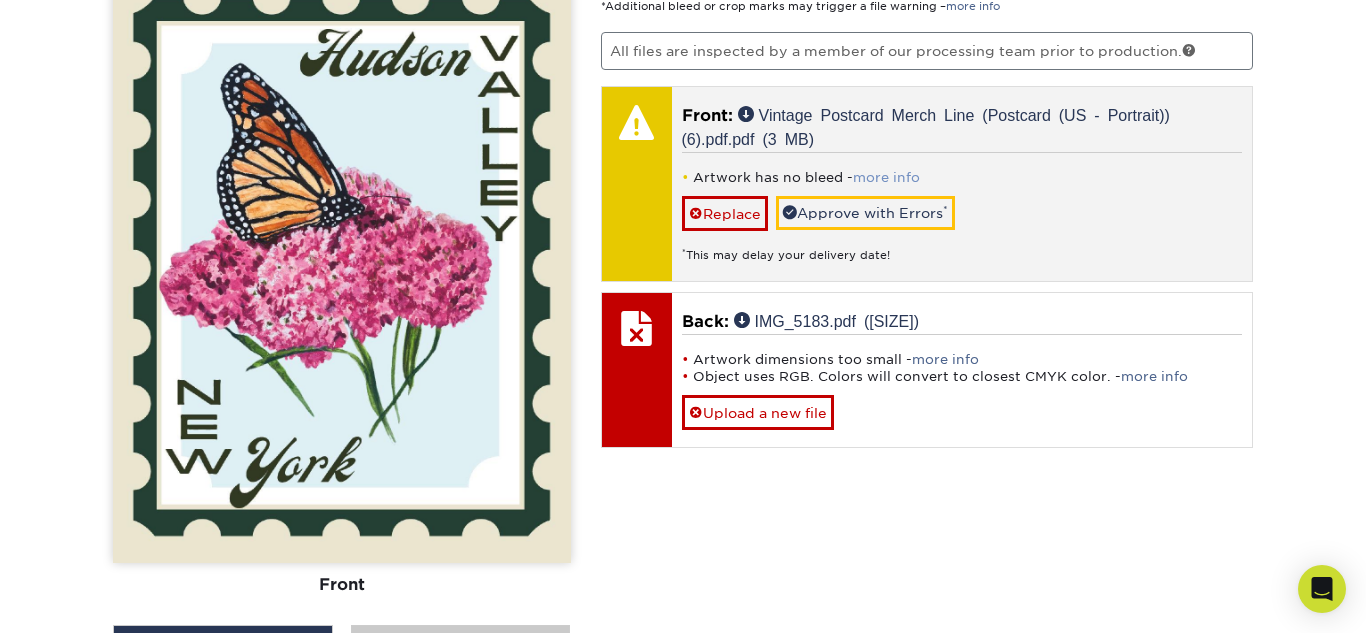 click on "more info" at bounding box center (886, 177) 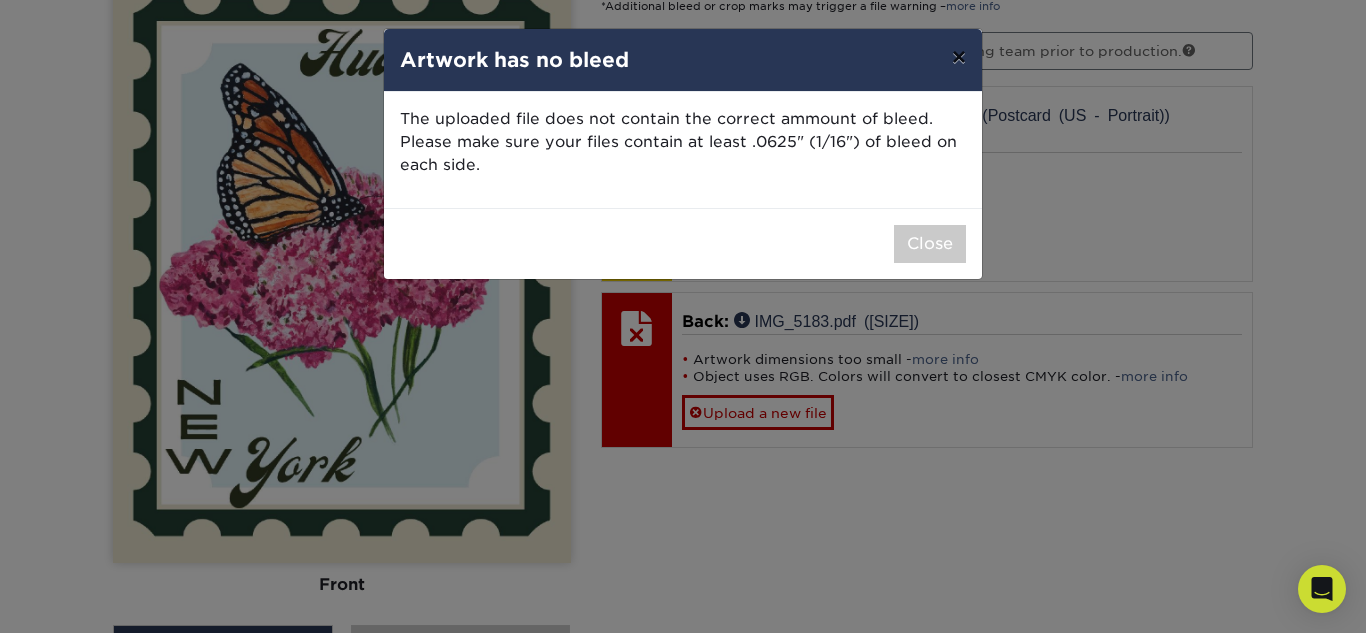 click on "×" at bounding box center (959, 57) 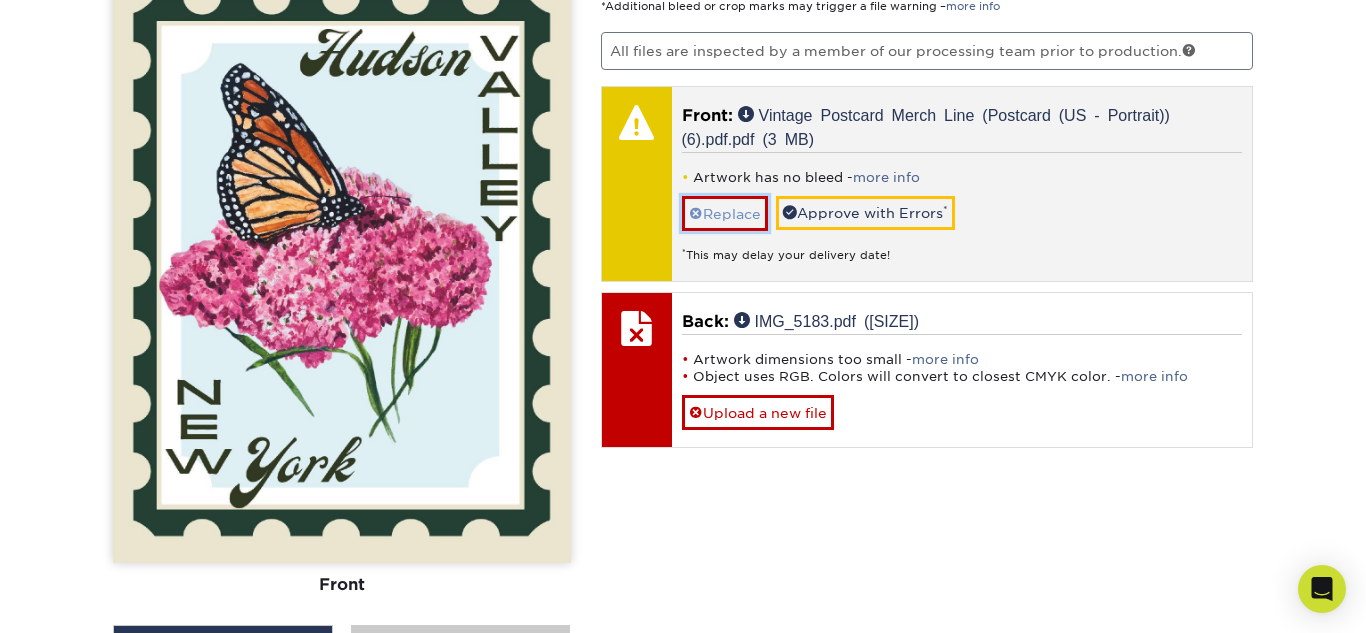 click on "Replace" at bounding box center [725, 213] 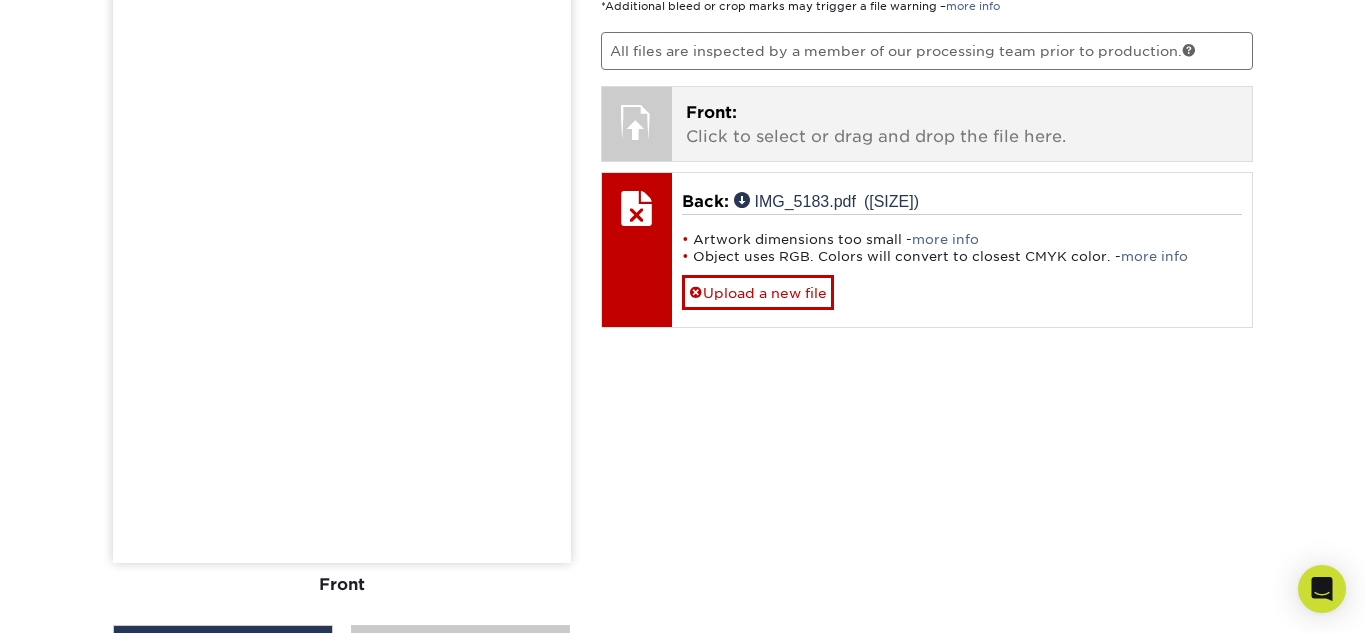 click on "Front: Click to select or drag and drop the file here.
Choose file
IMG_5184.pdf      2.1  MiB               ✔    ✘            Open Vintage Postcard Merch Line (Postcard (US - Portrait)).pdf.pdf      1.3  MiB               ✔    ✘            Vintage Postcard Merch Line (Postcard (US - Portrait)) (2).pdf.pdf      1.5  MiB               ✔    ✘            Vintage Postcard Merch Line (Postcard (US - Portrait)) (3).pdf.pdf      3.5  MiB               ✔    ✘            Vintage Postcard Merch Line (Postcard (US - Portrait)) (4).pdf.pdf      3.5  MiB               ✔    ✘            Vintage Postcard Merch Line (Postcard (US - Portrait)) (5).pdf.pdf      3.5  MiB               ✔    ✘            Vintage Postcard Merch Line (Postcard (US - Portrait)) (6).pdf.pdf      3.4  MiB               ✔    ✘            Vintage Postcard Merch Line (Postcard (US - Portrait)) (7).pdf.pdf      3.5  MiB               ✔    ✘                 3.4  MiB               ✔" at bounding box center [962, 124] 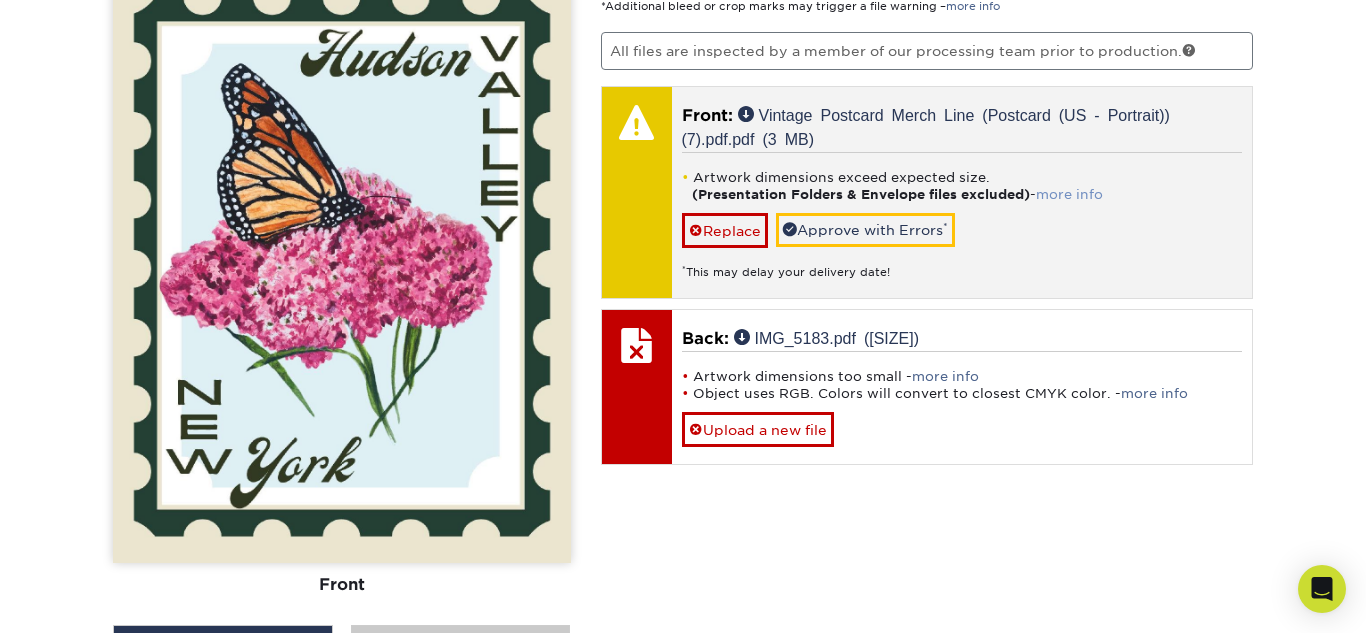 click on "more info" at bounding box center (1069, 194) 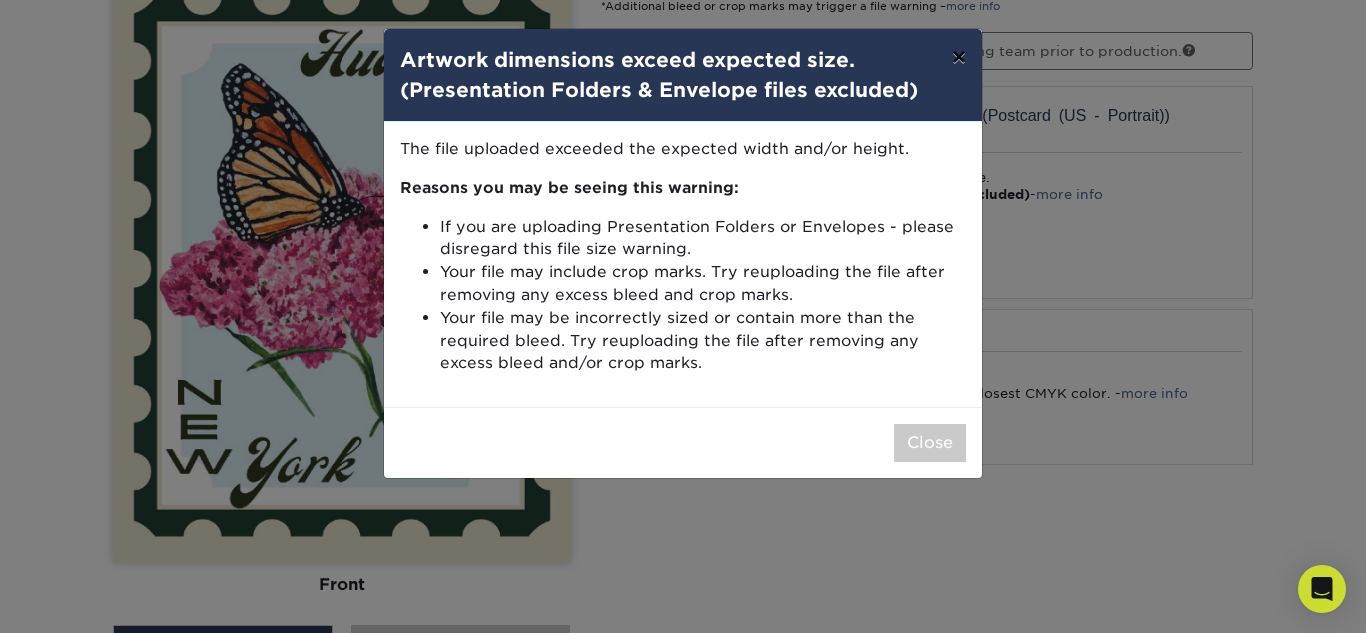 click on "×" at bounding box center [959, 57] 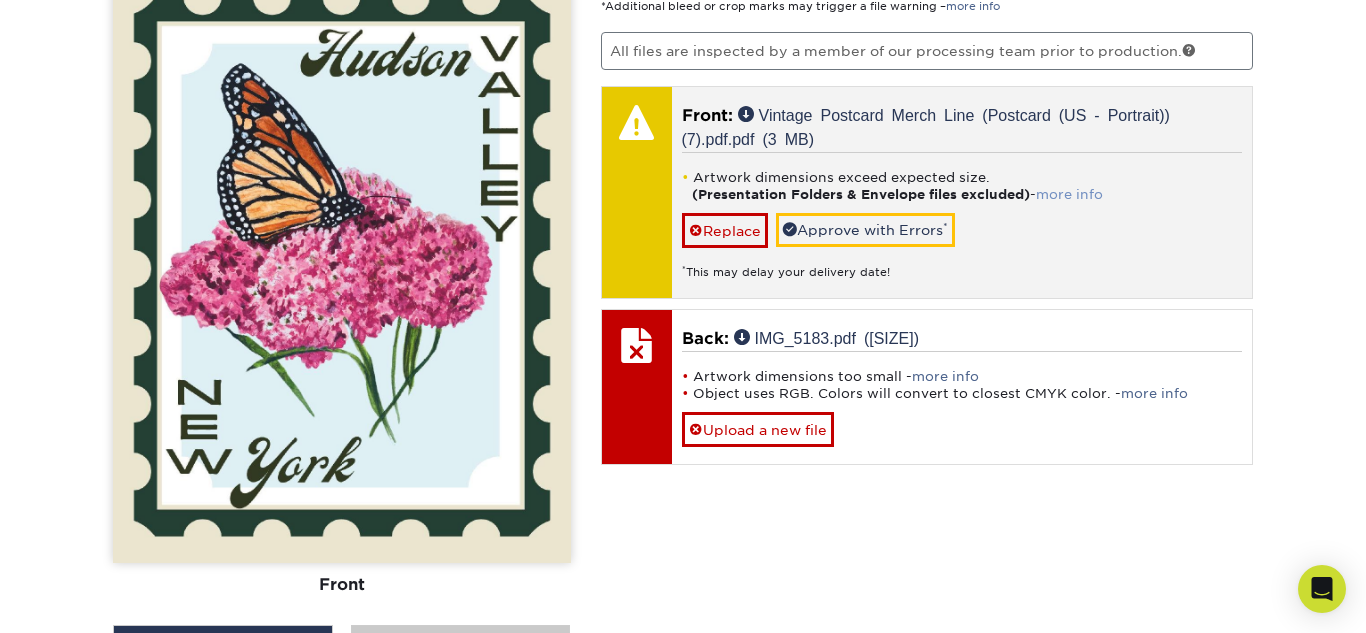 click on "more info" at bounding box center [1069, 194] 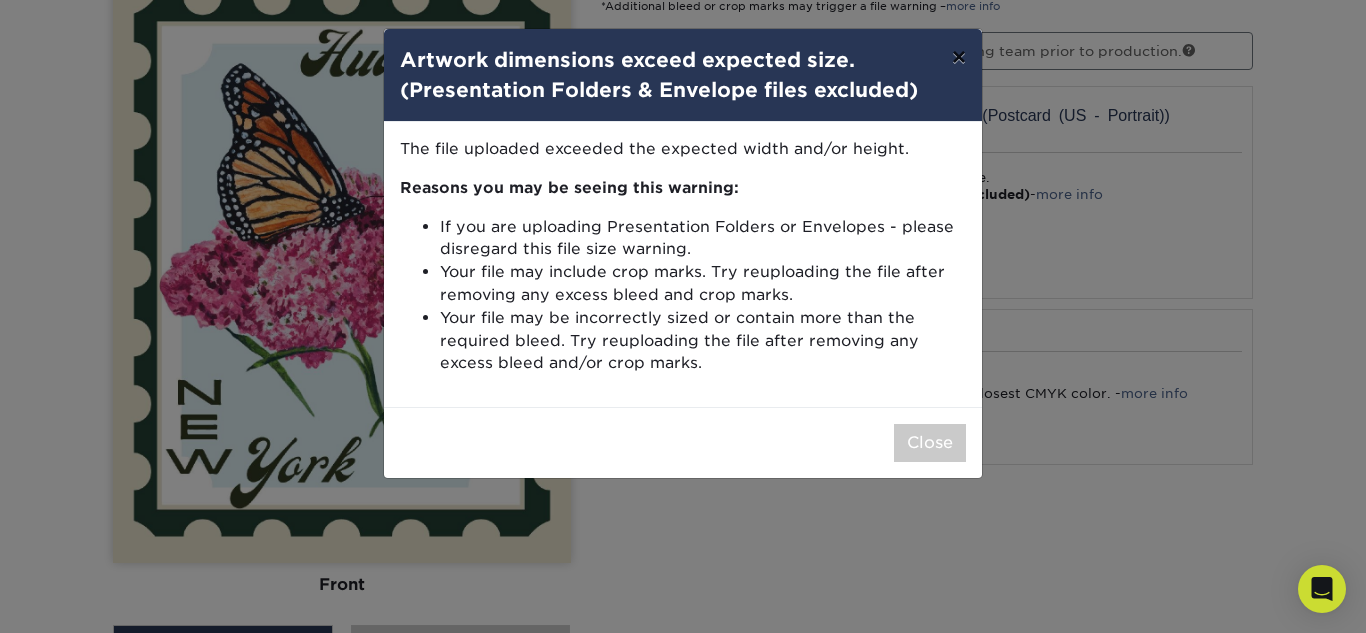 click on "×" at bounding box center (959, 57) 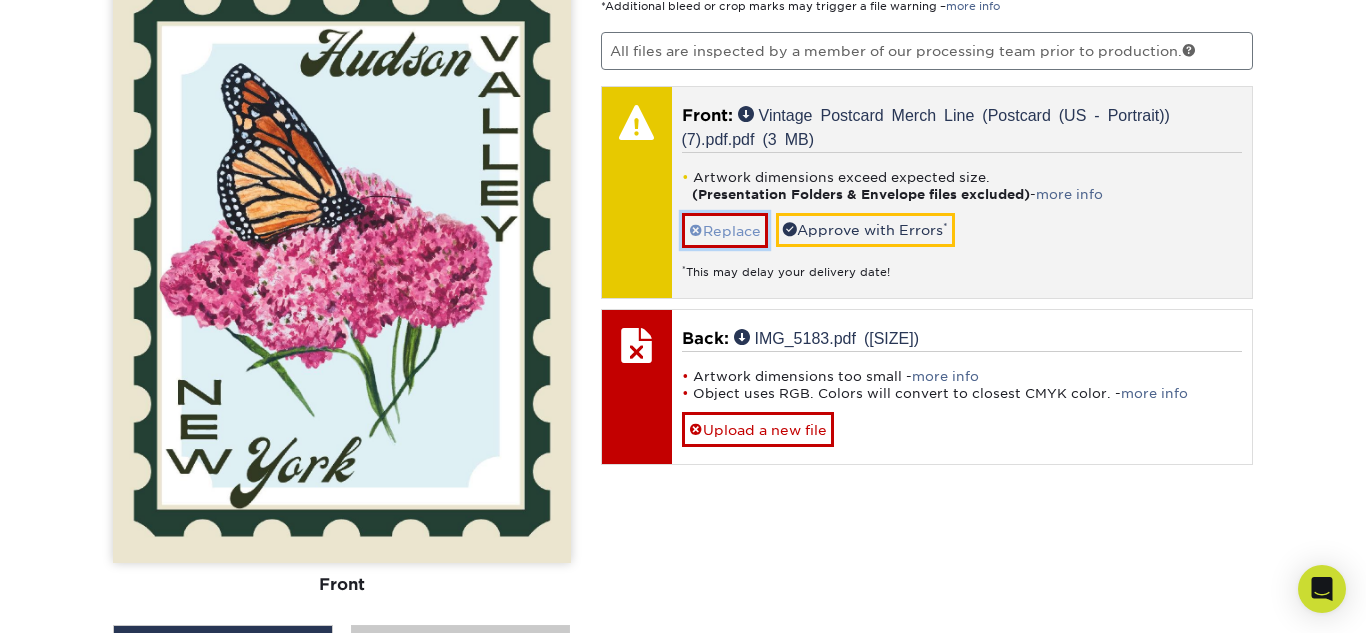 click on "Replace" at bounding box center (725, 230) 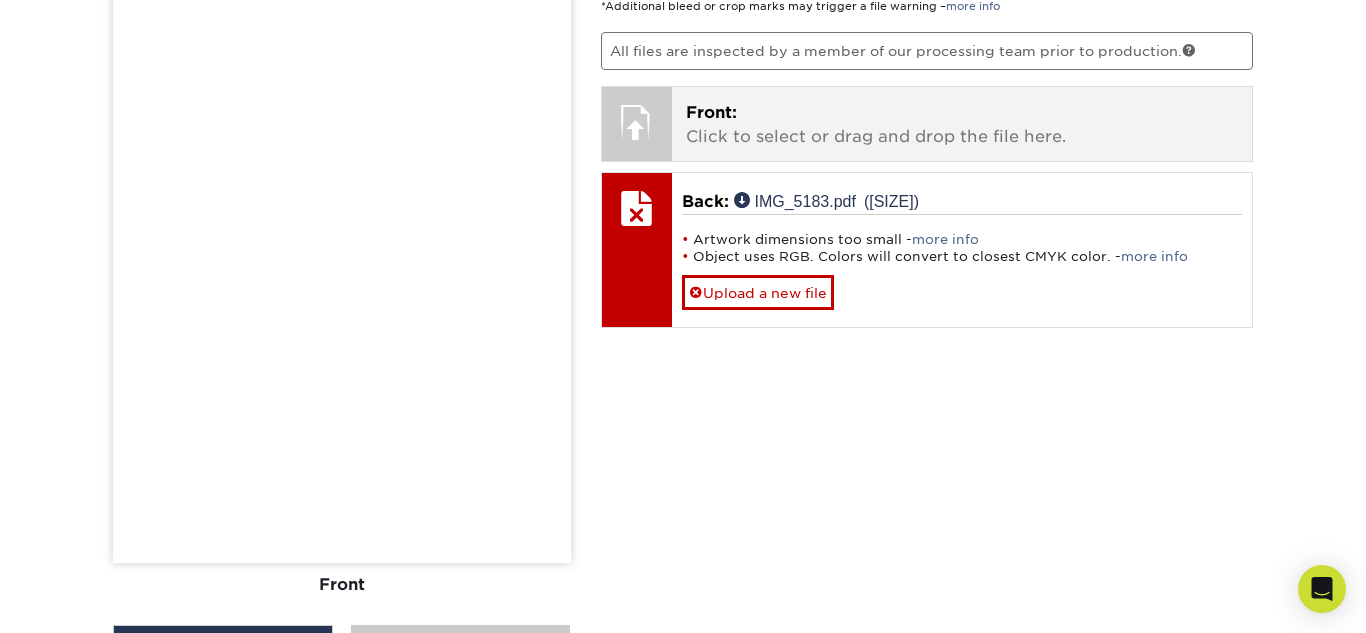 click on "Front: Click to select or drag and drop the file here." at bounding box center (962, 125) 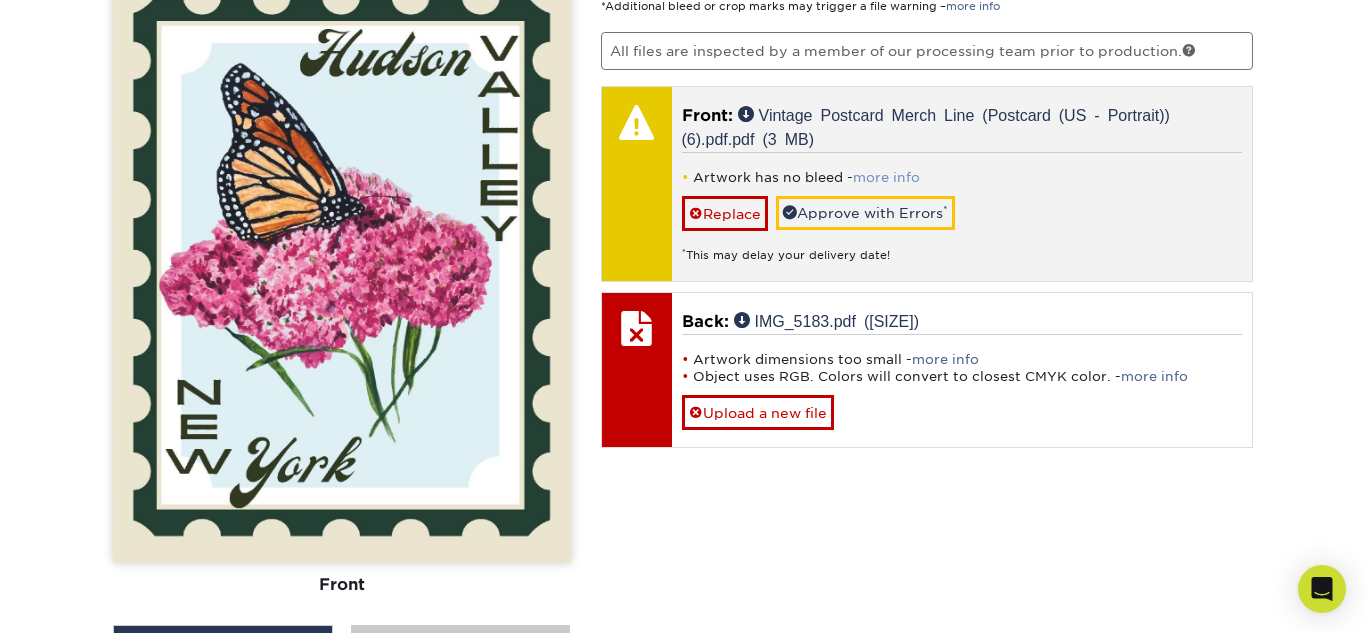 click on "more info" at bounding box center [886, 177] 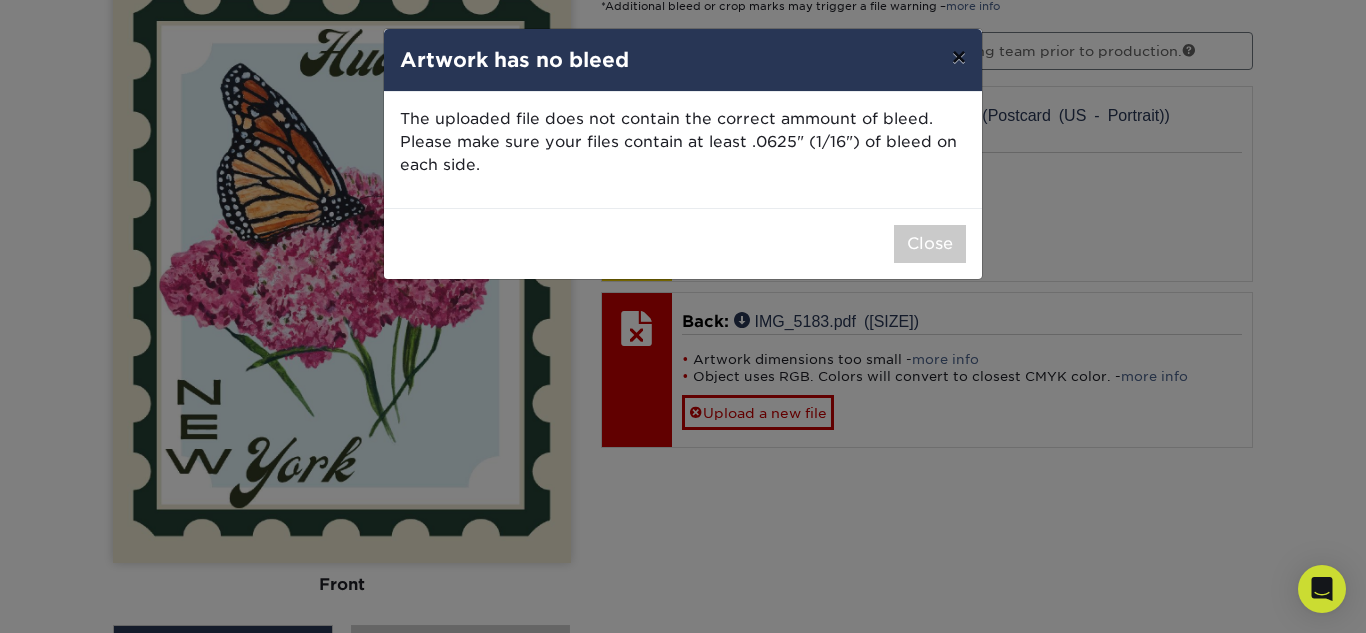click on "×" at bounding box center [959, 57] 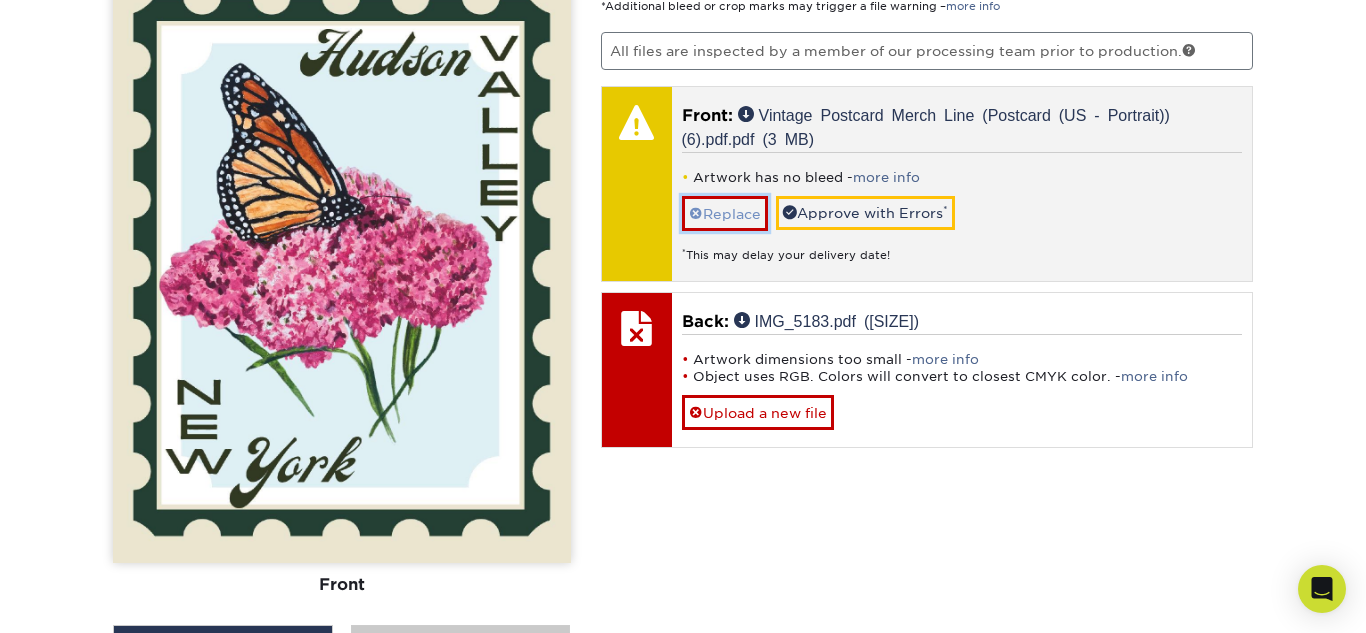 click on "Replace" at bounding box center [725, 213] 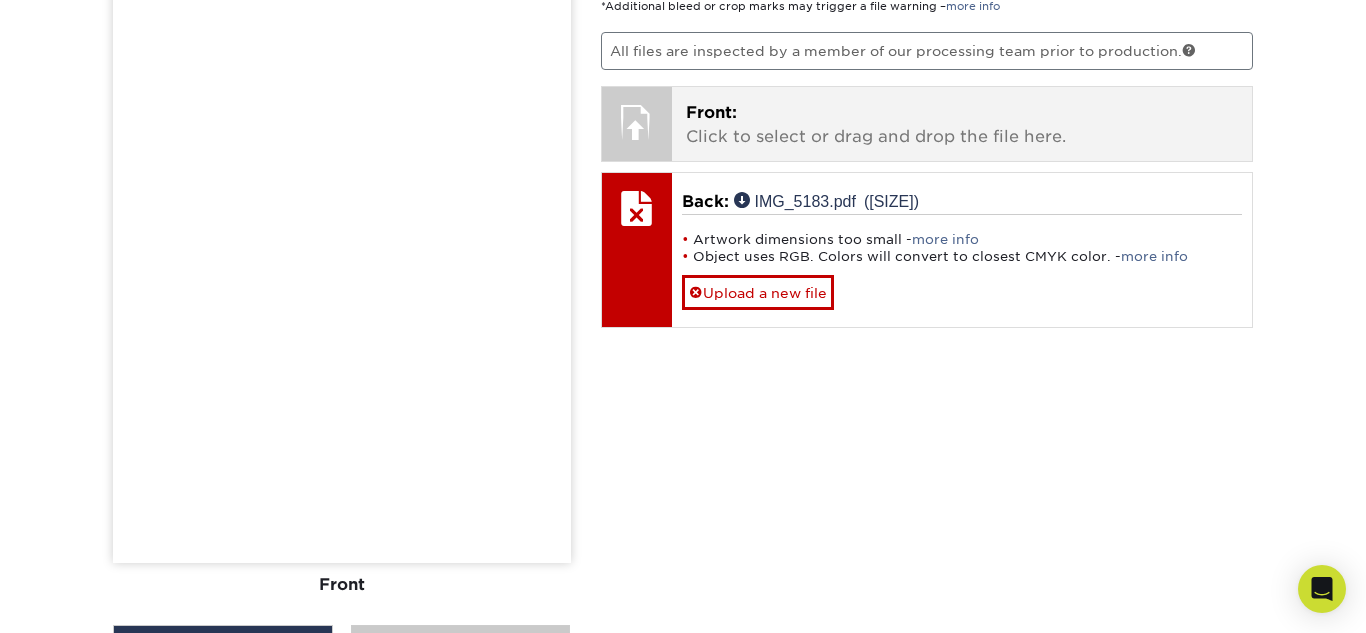 click on "Front: Click to select or drag and drop the file here.
Choose file
IMG_5184.pdf      2.1  MiB               ✔    ✘            Open Vintage Postcard Merch Line (Postcard (US - Portrait)).pdf.pdf      1.3  MiB               ✔    ✘            Vintage Postcard Merch Line (Postcard (US - Portrait)) (2).pdf.pdf      1.5  MiB               ✔    ✘            Vintage Postcard Merch Line (Postcard (US - Portrait)) (3).pdf.pdf      3.5  MiB               ✔    ✘            Vintage Postcard Merch Line (Postcard (US - Portrait)) (4).pdf.pdf      3.5  MiB               ✔    ✘            Vintage Postcard Merch Line (Postcard (US - Portrait)) (5).pdf.pdf      3.5  MiB               ✔    ✘            Vintage Postcard Merch Line (Postcard (US - Portrait)) (6).pdf.pdf      3.4  MiB               ✔    ✘            Vintage Postcard Merch Line (Postcard (US - Portrait)) (7).pdf.pdf      3.5  MiB               ✔    ✘                 3.4  MiB               ✔" at bounding box center [962, 124] 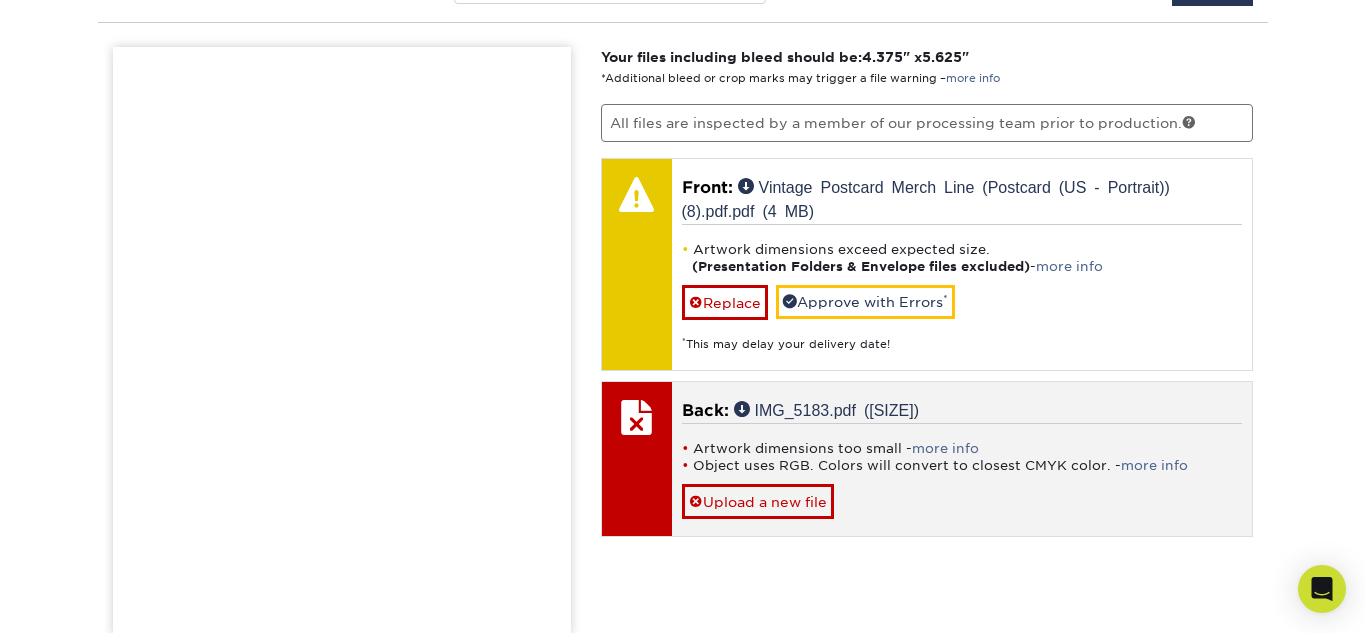 scroll, scrollTop: 1233, scrollLeft: 0, axis: vertical 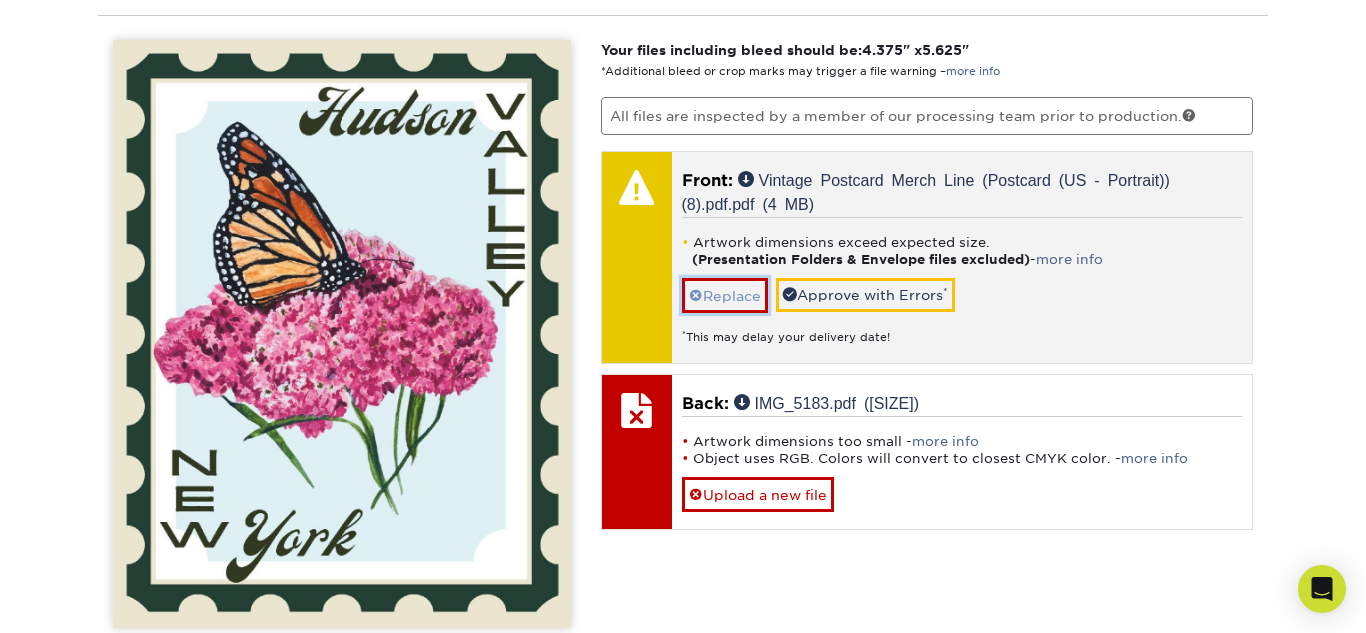 click on "Replace" at bounding box center (725, 295) 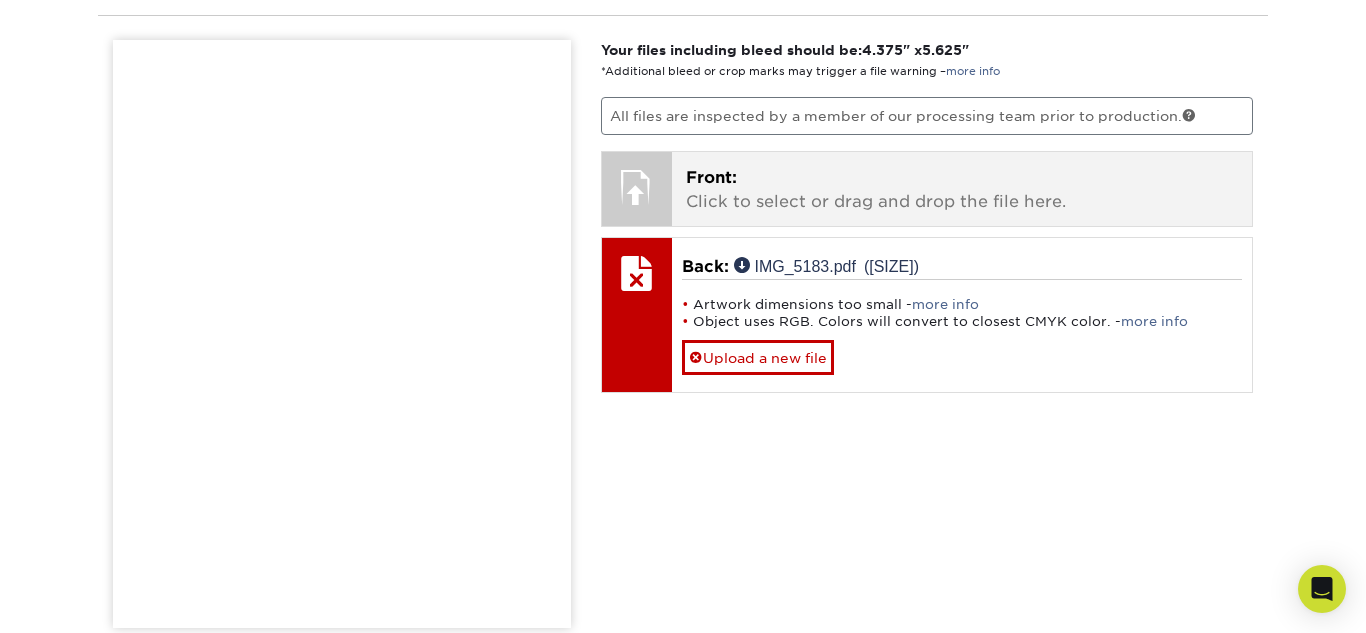 click at bounding box center (637, 187) 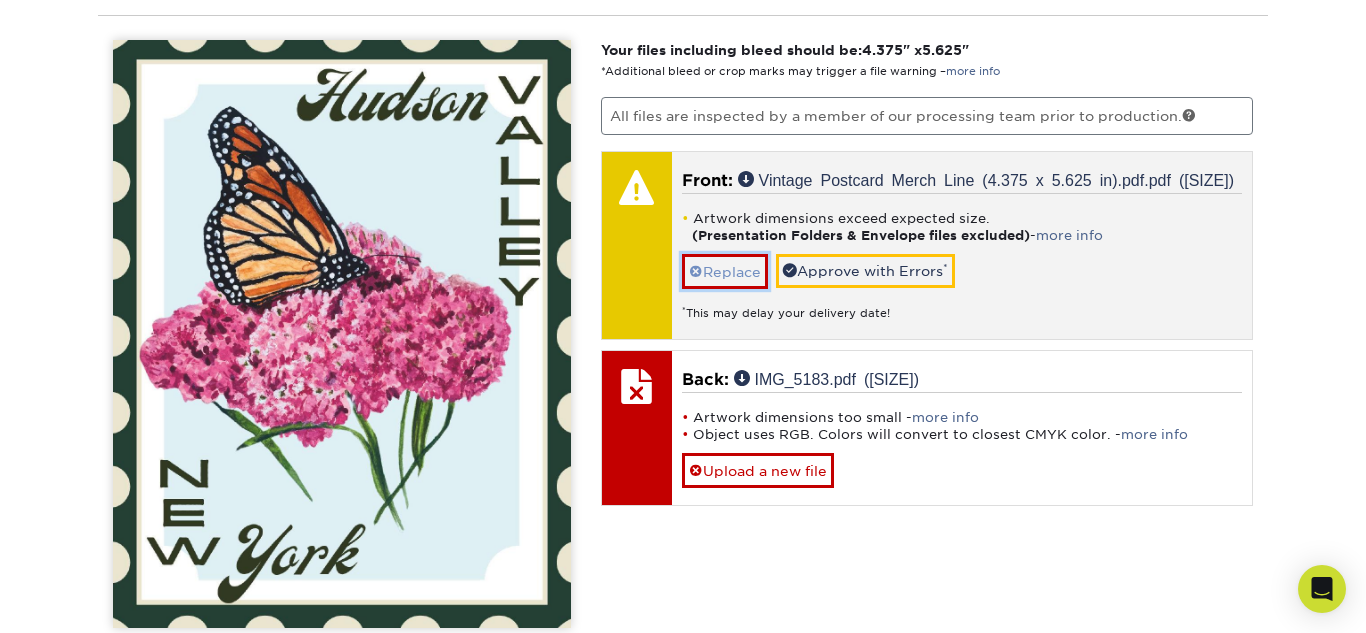 click on "Replace" at bounding box center [725, 271] 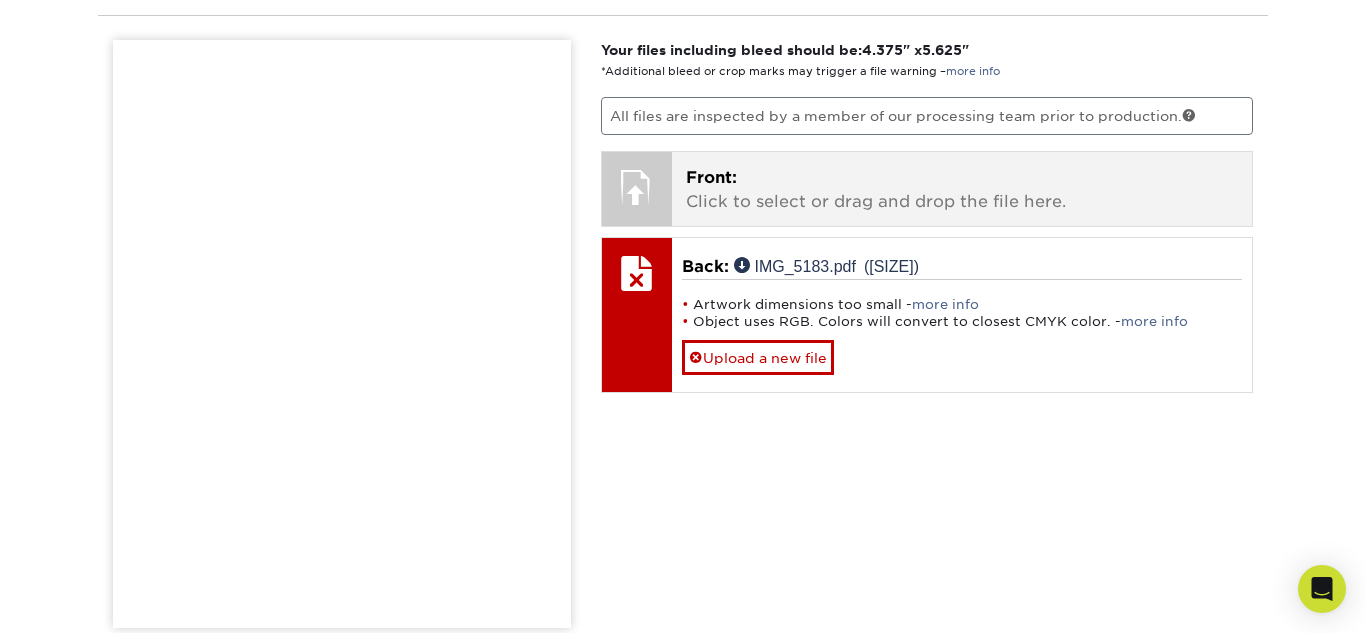 click on "Front: Click to select or drag and drop the file here.
Choose file
IMG_5184.pdf      2.1  MiB               ✔    ✘            Open Vintage Postcard Merch Line (Postcard (US - Portrait)).pdf.pdf      1.3  MiB               ✔    ✘            Vintage Postcard Merch Line (Postcard (US - Portrait)) (2).pdf.pdf      1.5  MiB               ✔    ✘            Vintage Postcard Merch Line (Postcard (US - Portrait)) (3).pdf.pdf      3.5  MiB               ✔    ✘            Vintage Postcard Merch Line (Postcard (US - Portrait)) (4).pdf.pdf      3.5  MiB               ✔    ✘            Vintage Postcard Merch Line (Postcard (US - Portrait)) (5).pdf.pdf      3.5  MiB               ✔    ✘            Vintage Postcard Merch Line (Postcard (US - Portrait)) (6).pdf.pdf      3.4  MiB               ✔    ✘            Vintage Postcard Merch Line (Postcard (US - Portrait)) (7).pdf.pdf      3.5  MiB               ✔    ✘                 3.4  MiB               ✔" at bounding box center (962, 189) 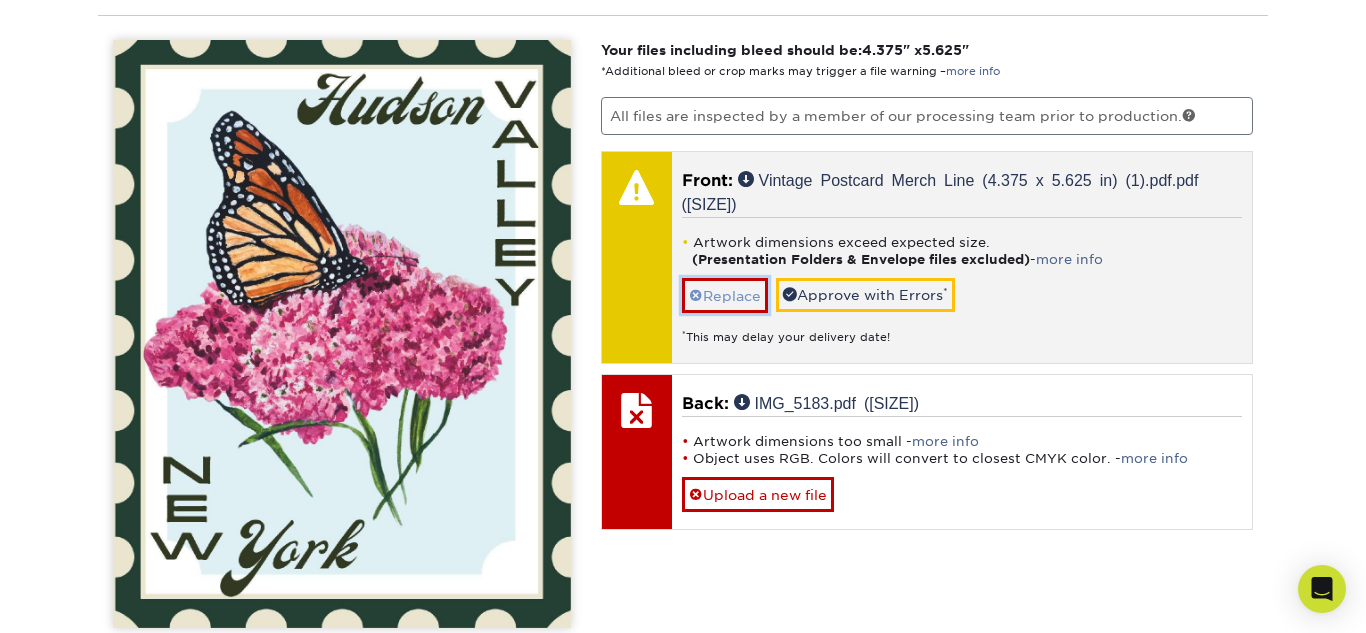 click on "Replace" at bounding box center (725, 295) 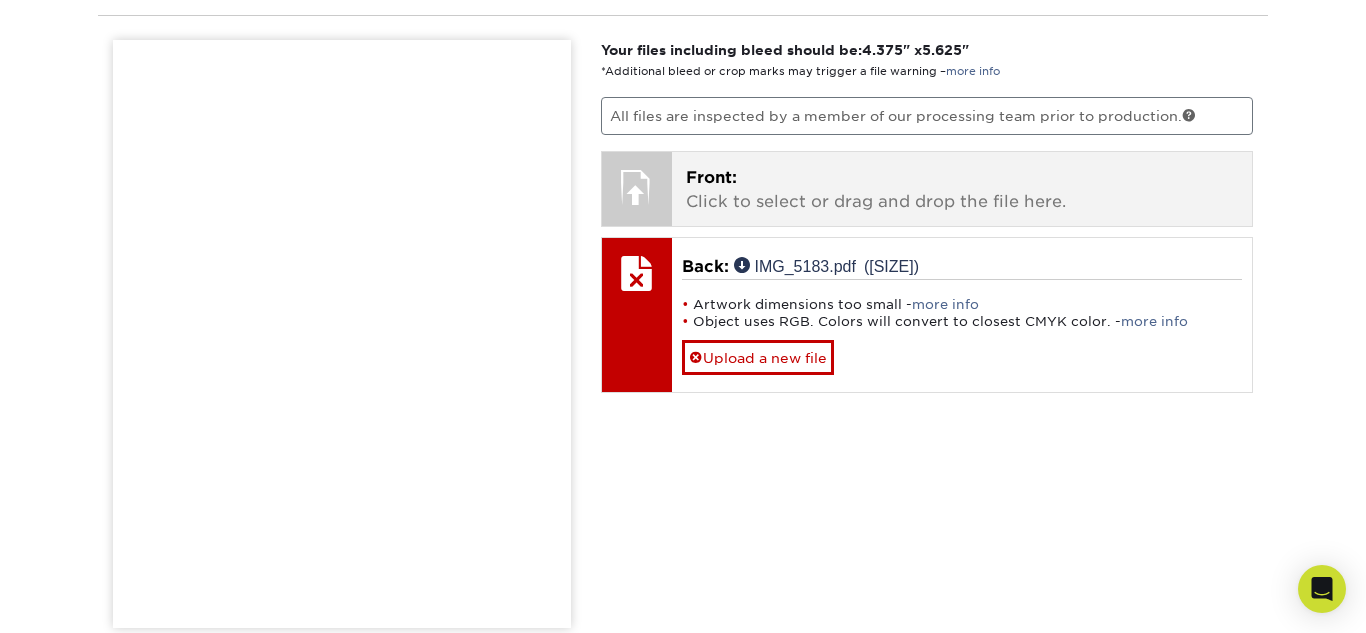 click on "Front: Click to select or drag and drop the file here." at bounding box center (962, 190) 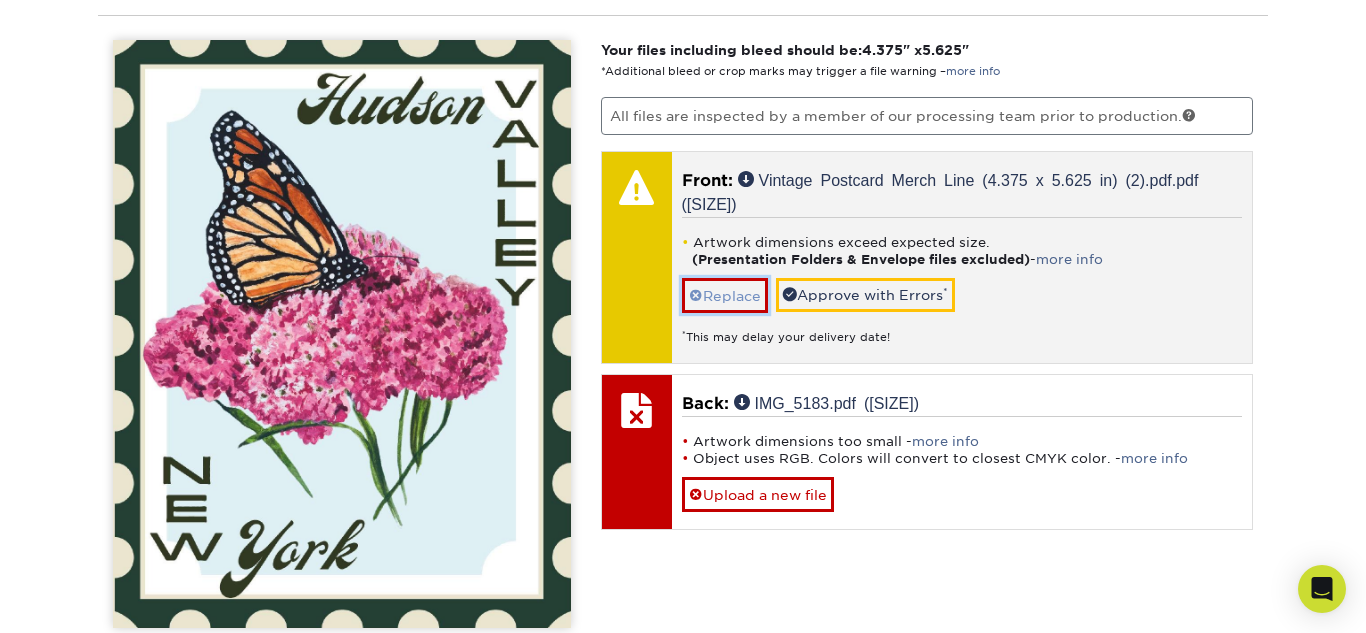 click on "Replace" at bounding box center [725, 295] 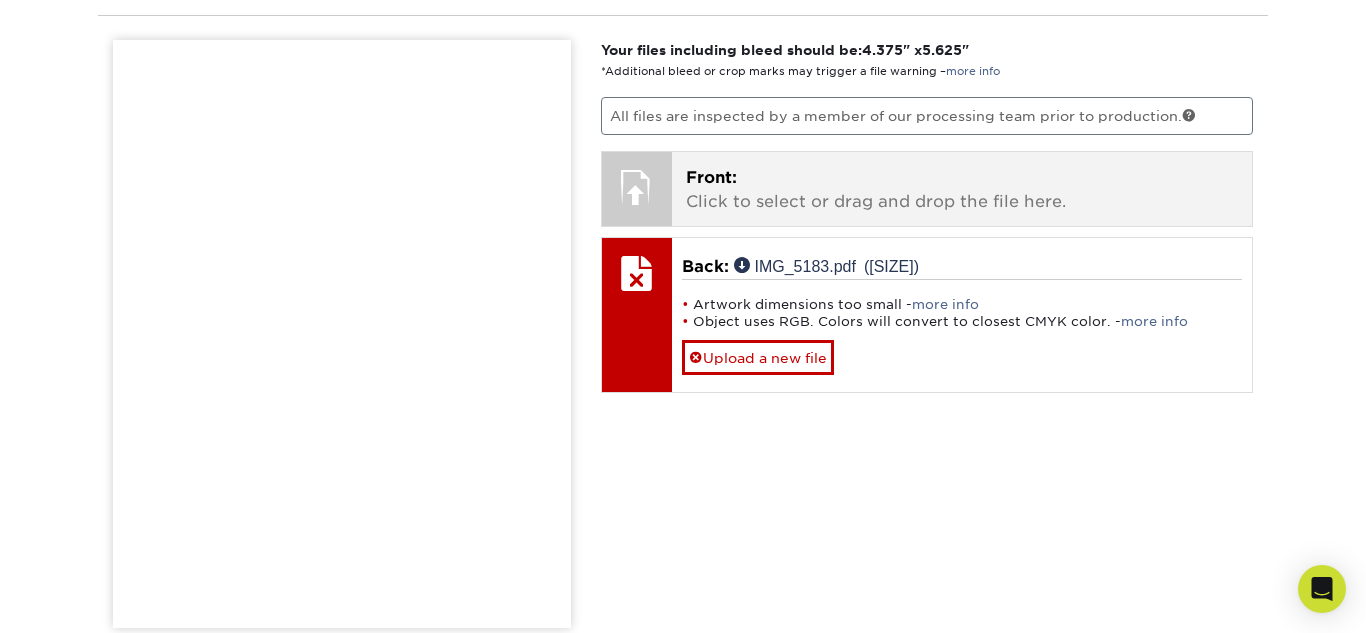 click at bounding box center [637, 187] 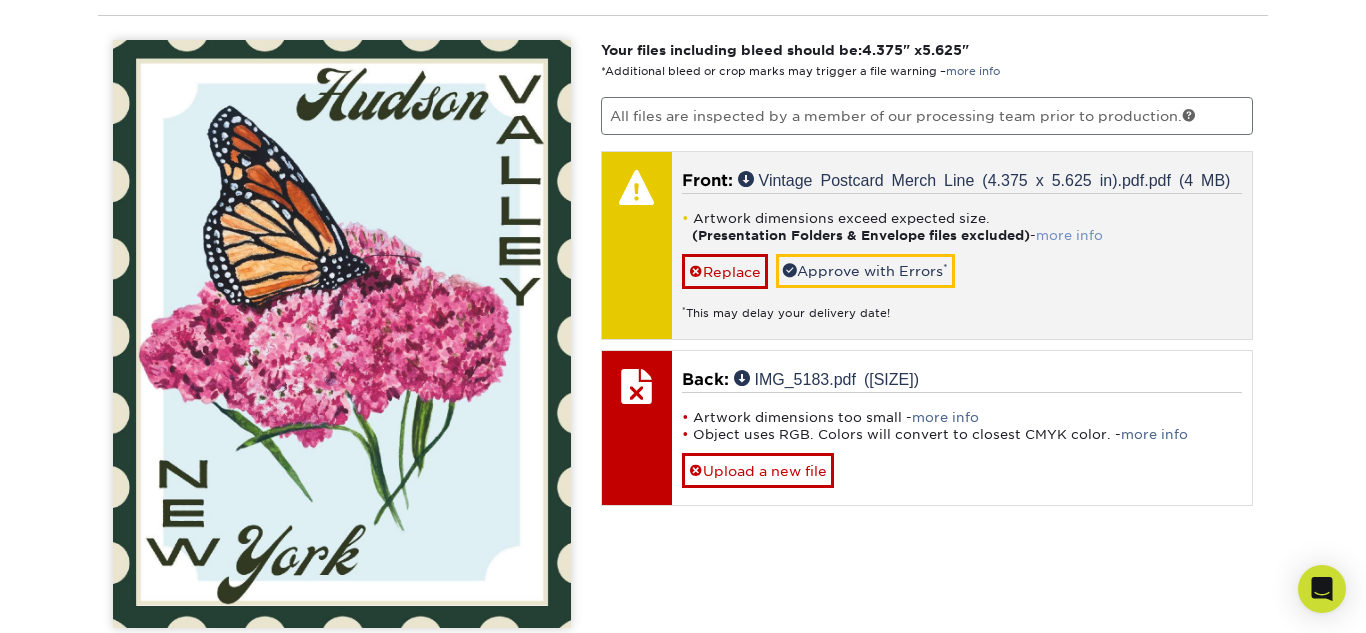 click on "more info" at bounding box center [1069, 235] 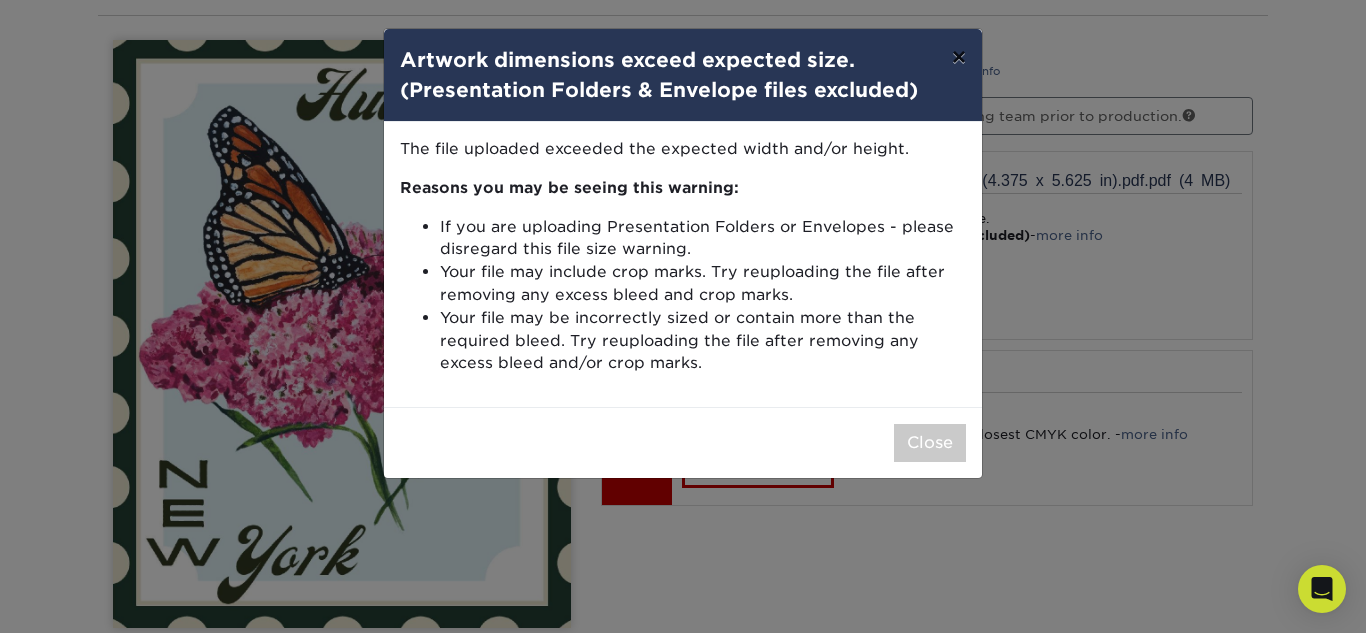 click on "×" at bounding box center [959, 57] 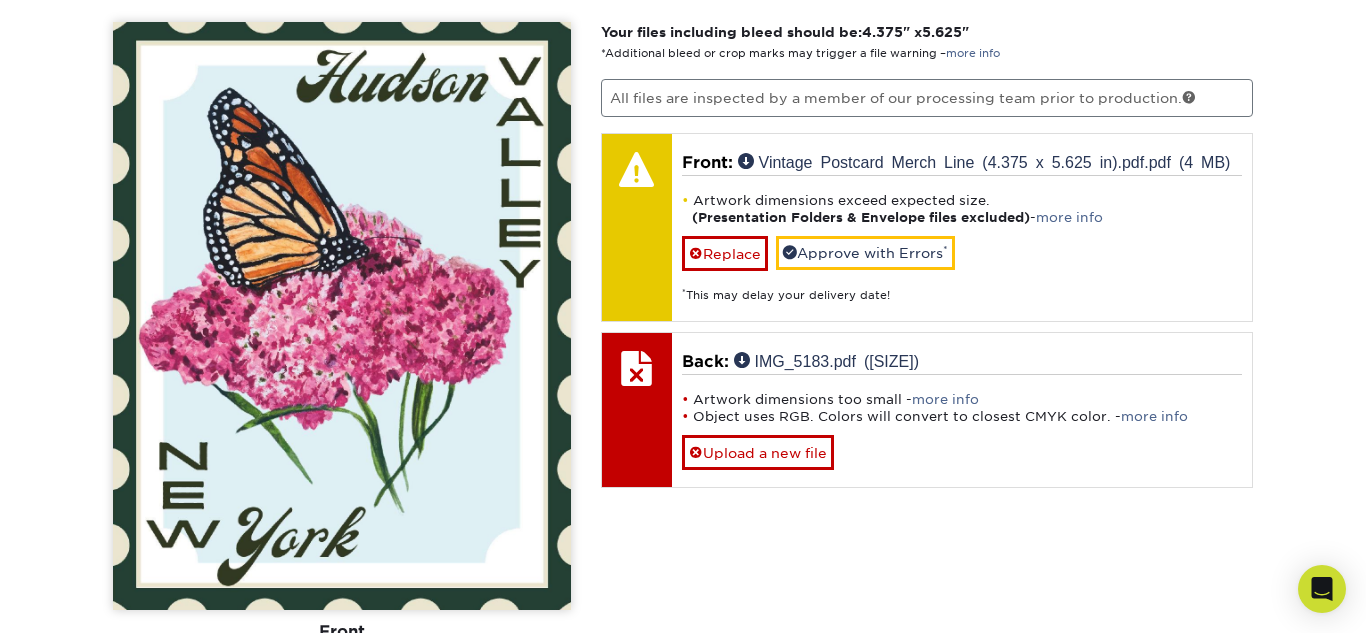 scroll, scrollTop: 1267, scrollLeft: 0, axis: vertical 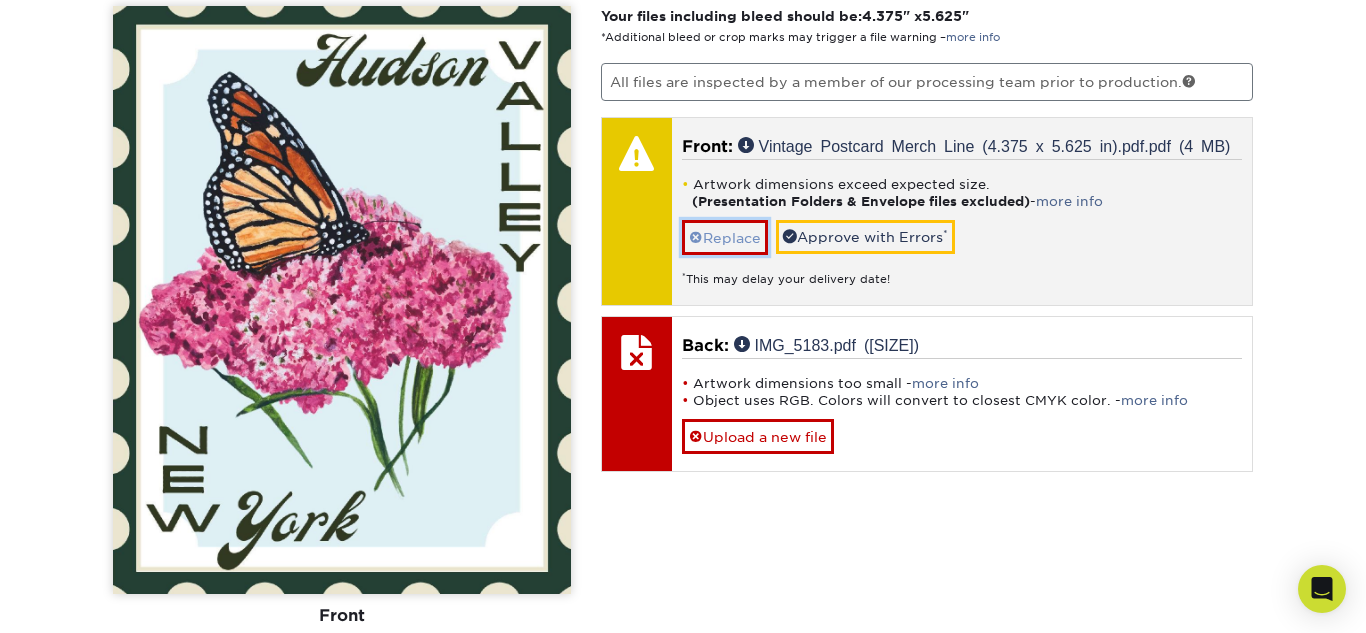 click on "Replace" at bounding box center (725, 237) 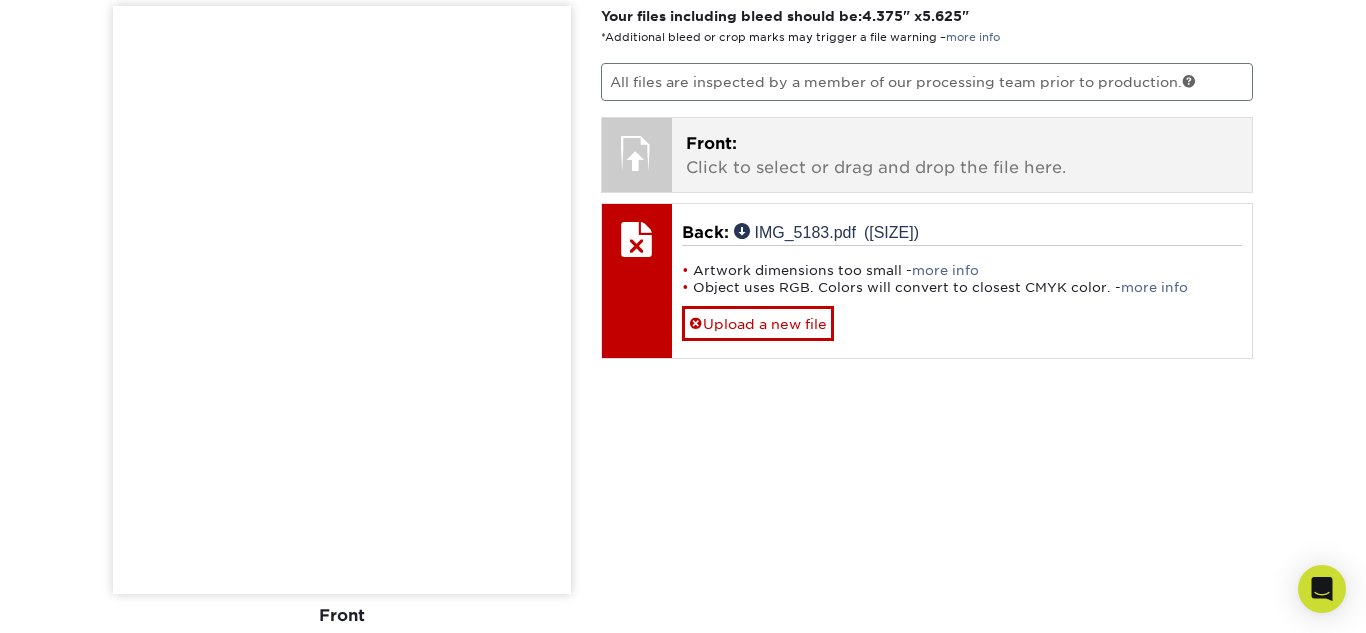 click at bounding box center (637, 153) 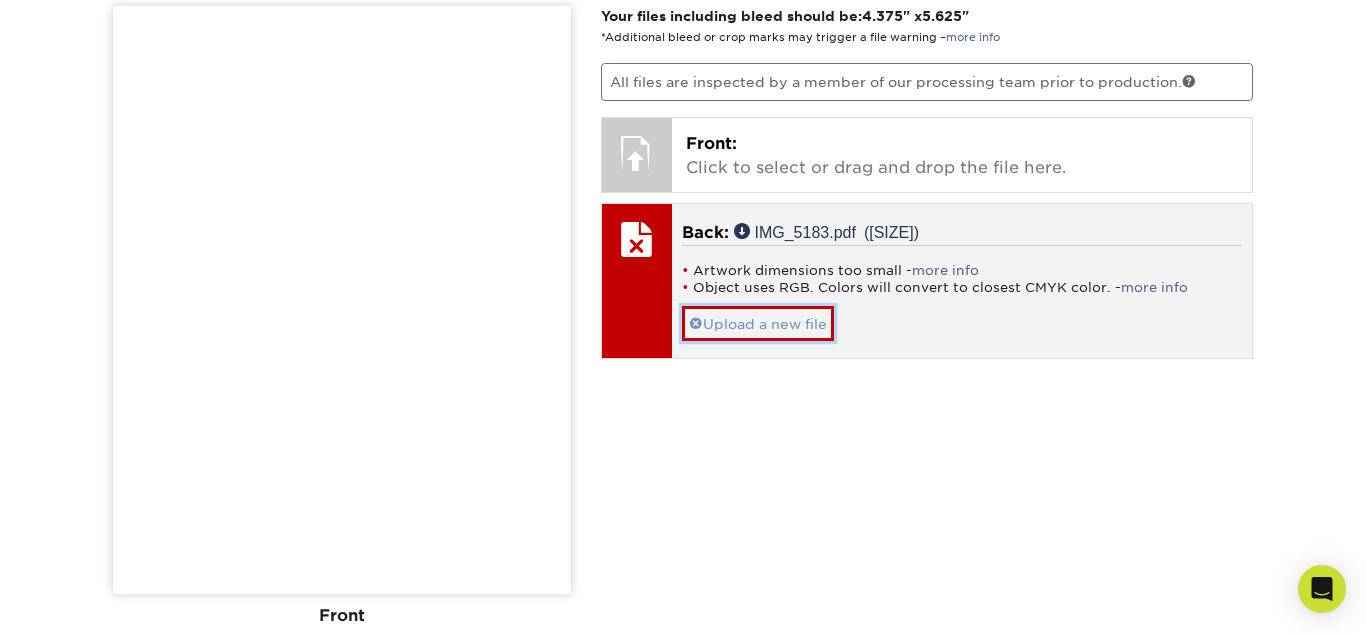 click at bounding box center (696, 324) 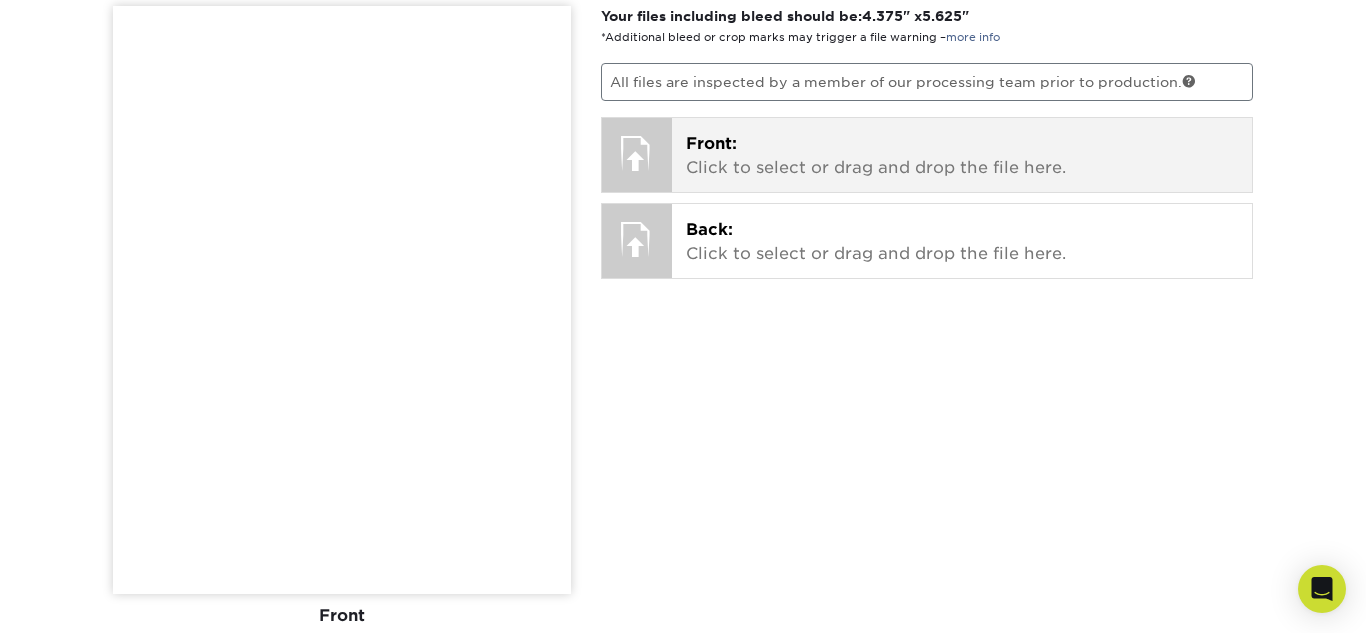 click on "Front: Click to select or drag and drop the file here.
Choose file
IMG_5184.pdf      2.1  MiB               ✔    ✘            Open Vintage Postcard Merch Line (Postcard (US - Portrait)).pdf.pdf      1.3  MiB               ✔    ✘            Vintage Postcard Merch Line (Postcard (US - Portrait)) (2).pdf.pdf      1.5  MiB               ✔    ✘            Vintage Postcard Merch Line (Postcard (US - Portrait)) (3).pdf.pdf      3.5  MiB               ✔    ✘            Vintage Postcard Merch Line (Postcard (US - Portrait)) (4).pdf.pdf      3.5  MiB               ✔    ✘            Vintage Postcard Merch Line (Postcard (US - Portrait)) (5).pdf.pdf      3.5  MiB               ✔    ✘            Vintage Postcard Merch Line (Postcard (US - Portrait)) (6).pdf.pdf      3.4  MiB               ✔    ✘            Vintage Postcard Merch Line (Postcard (US - Portrait)) (7).pdf.pdf      3.5  MiB               ✔    ✘                 3.4  MiB               ✔" at bounding box center (962, 155) 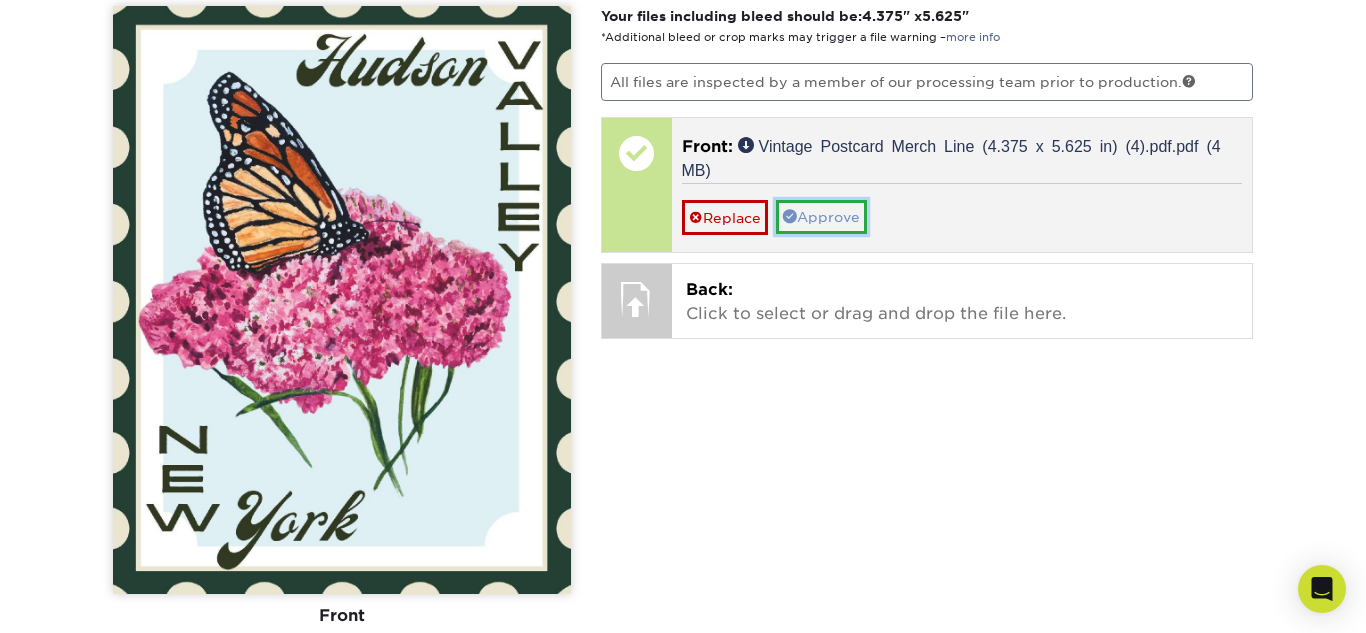 click on "Approve" at bounding box center (821, 217) 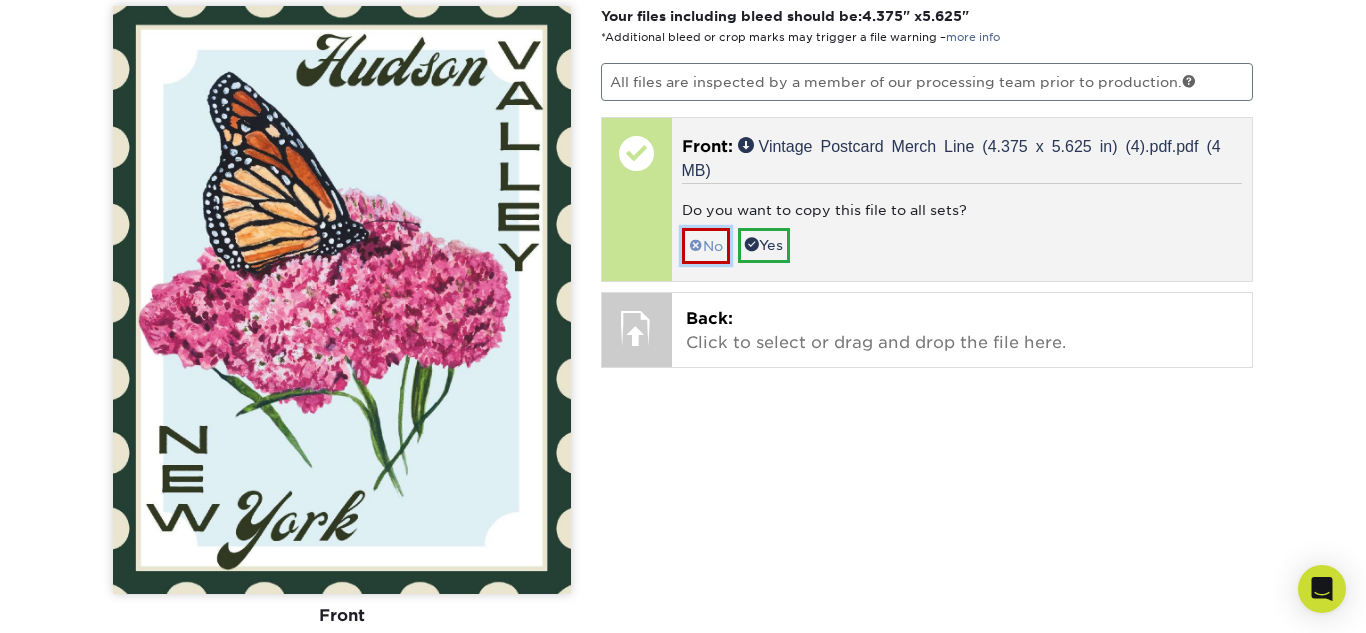 click on "No" at bounding box center (706, 245) 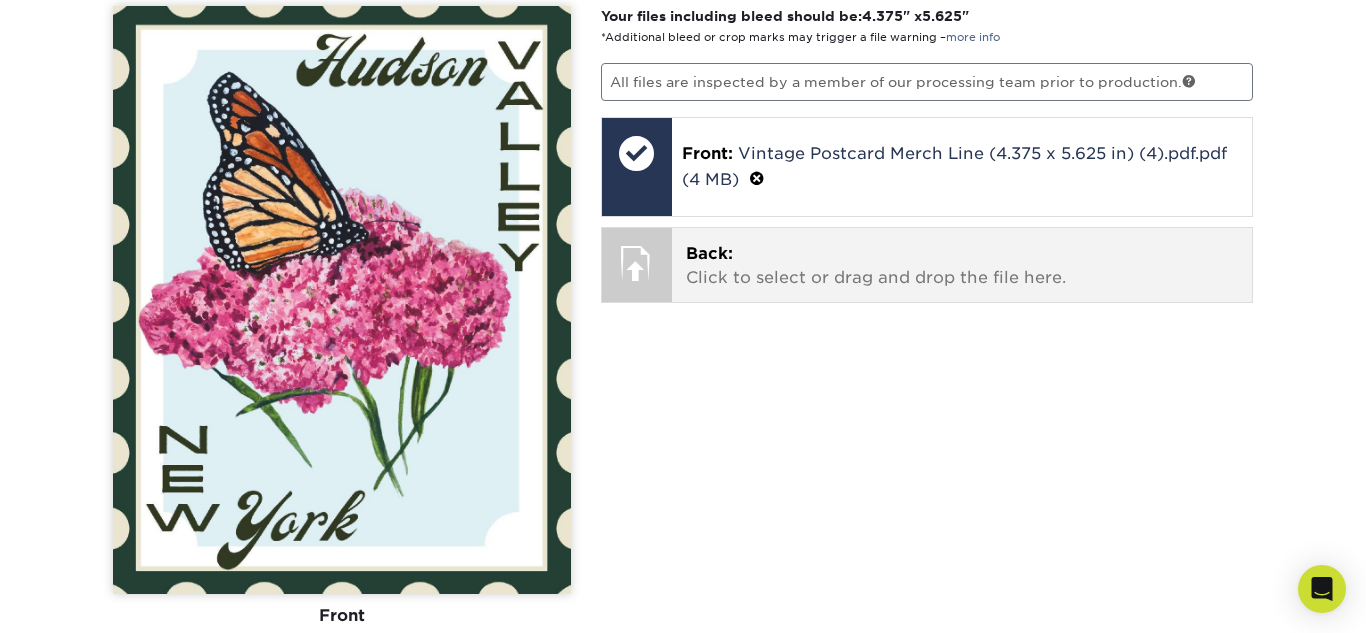 click on "Back: Click to select or drag and drop the file here." at bounding box center (962, 266) 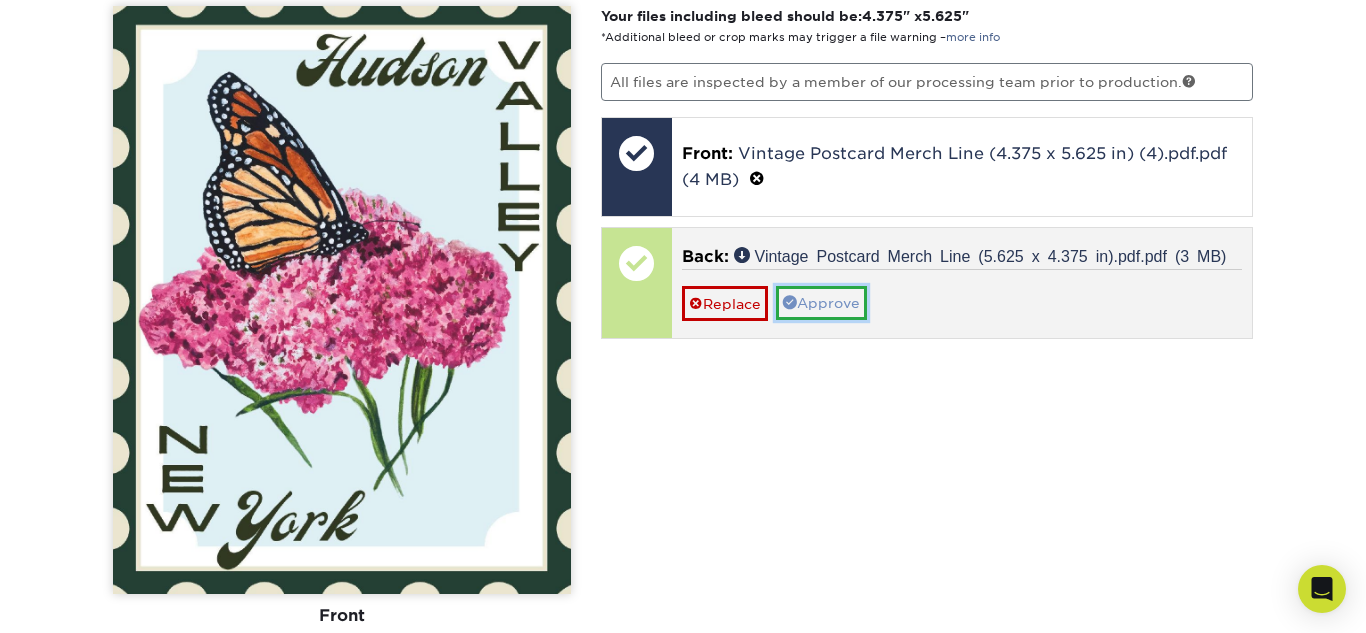 click on "Approve" at bounding box center (821, 303) 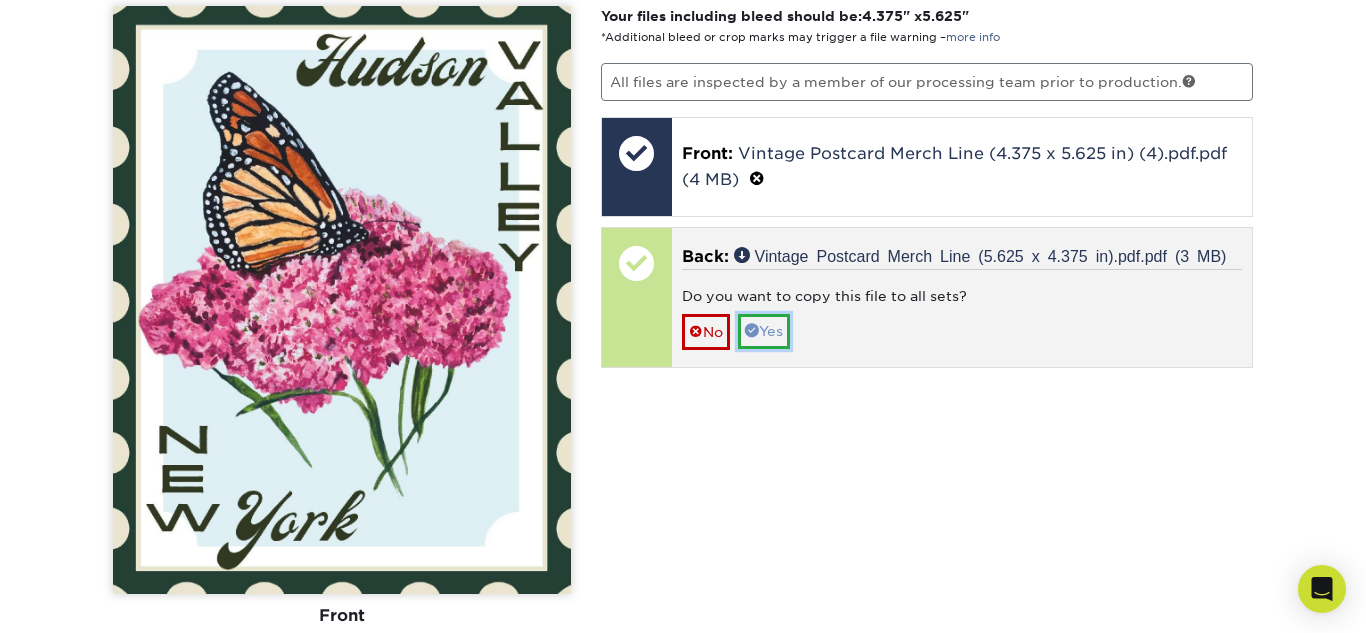 click on "Yes" at bounding box center [764, 331] 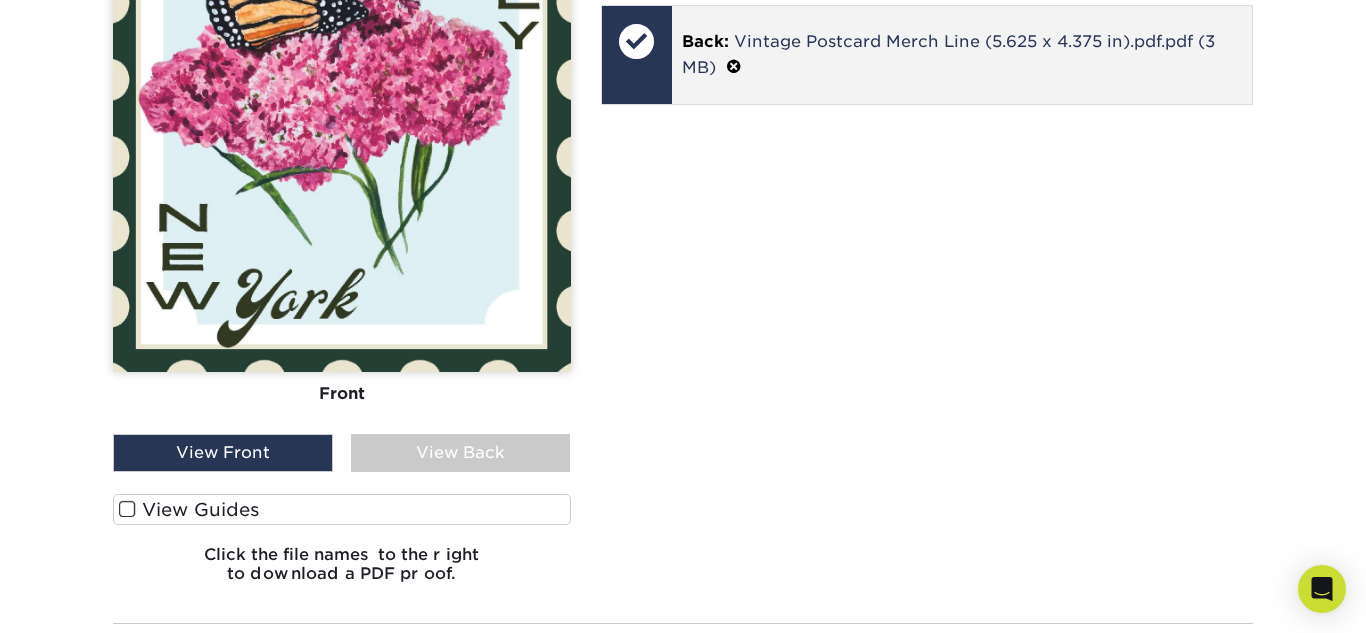 scroll, scrollTop: 1478, scrollLeft: 0, axis: vertical 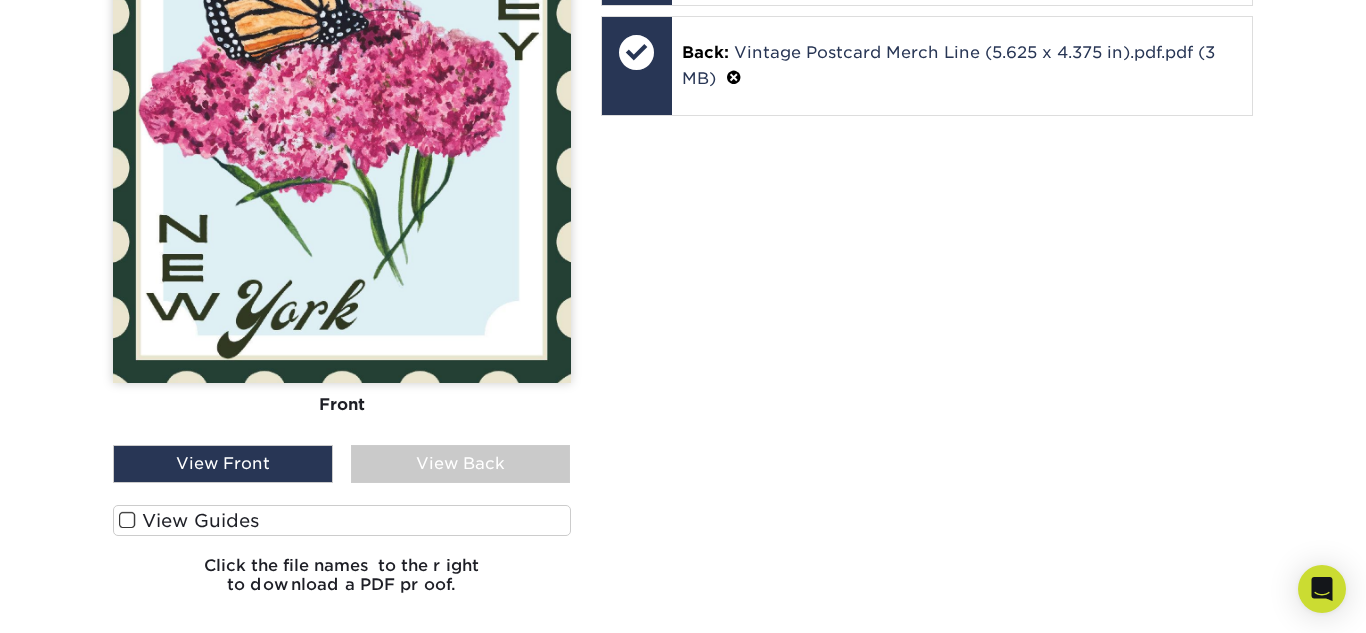 click on "View Back" at bounding box center (461, 464) 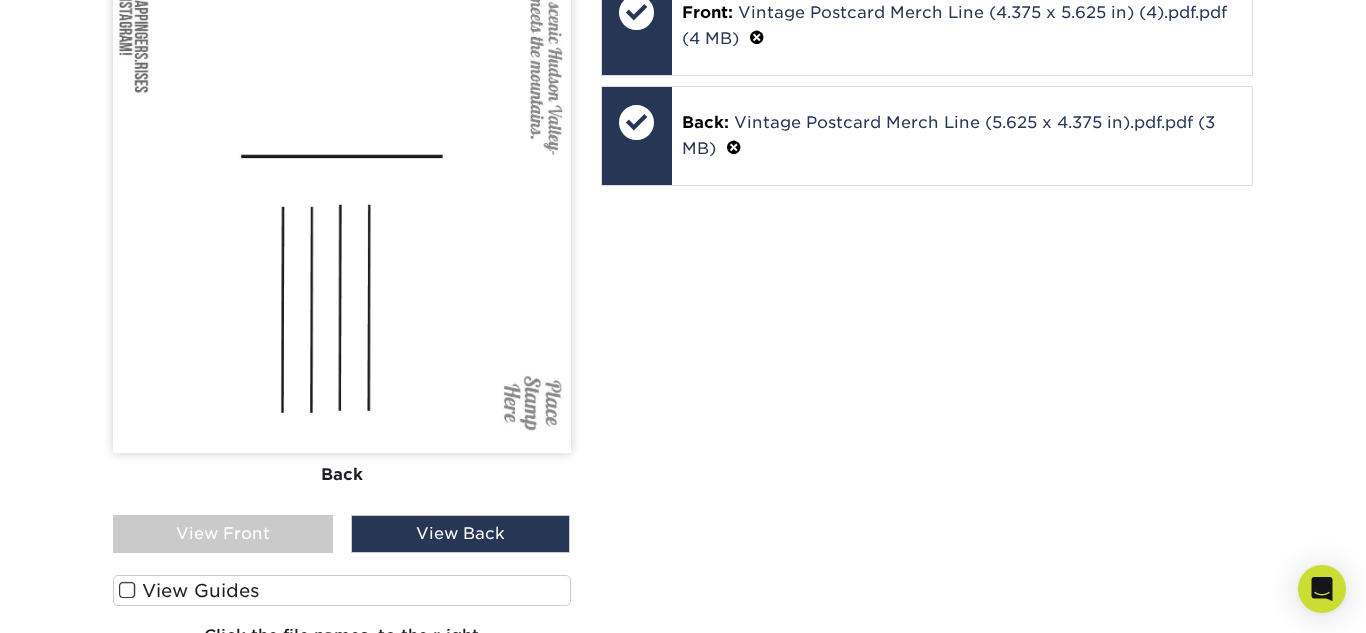 scroll, scrollTop: 1414, scrollLeft: 0, axis: vertical 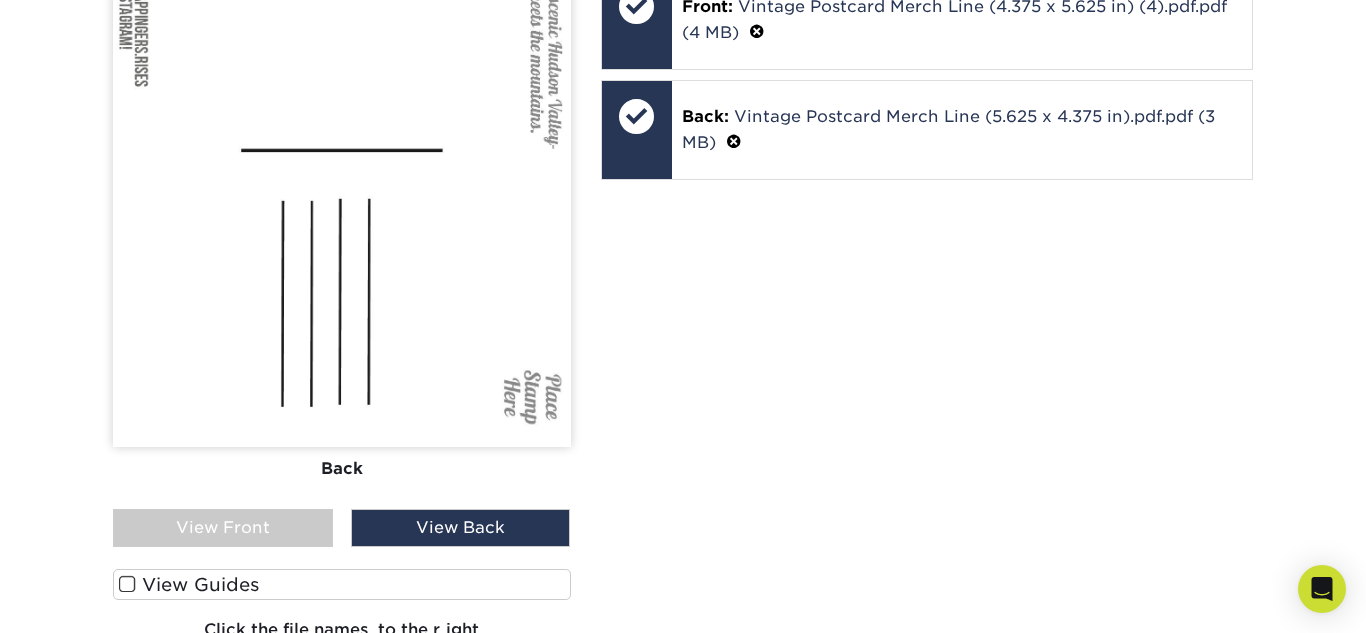 click on "View Front" at bounding box center [223, 528] 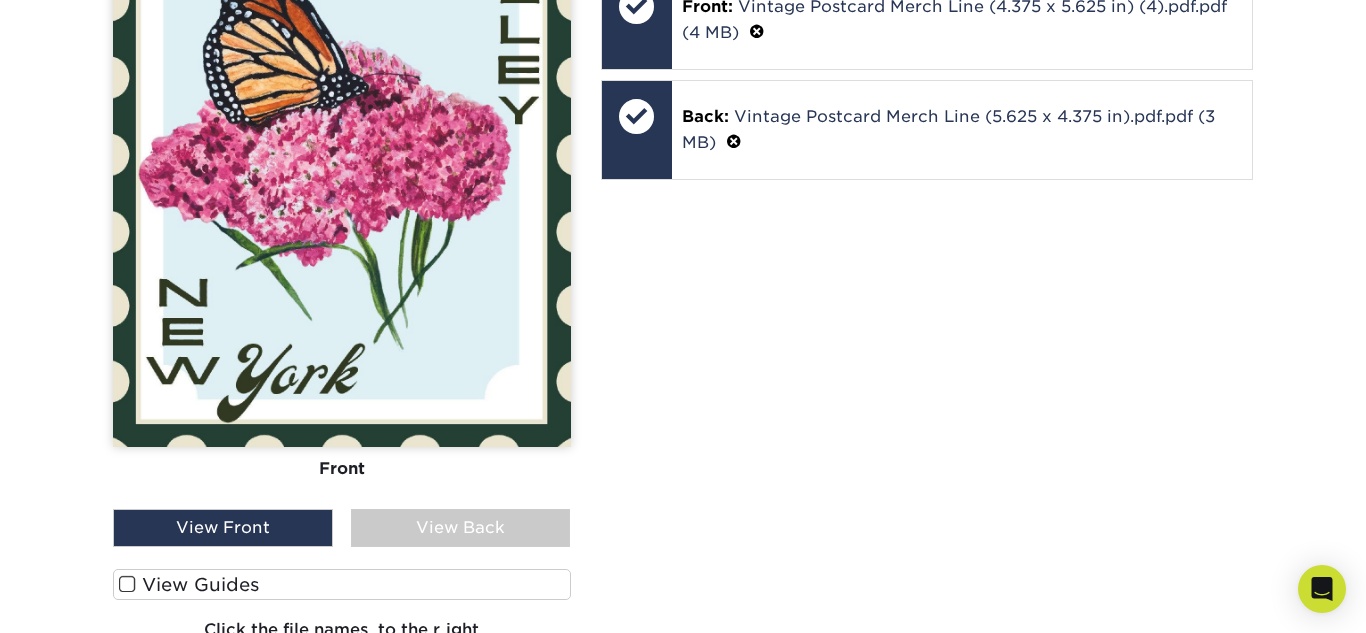 click on "View Back" at bounding box center (461, 528) 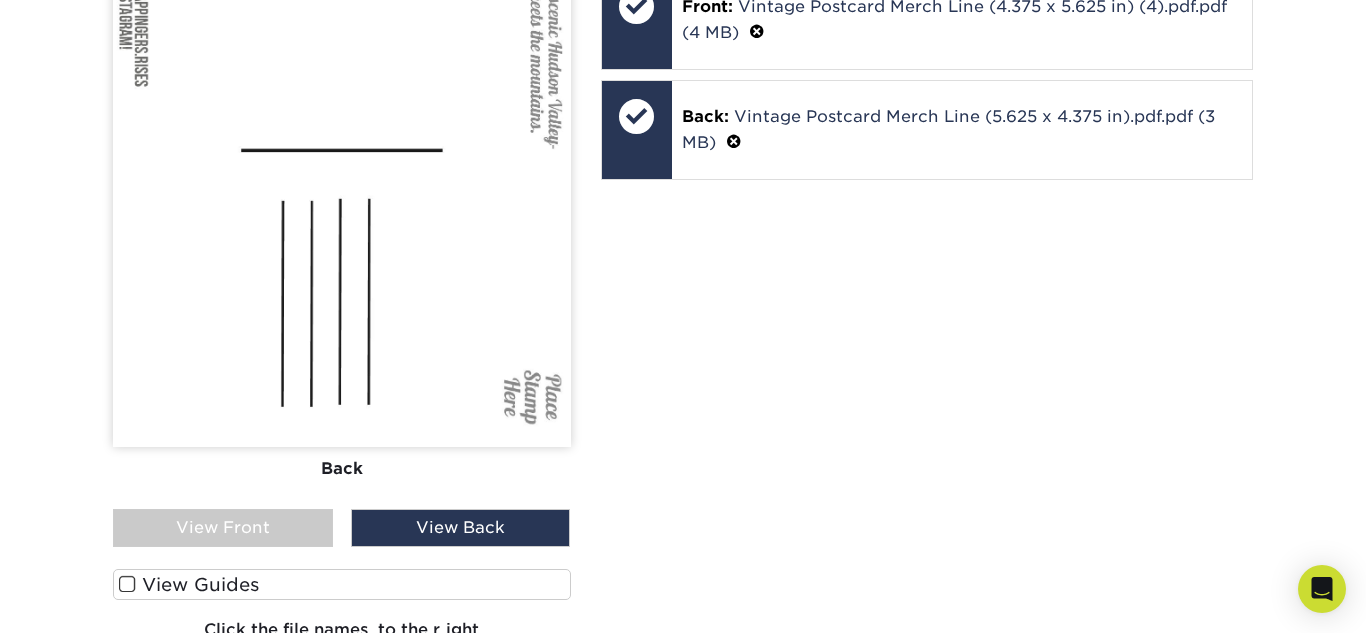 click on "View Front" at bounding box center [223, 528] 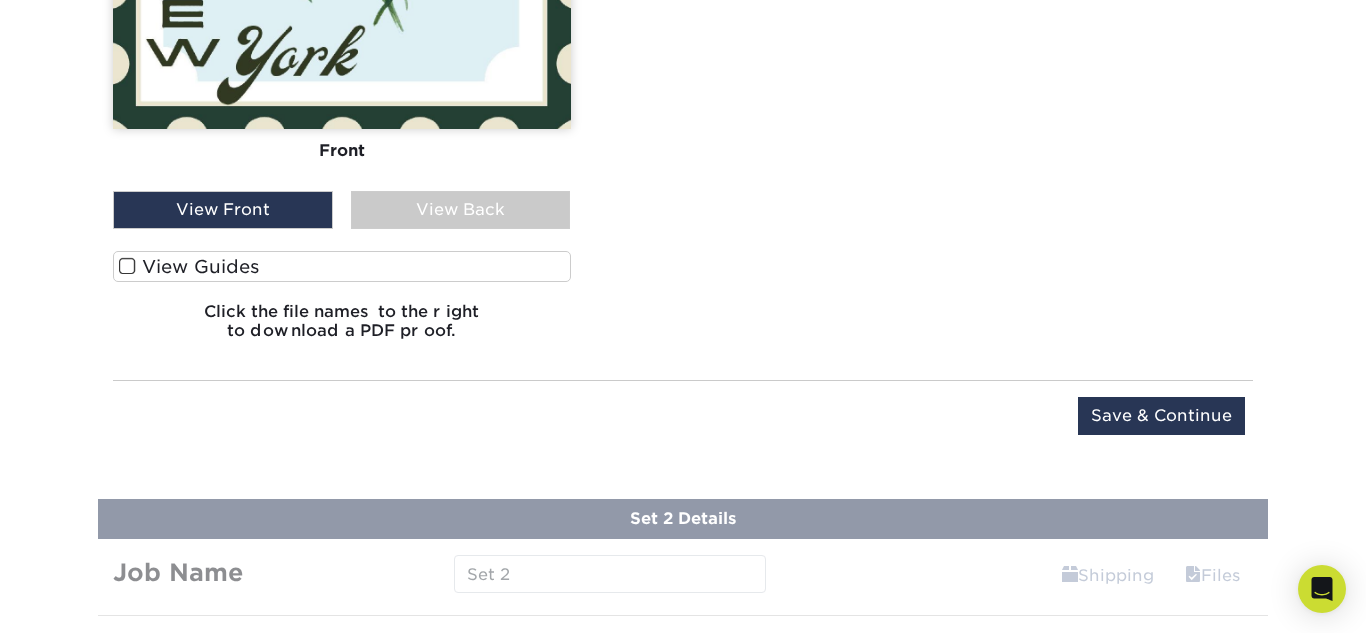scroll, scrollTop: 1740, scrollLeft: 0, axis: vertical 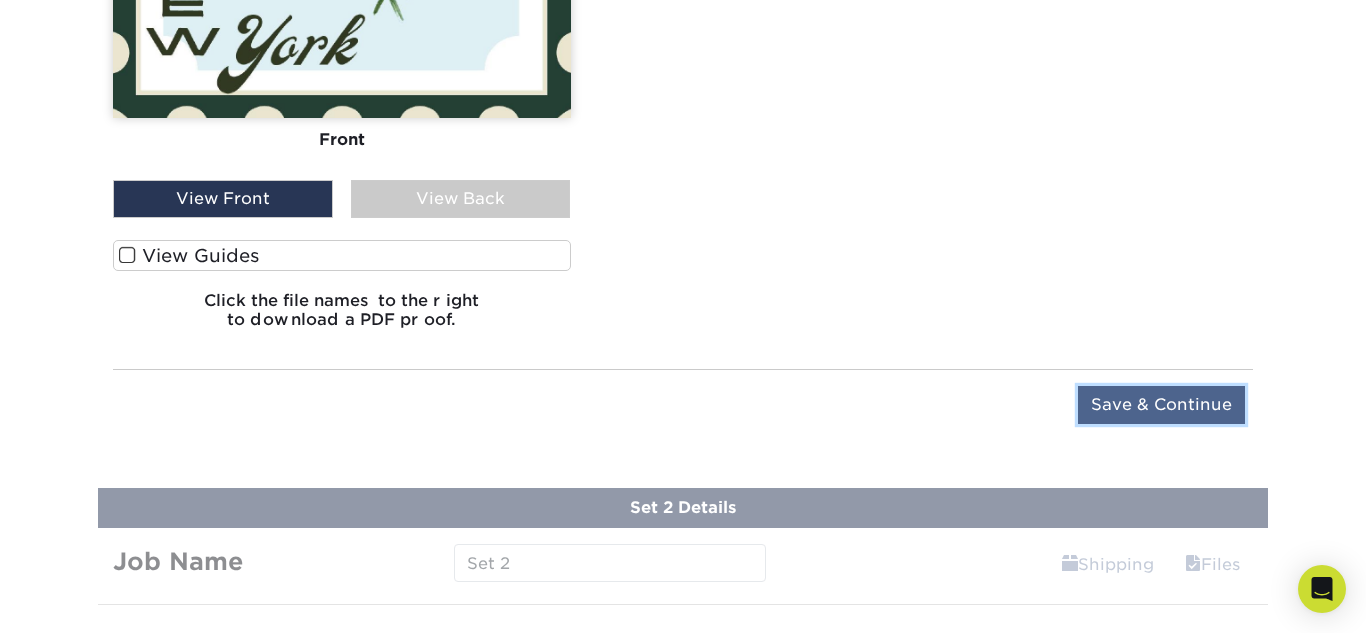 click on "Save & Continue" at bounding box center (1161, 405) 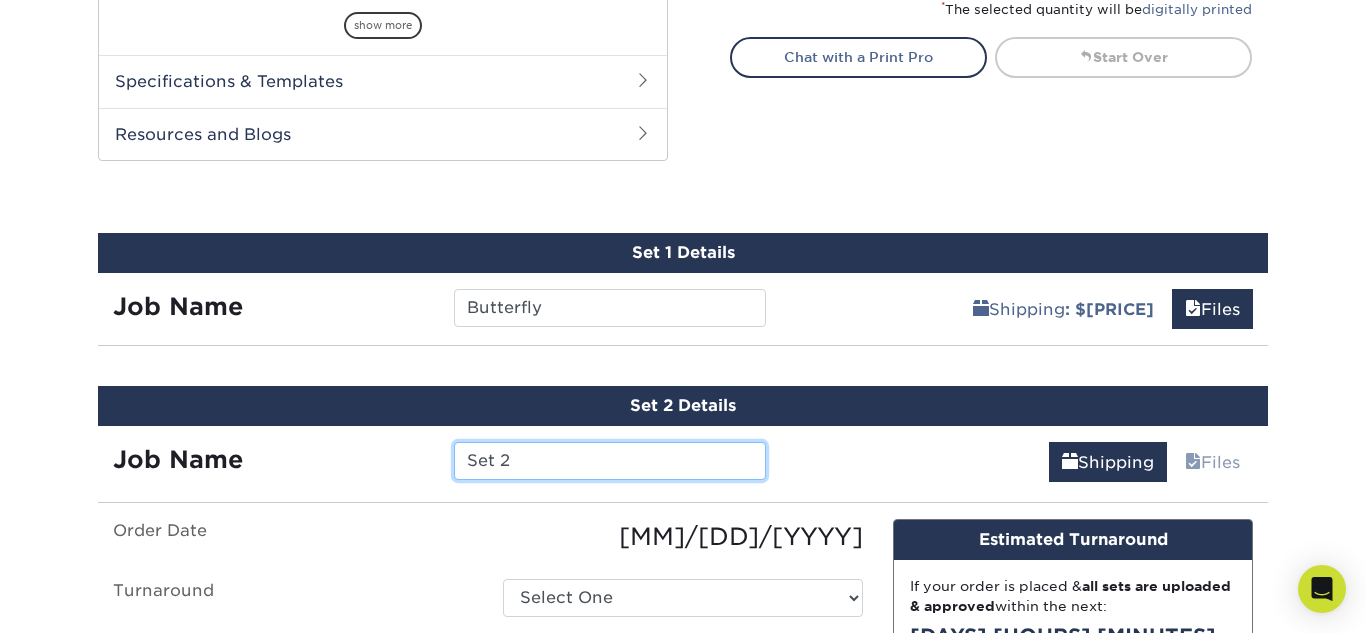 scroll, scrollTop: 902, scrollLeft: 0, axis: vertical 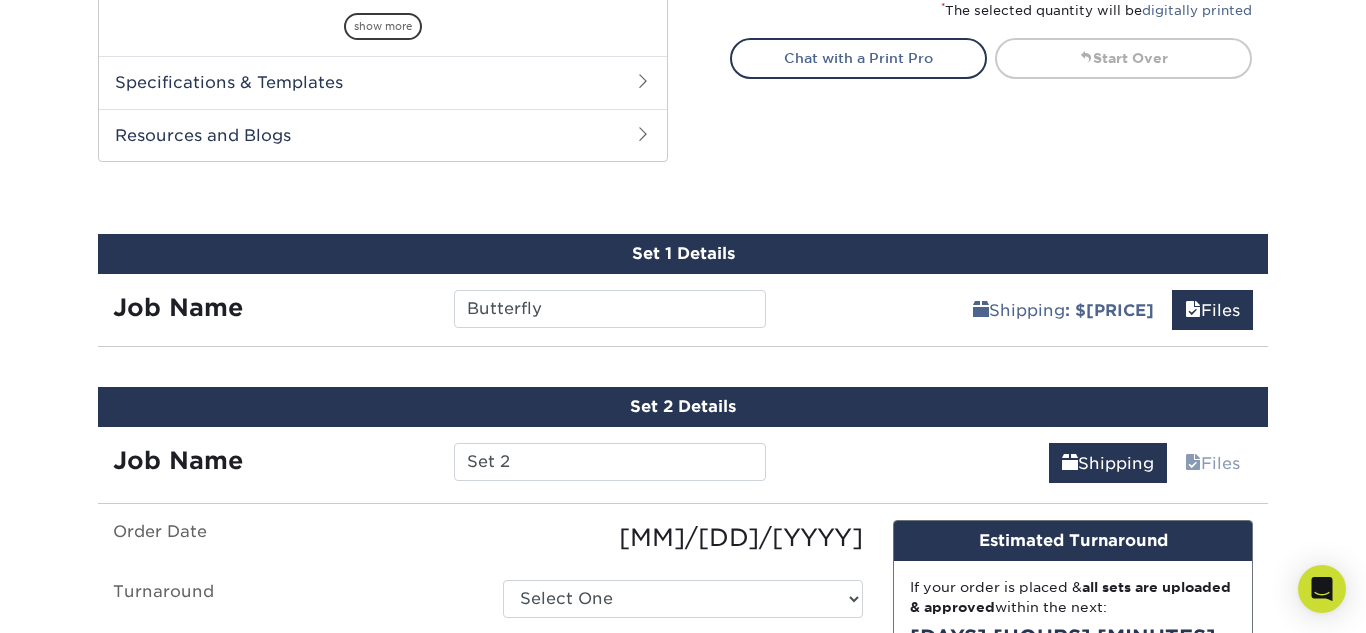 click on "Shipping : $[PRICE]
Files" at bounding box center (1025, 302) 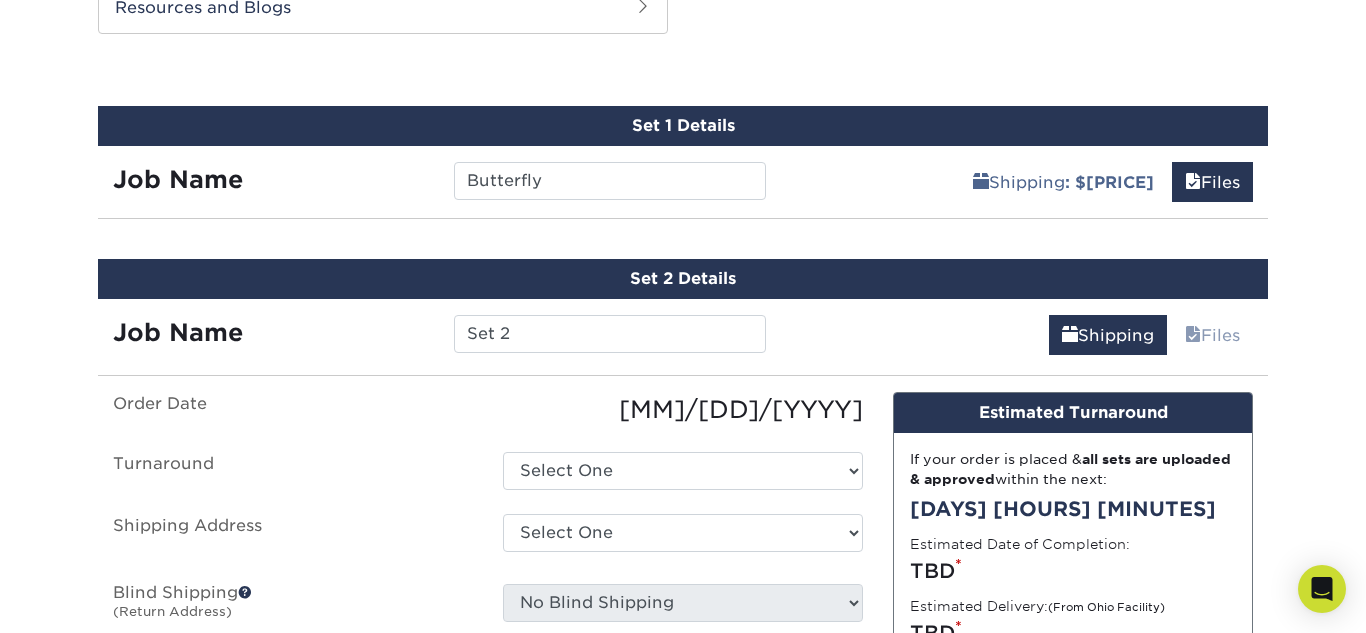 scroll, scrollTop: 1029, scrollLeft: 0, axis: vertical 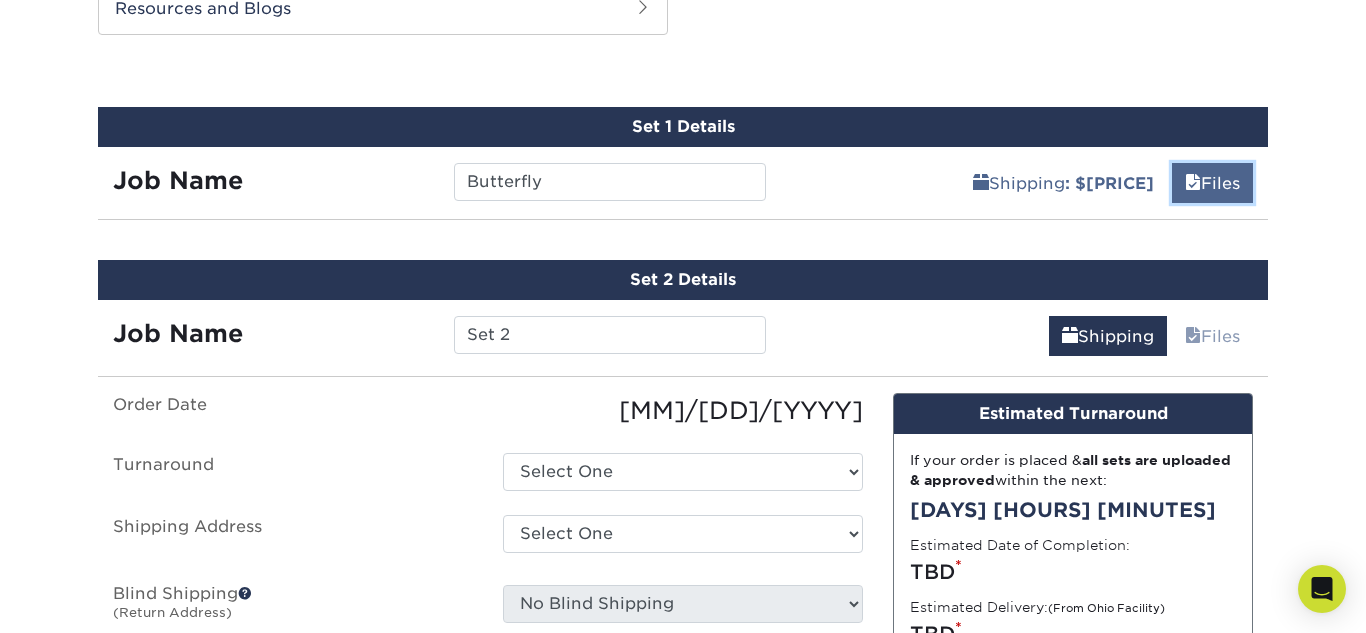 click on "Files" at bounding box center [1212, 183] 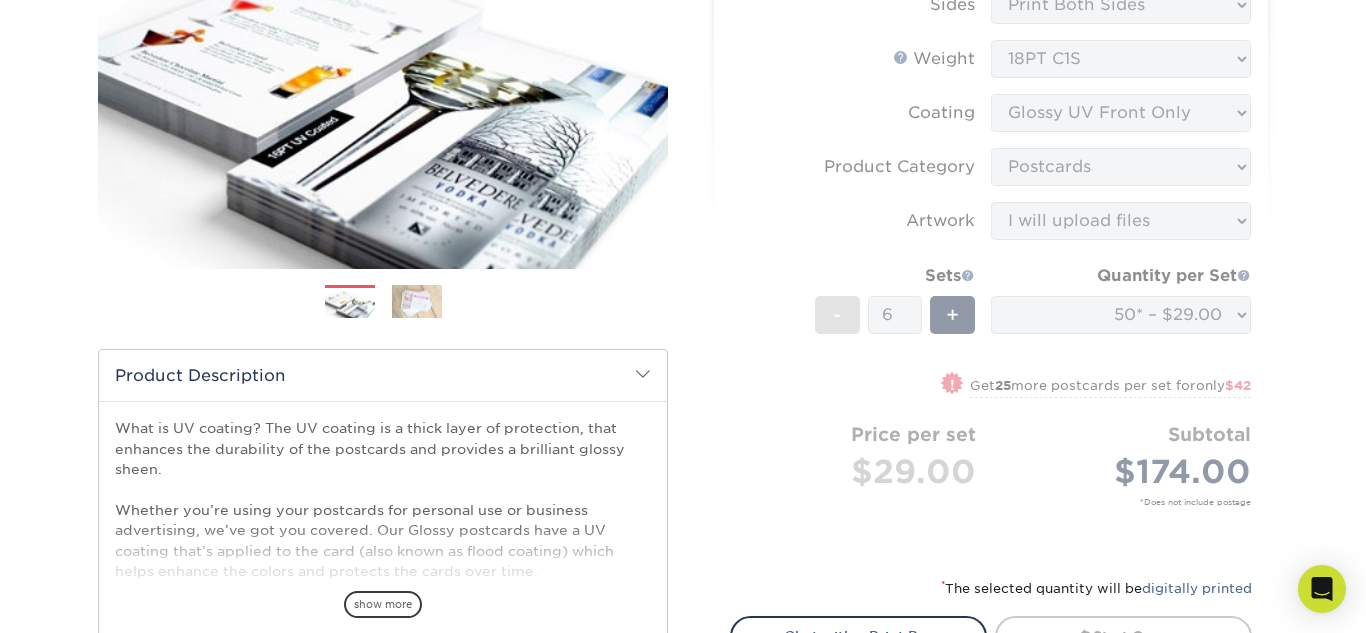 scroll, scrollTop: 322, scrollLeft: 0, axis: vertical 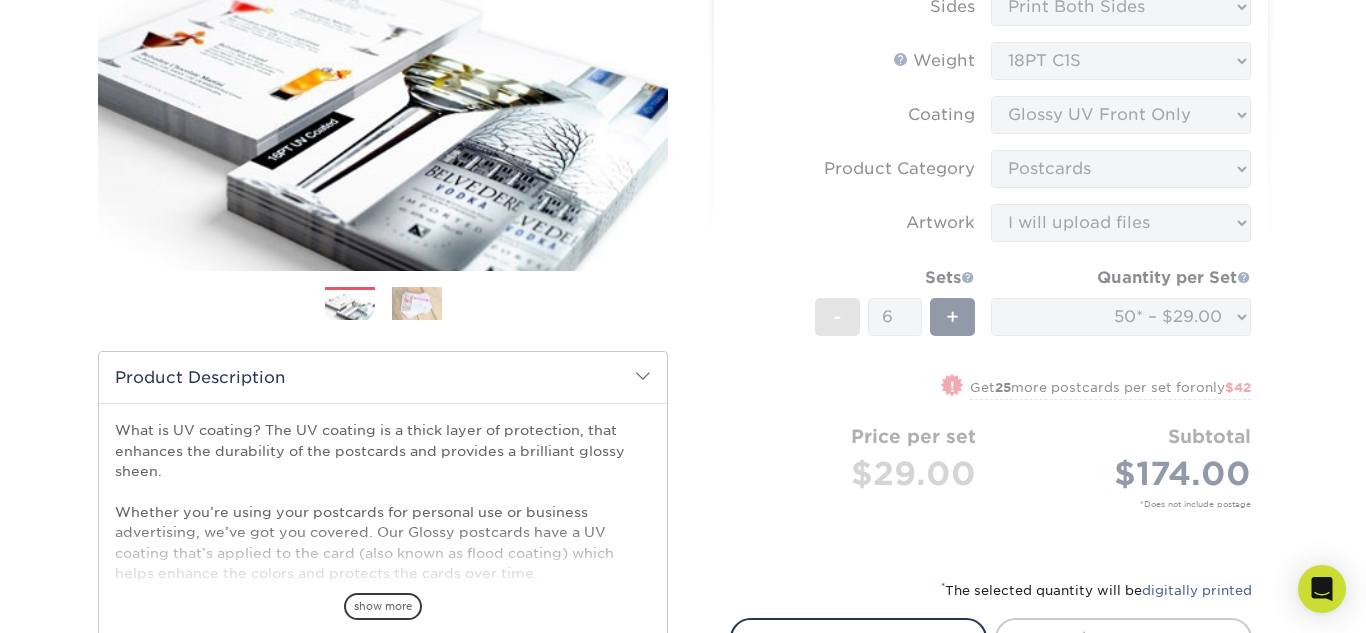 click on "Sizes Help Sizes
Please Select
1.5" x 7"
2" x 4" 2" x 6" 2" x 7" 2" x 8" 2.12" x 5.5" 2.12" x 5.5" Sides" at bounding box center (991, 244) 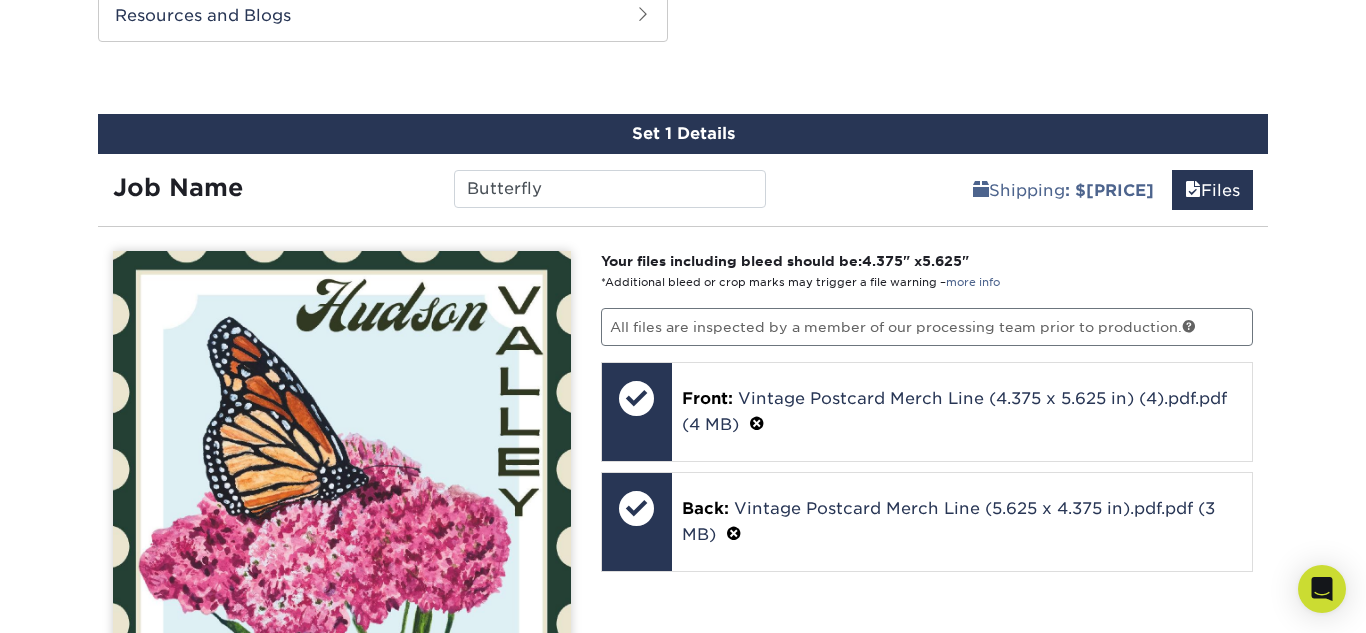 scroll, scrollTop: 1025, scrollLeft: 0, axis: vertical 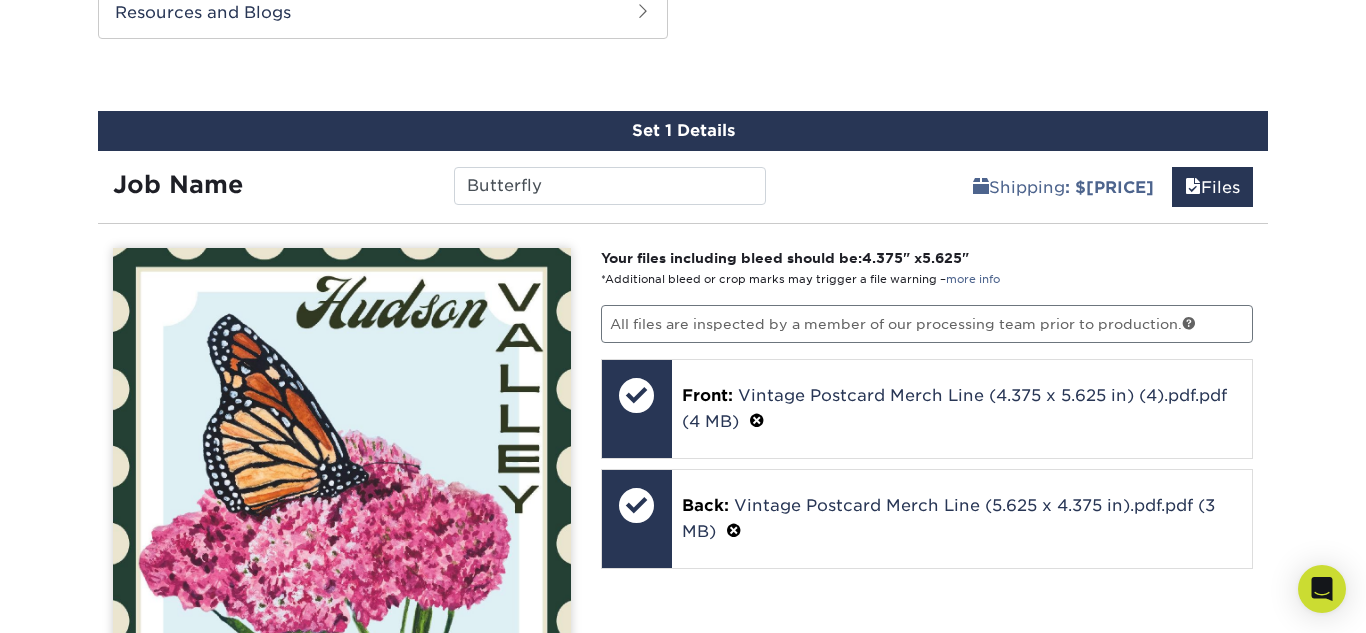 click on "Your files including bleed should be:  4.375 " x  5.625 "
*Additional bleed or crop marks may trigger a file warning –  more info" at bounding box center (927, 268) 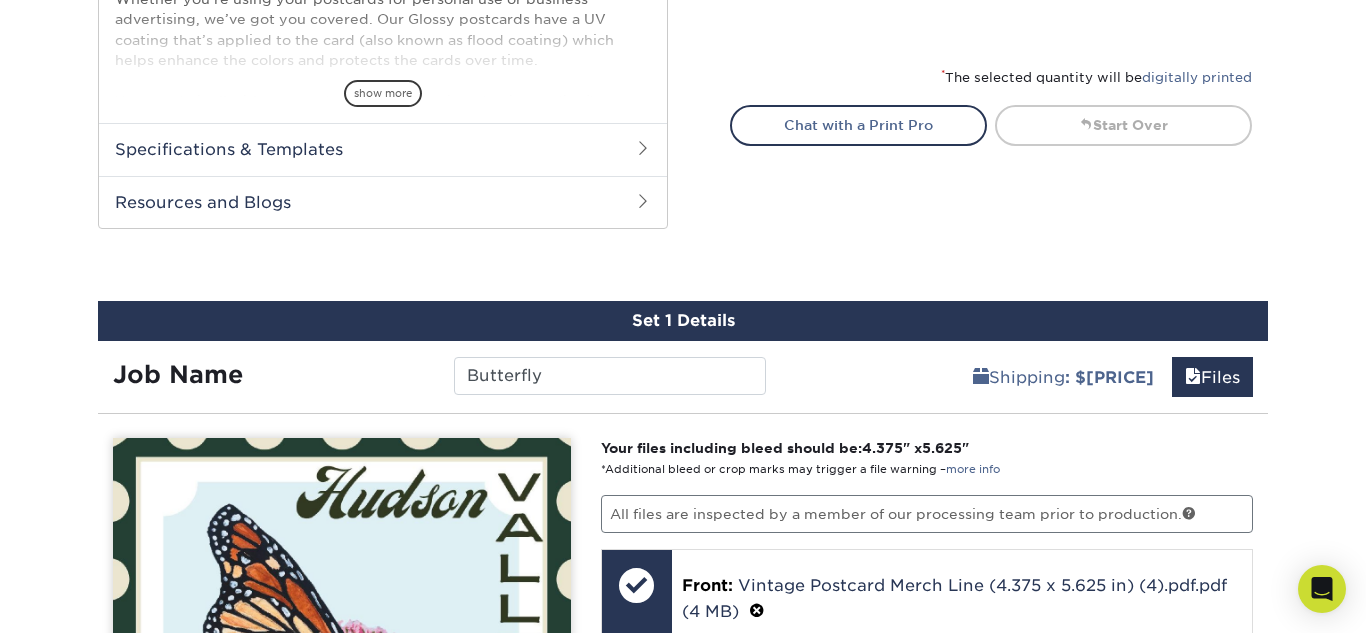 scroll, scrollTop: 810, scrollLeft: 0, axis: vertical 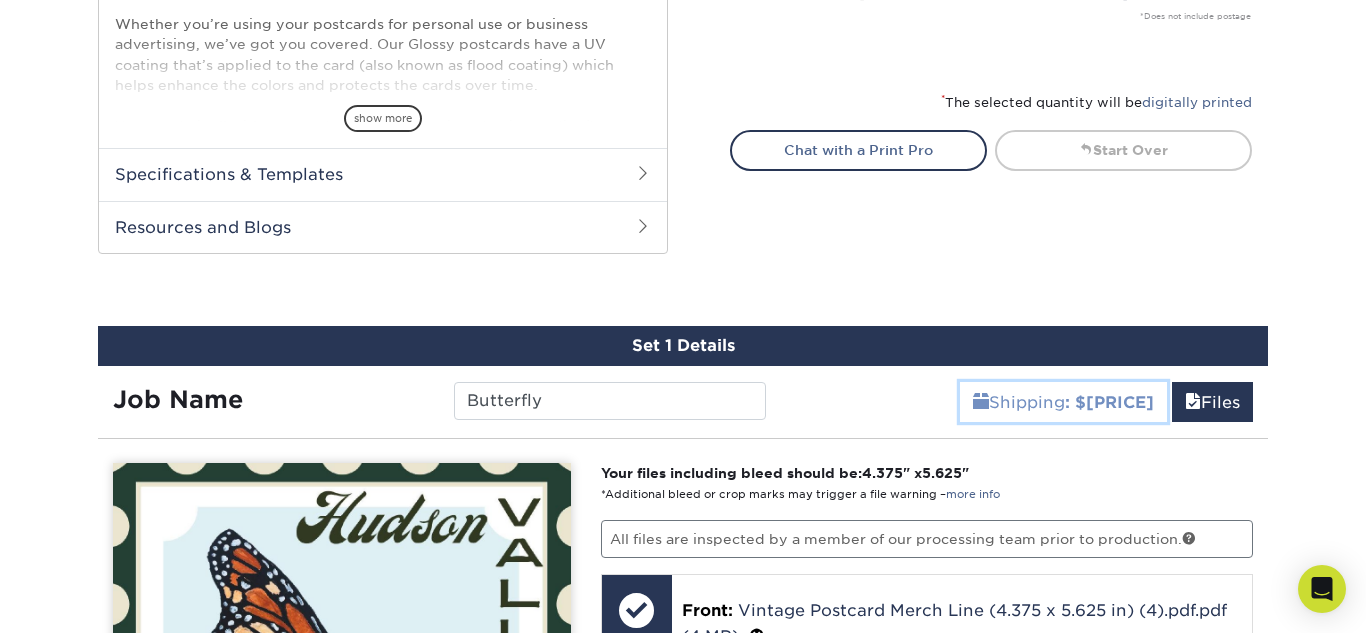 click on ": $[PRICE]" at bounding box center [1109, 402] 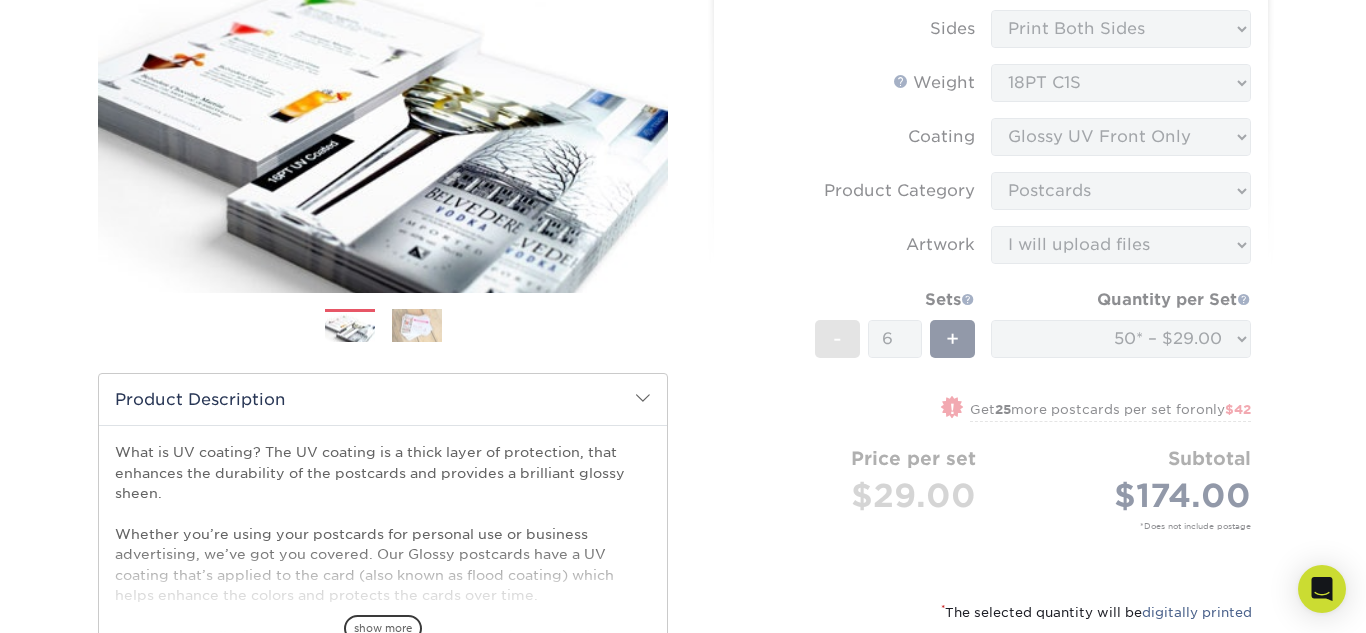 scroll, scrollTop: 329, scrollLeft: 0, axis: vertical 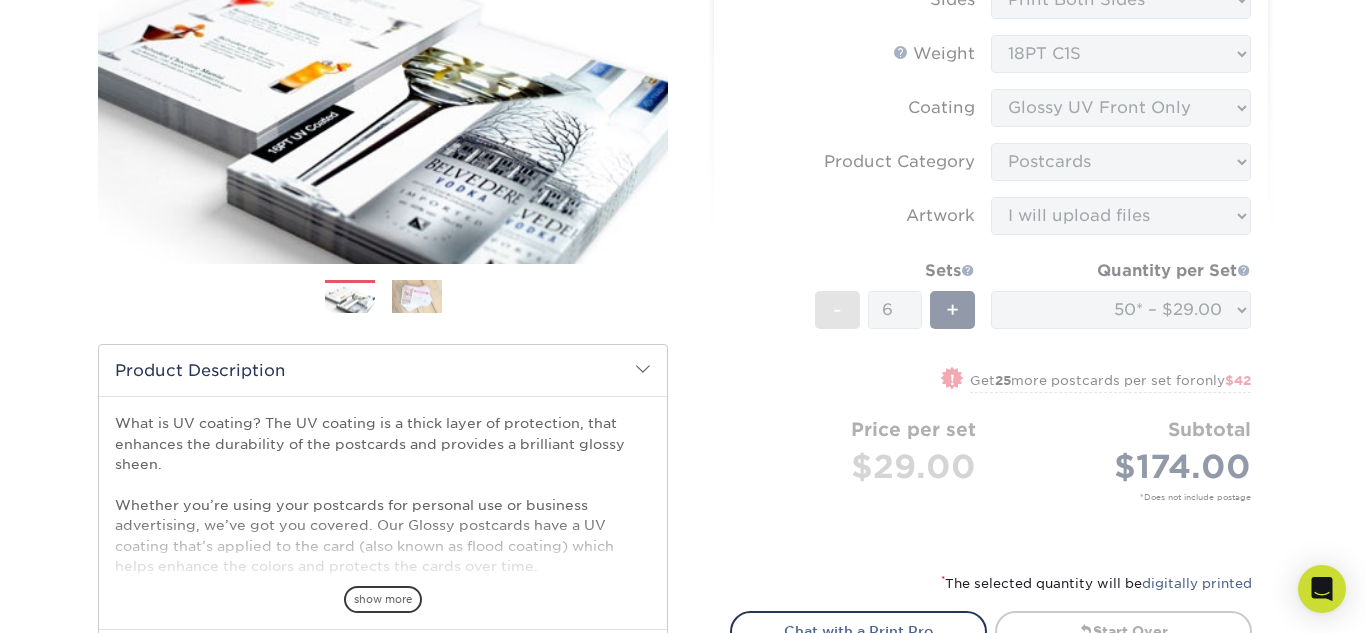 click on "Sizes Help Sizes
Please Select
1.5" x 7"
2" x 4" 2" x 6" 2" x 7" 2" x 8" 2.12" x 5.5" 2.12" x 5.5" Sides" at bounding box center (991, 237) 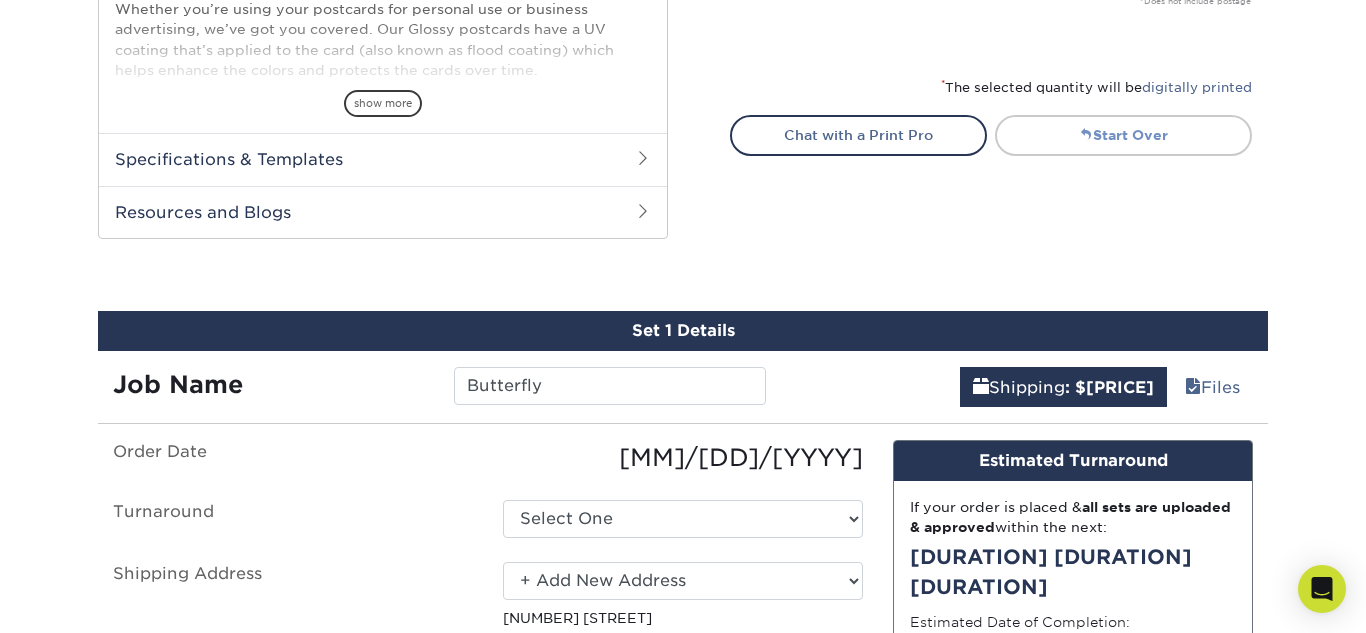 scroll, scrollTop: 830, scrollLeft: 0, axis: vertical 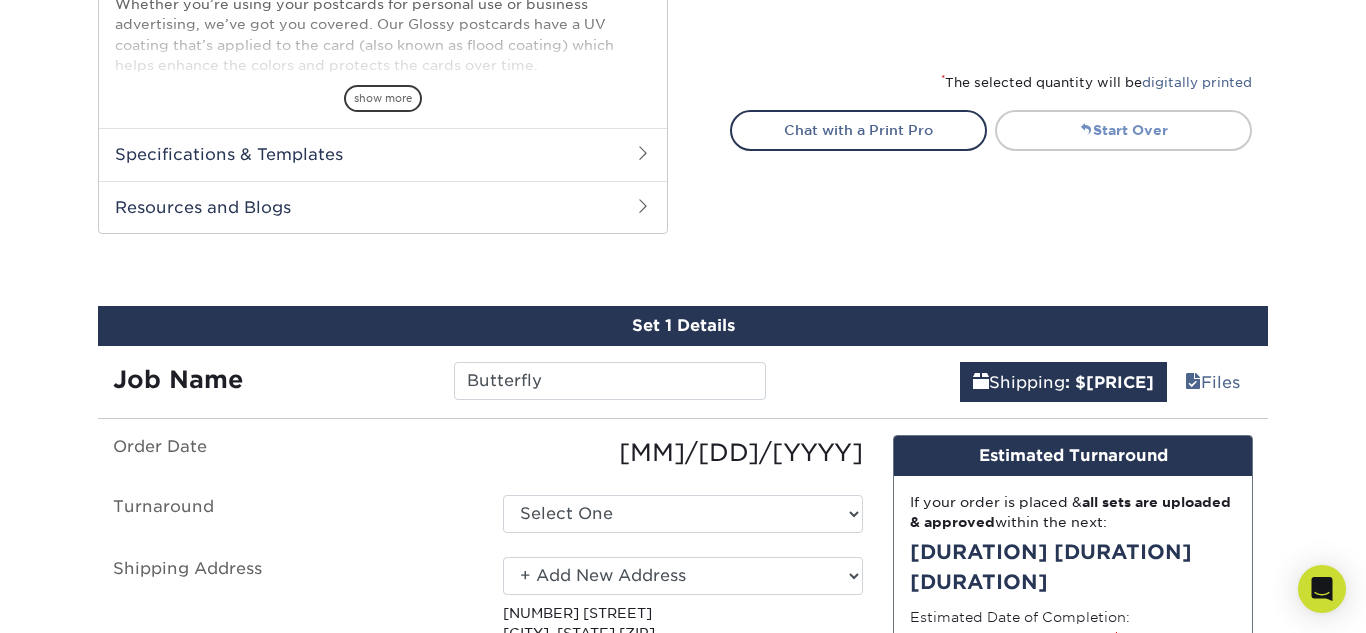 click on "Start Over" at bounding box center (1123, 130) 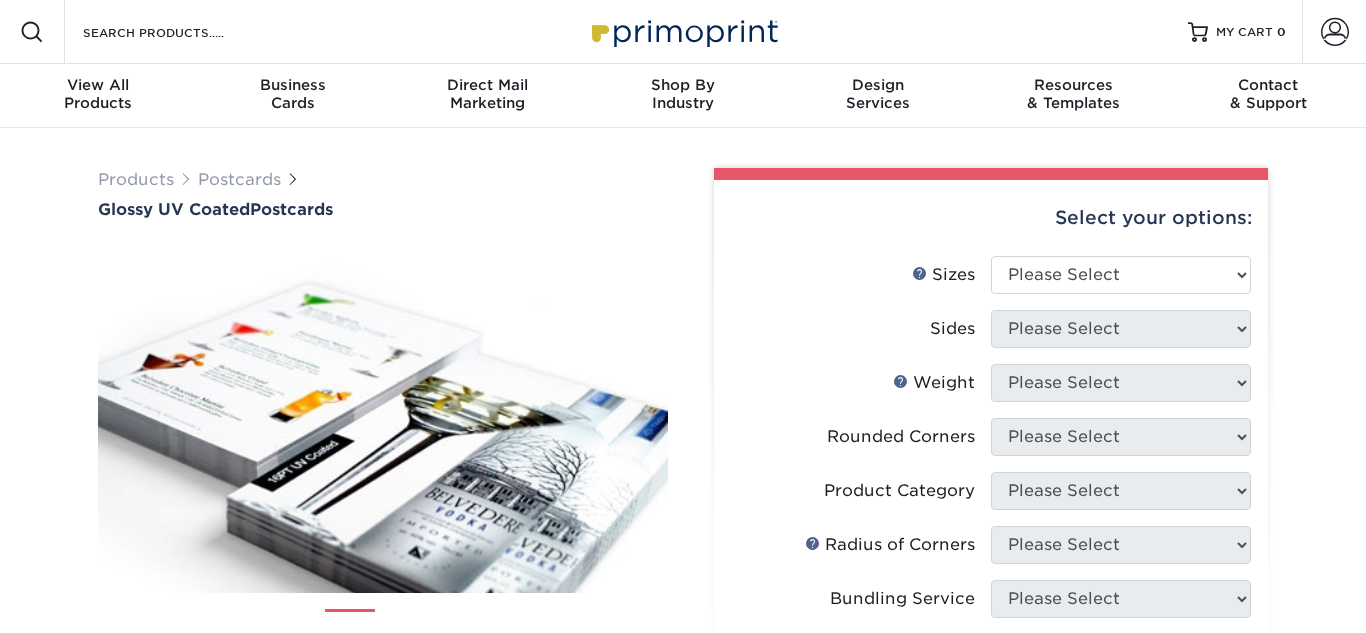 scroll, scrollTop: 0, scrollLeft: 0, axis: both 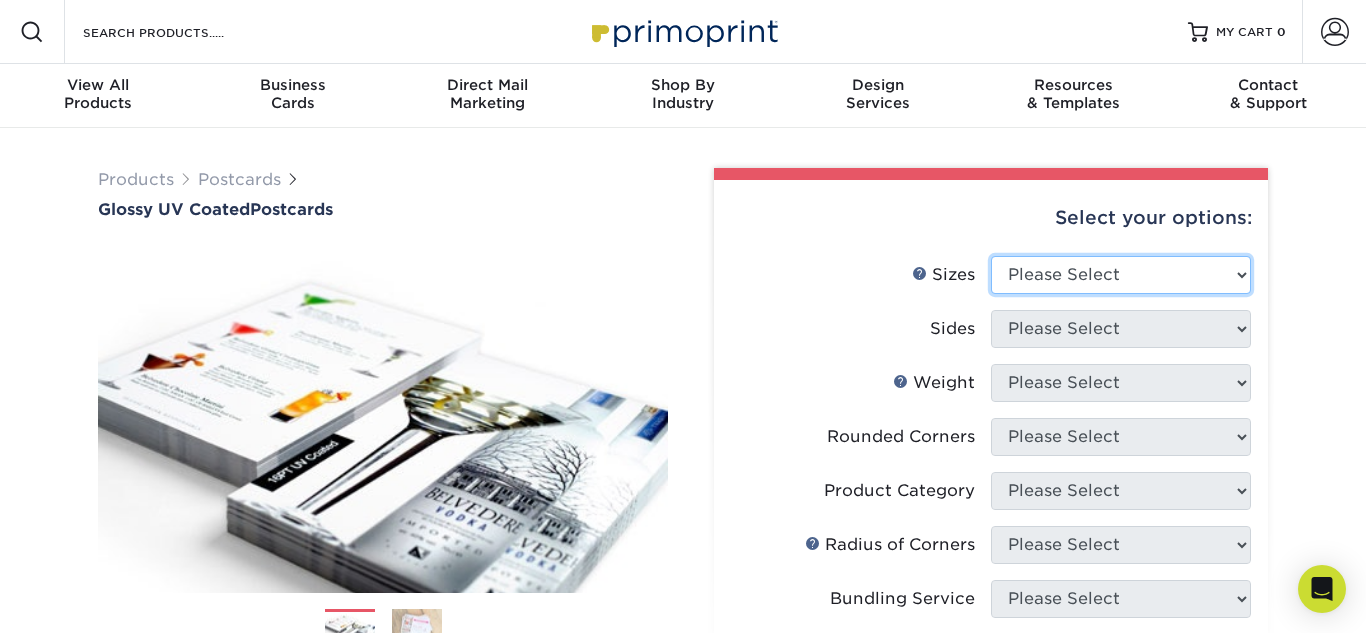 click on "Please Select
1.5" x 7"
2" x 4"
2" x 6"
2" x 7"
2" x 8"
2.12" x 5.5"
2.12" x 5.5"
2.125" x 5.5"
2.5" x 8"" at bounding box center (1121, 275) 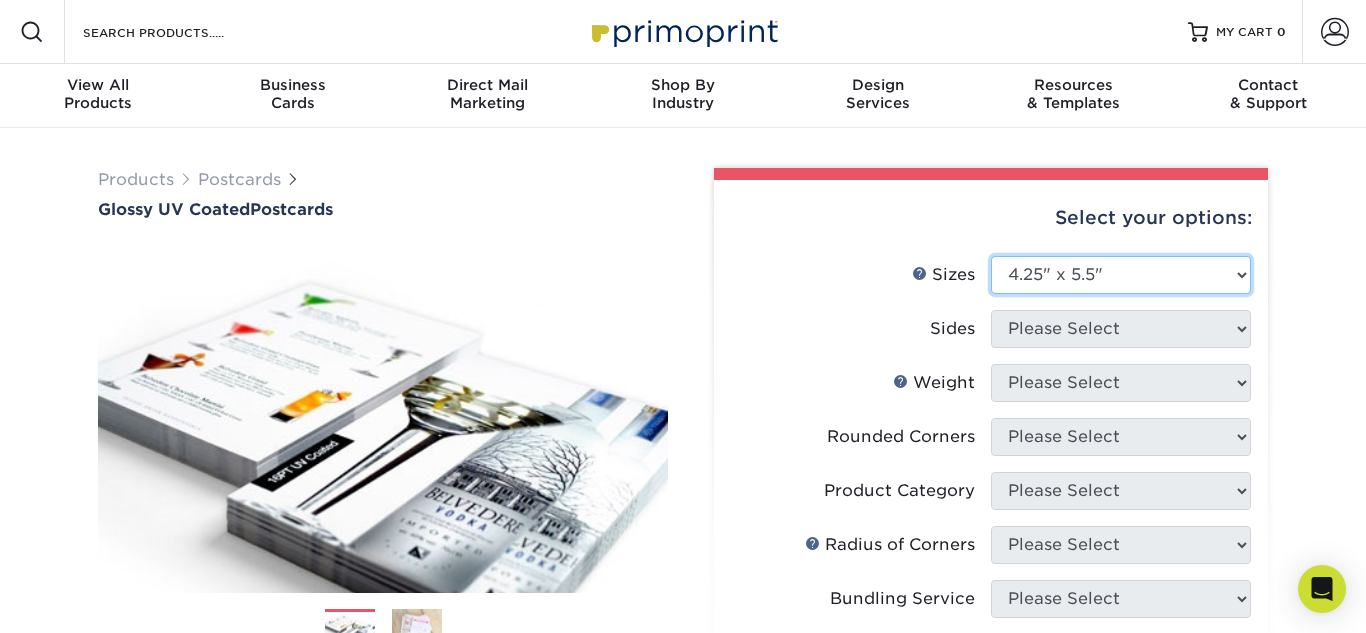 click on "Please Select
1.5" x 7"
2" x 4"
2" x 6"
2" x 7"
2" x 8"
2.12" x 5.5"
2.12" x 5.5"
2.125" x 5.5"
2.5" x 8"" at bounding box center (1121, 275) 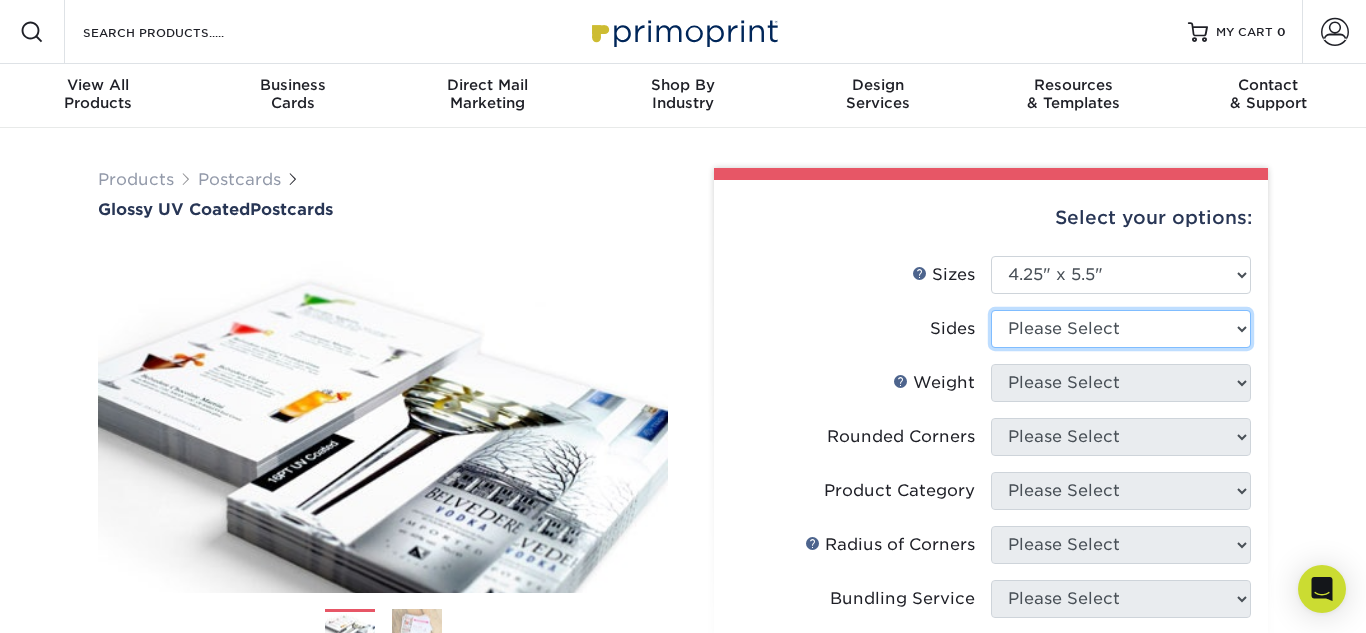 click on "Please Select Print Both Sides Print Front Only" at bounding box center (1121, 329) 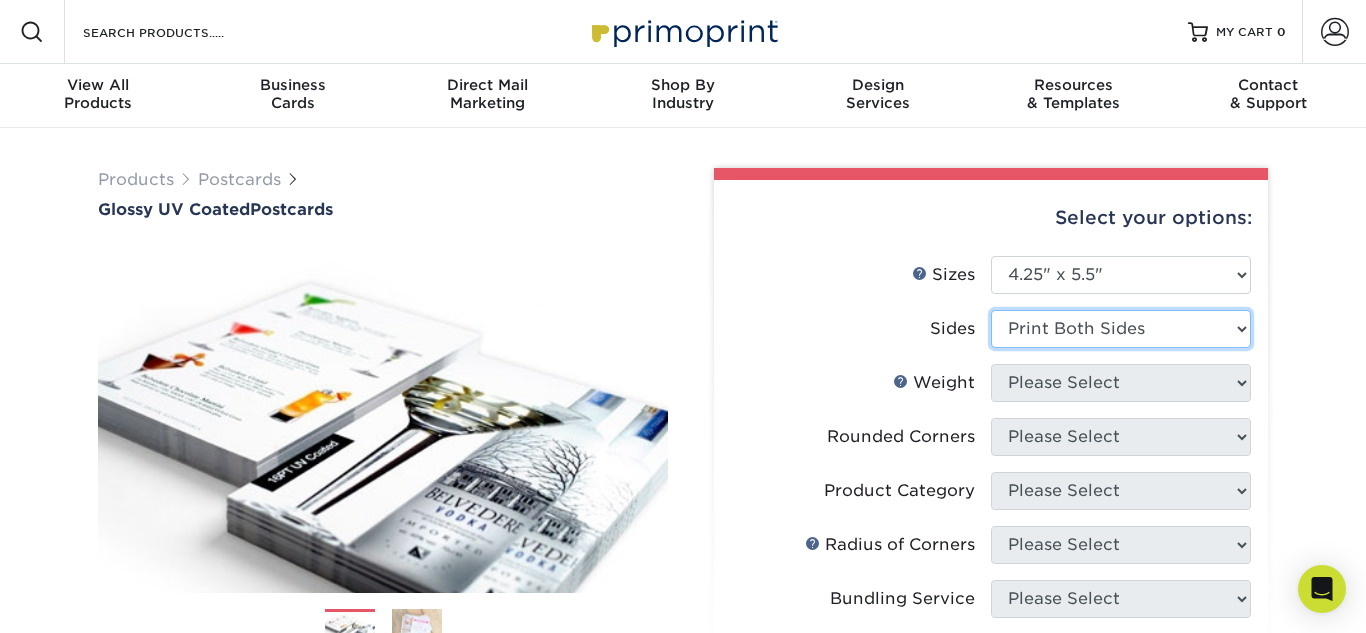 click on "Please Select Print Both Sides Print Front Only" at bounding box center [1121, 329] 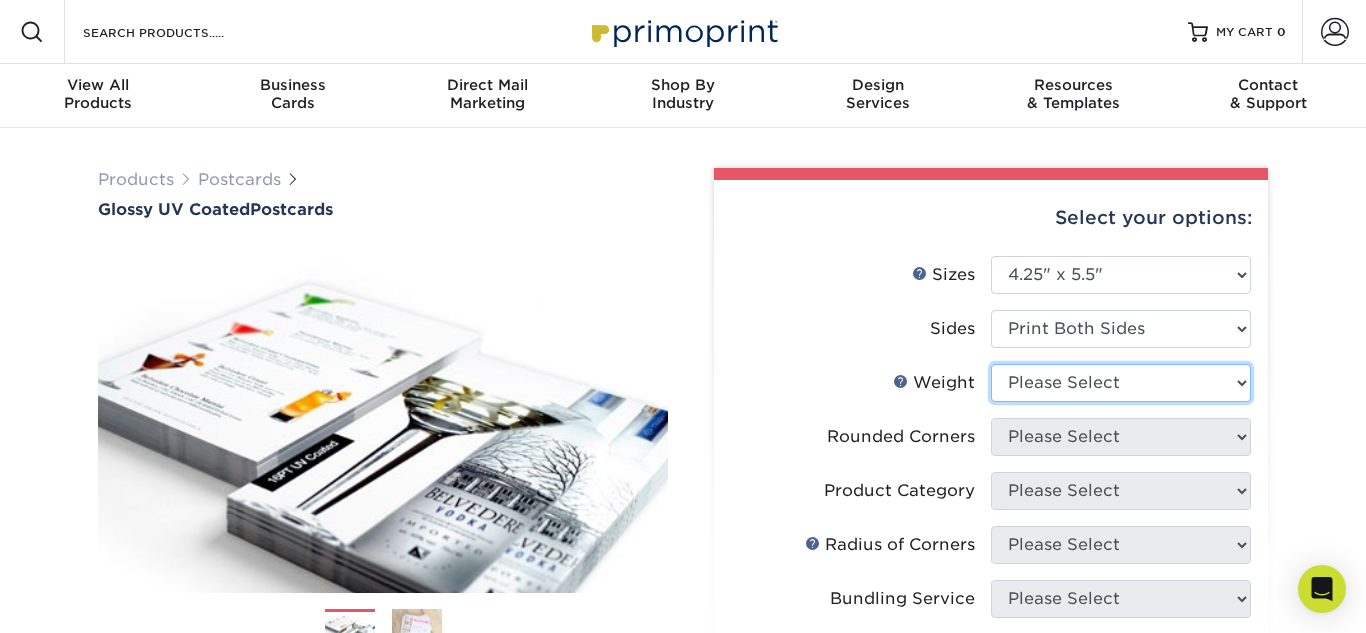 click on "Please Select 16PT 14PT 18PT C1S" at bounding box center (1121, 383) 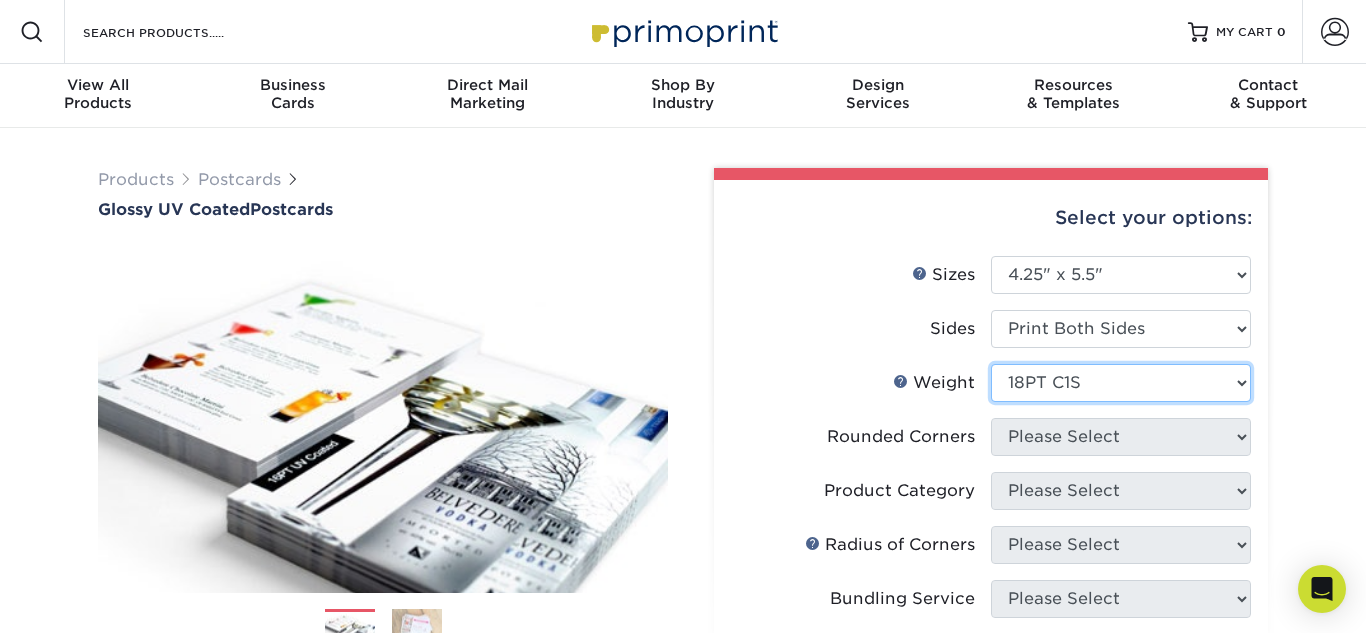 click on "Please Select 16PT 14PT 18PT C1S" at bounding box center (1121, 383) 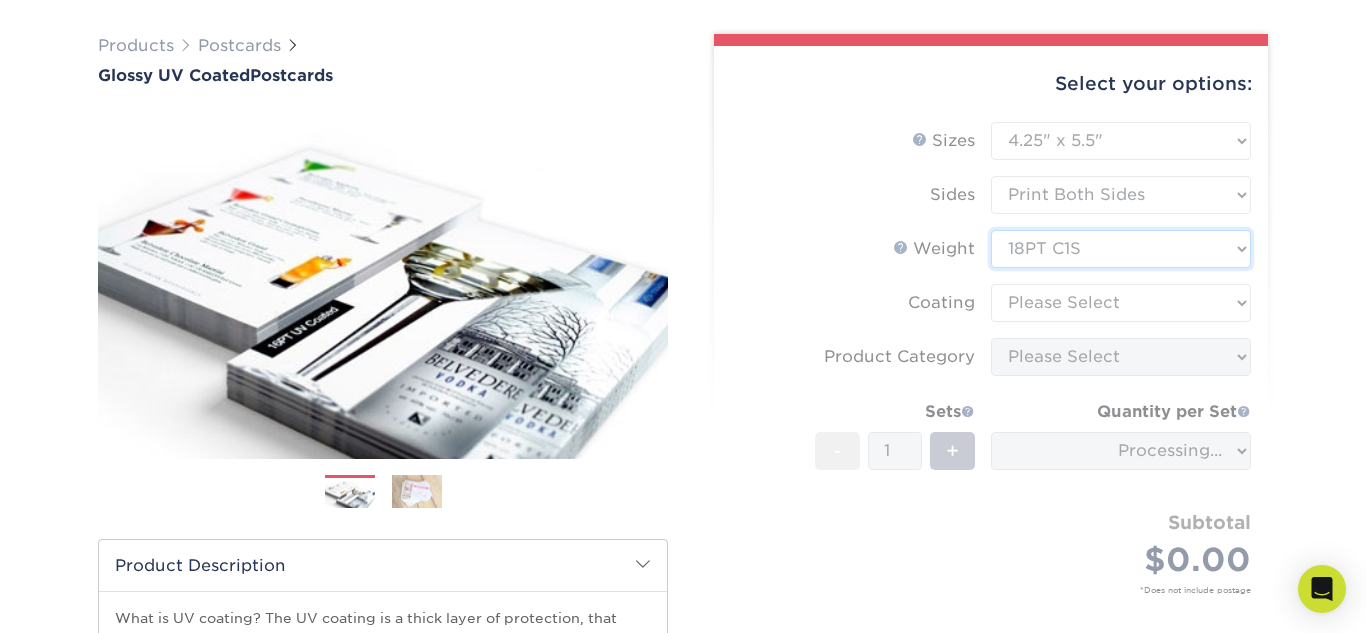 scroll, scrollTop: 135, scrollLeft: 0, axis: vertical 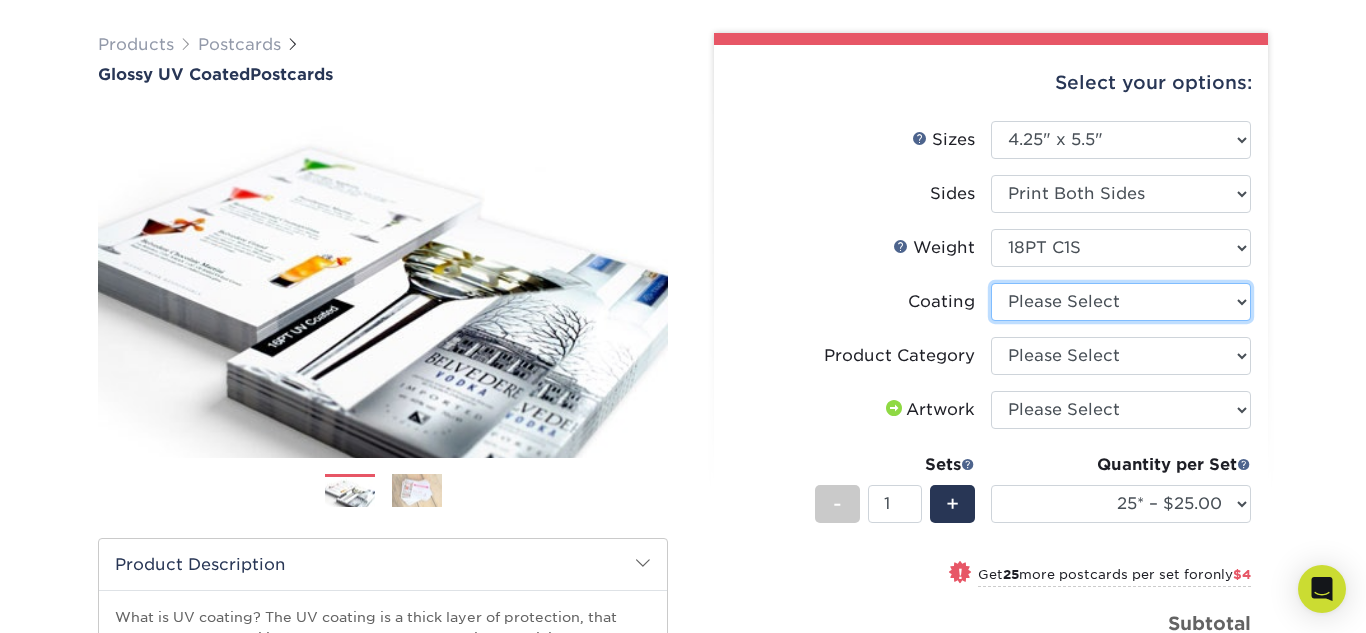 click at bounding box center [1121, 302] 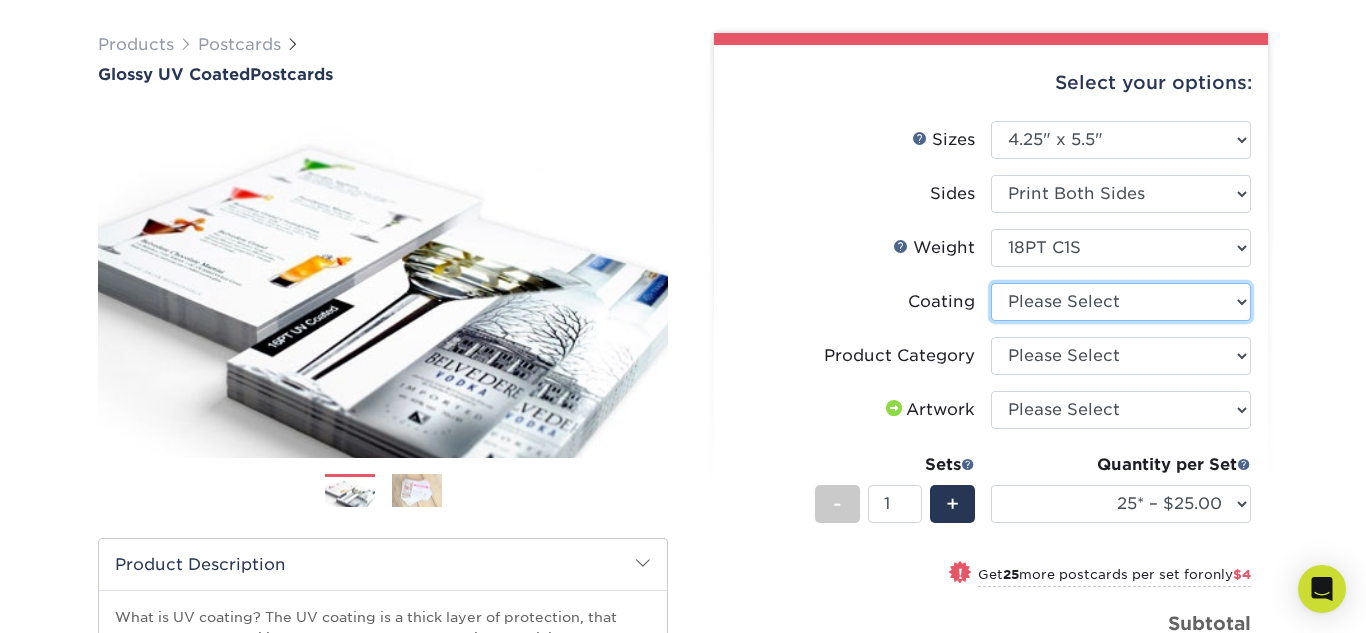 select on "1e8116af-acfc-44b1-83dc-8181aa338834" 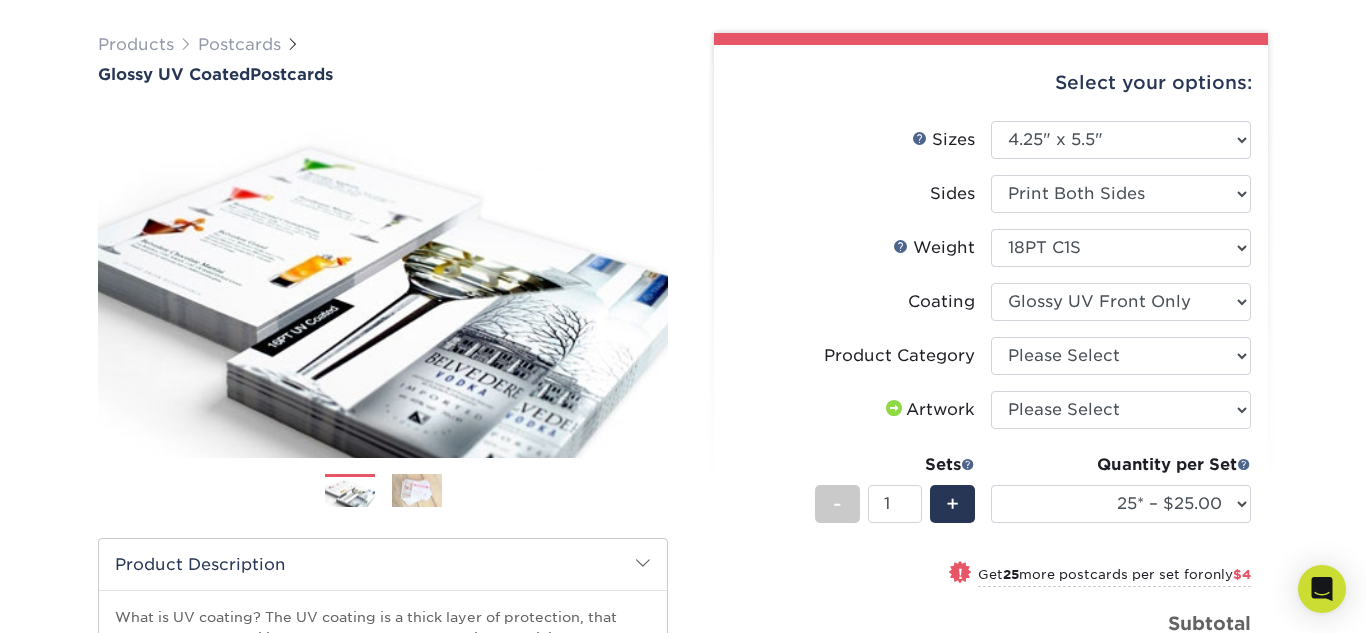 click at bounding box center (1121, 302) 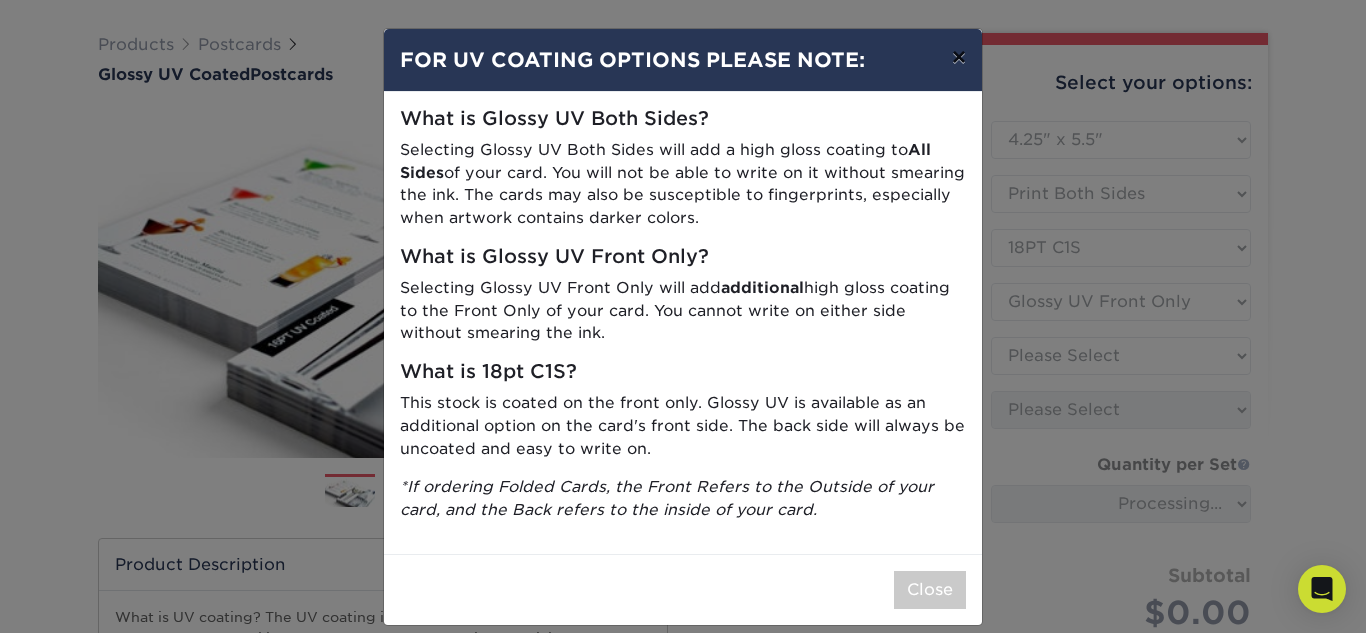 click on "×" at bounding box center (959, 57) 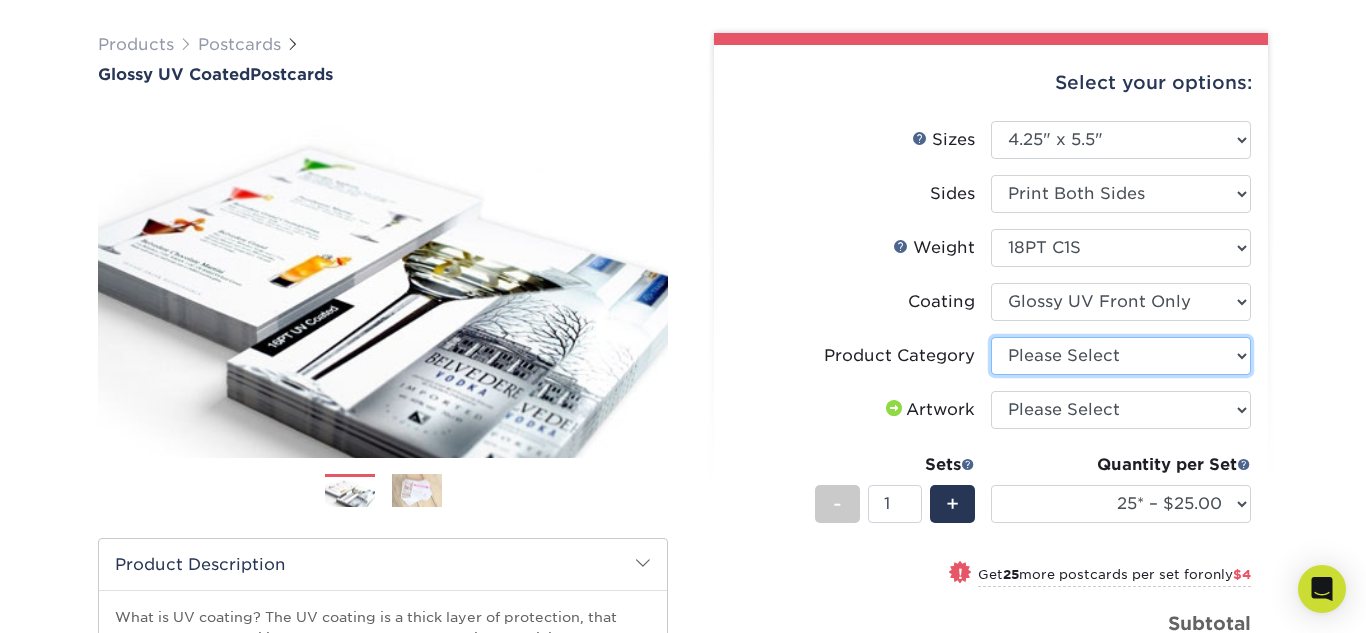click on "Please Select Postcards" at bounding box center [1121, 356] 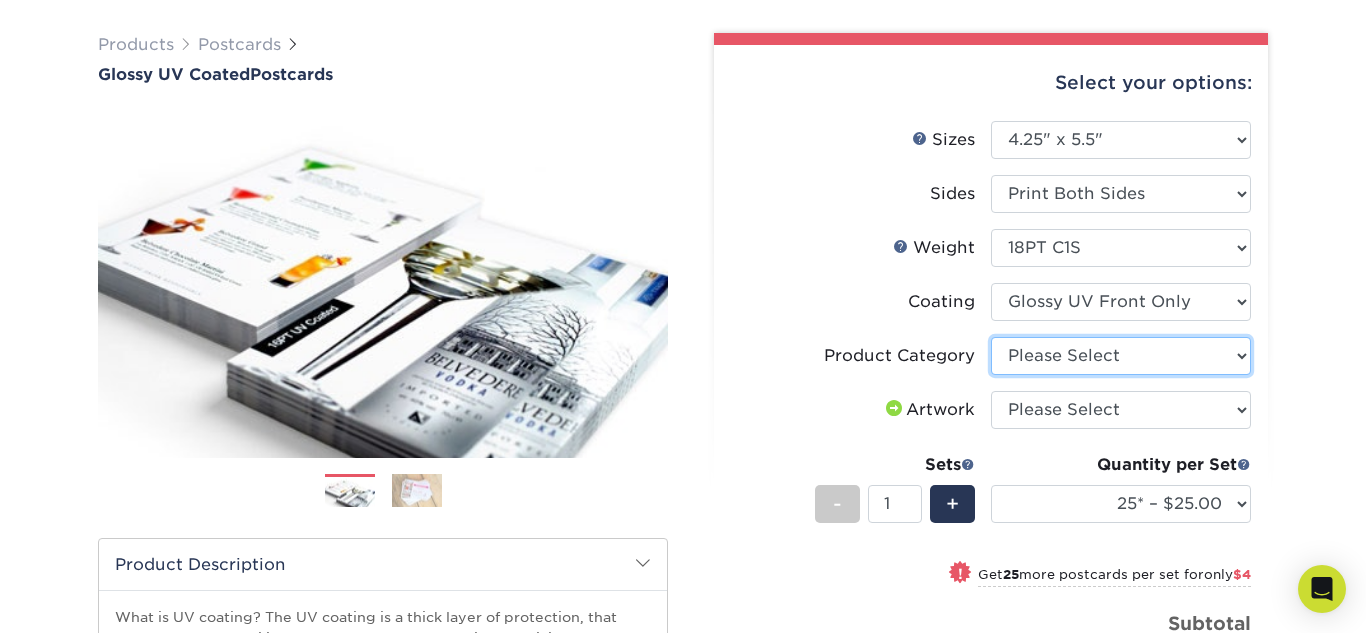 select on "9b7272e0-d6c8-4c3c-8e97-d3a1bcdab858" 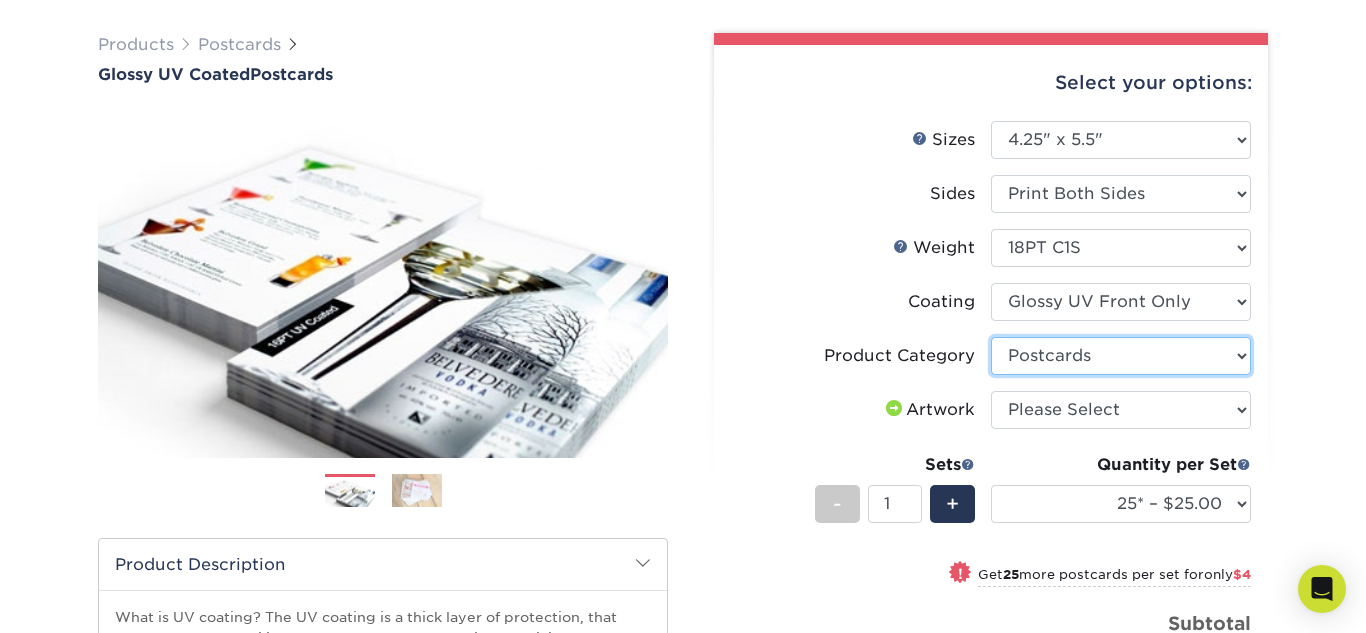 click on "Please Select Postcards" at bounding box center (1121, 356) 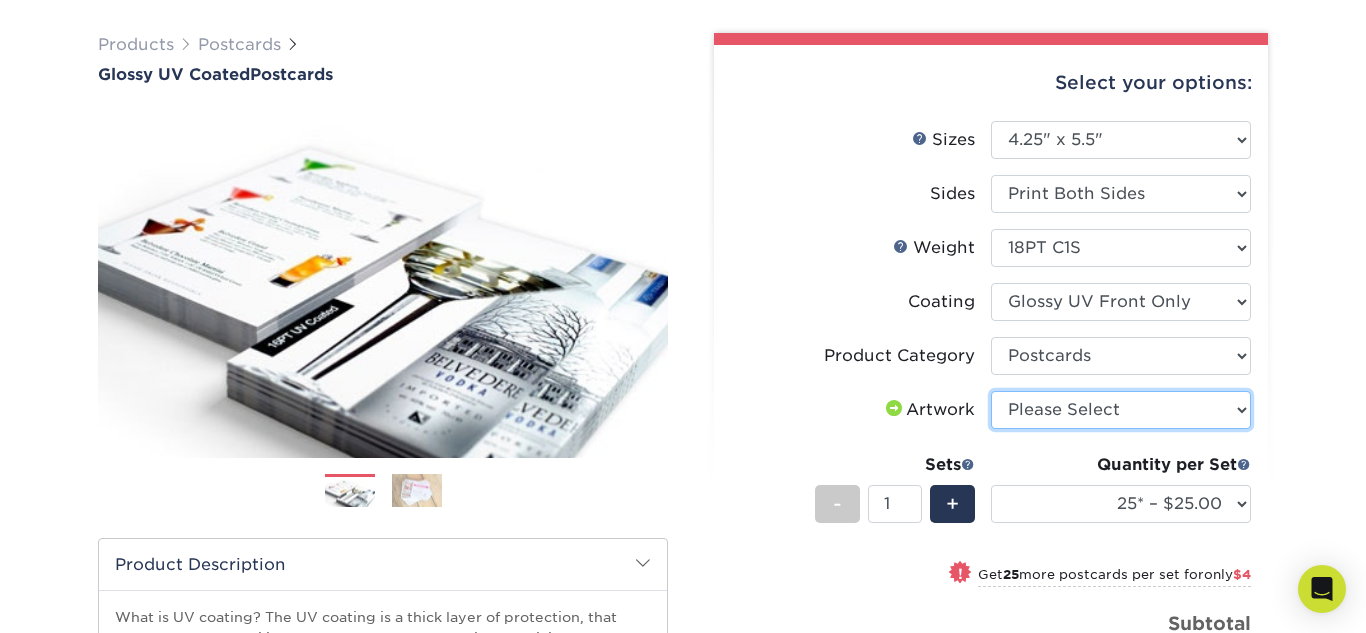 click on "Please Select I will upload files I need a design - $150" at bounding box center (1121, 410) 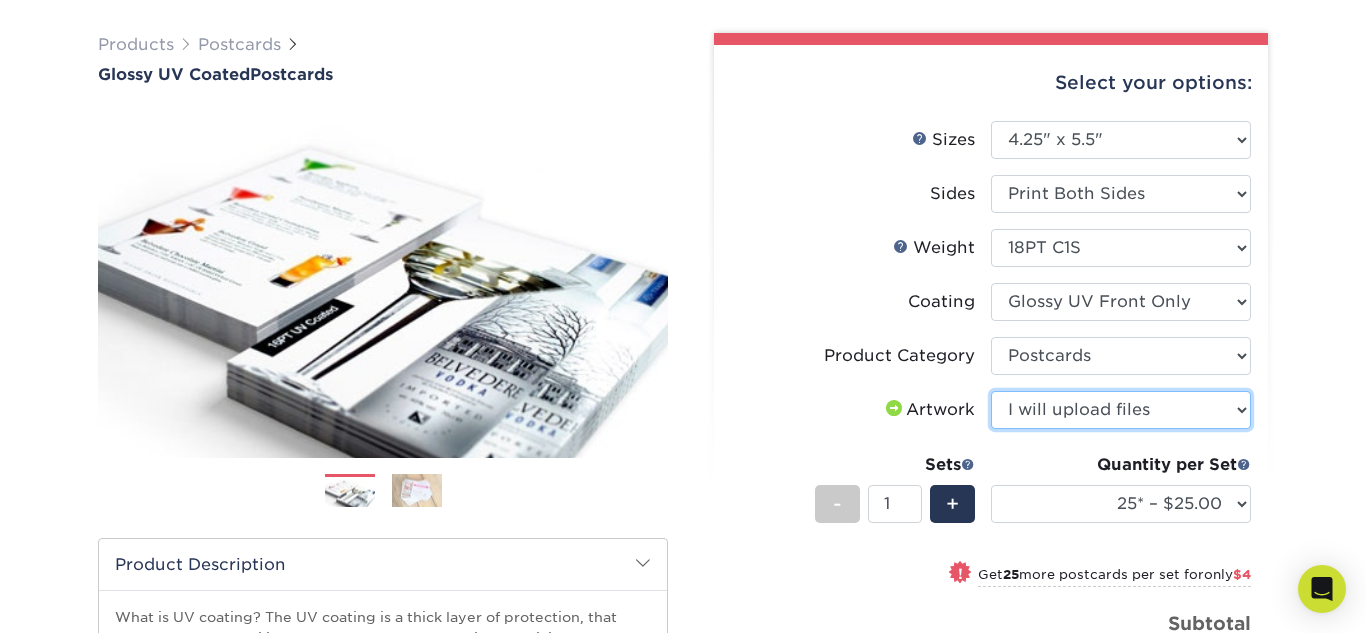 click on "Please Select I will upload files I need a design - $150" at bounding box center (1121, 410) 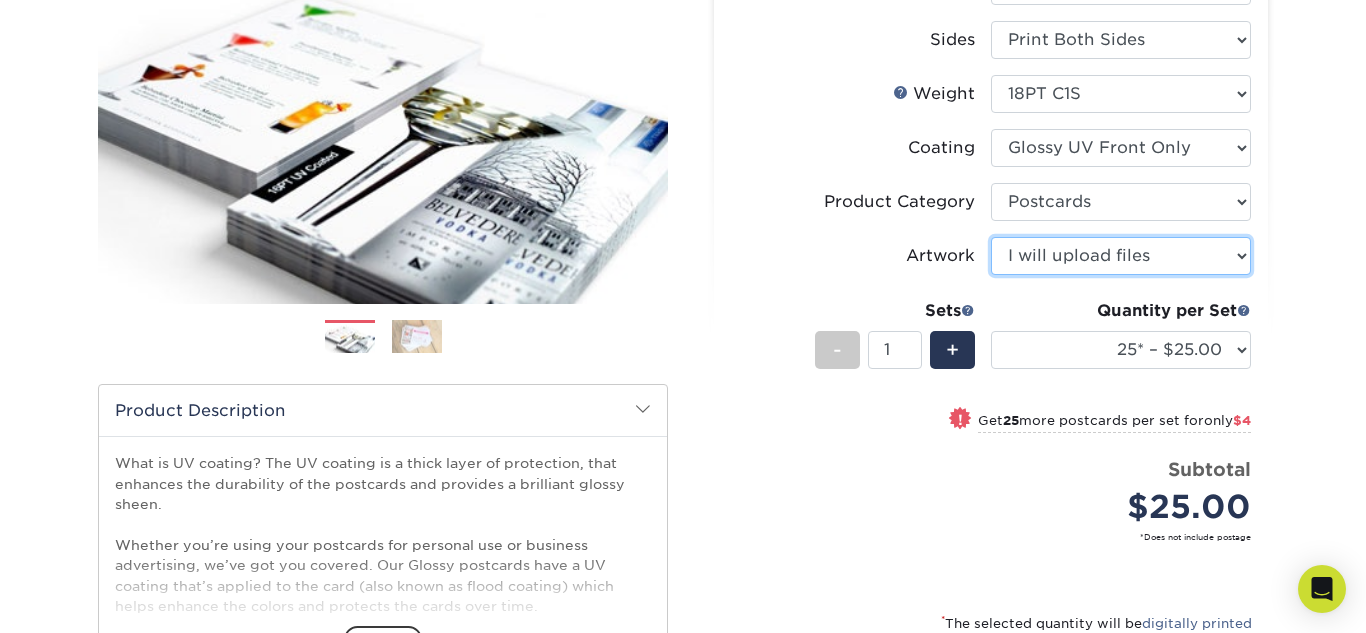 scroll, scrollTop: 297, scrollLeft: 0, axis: vertical 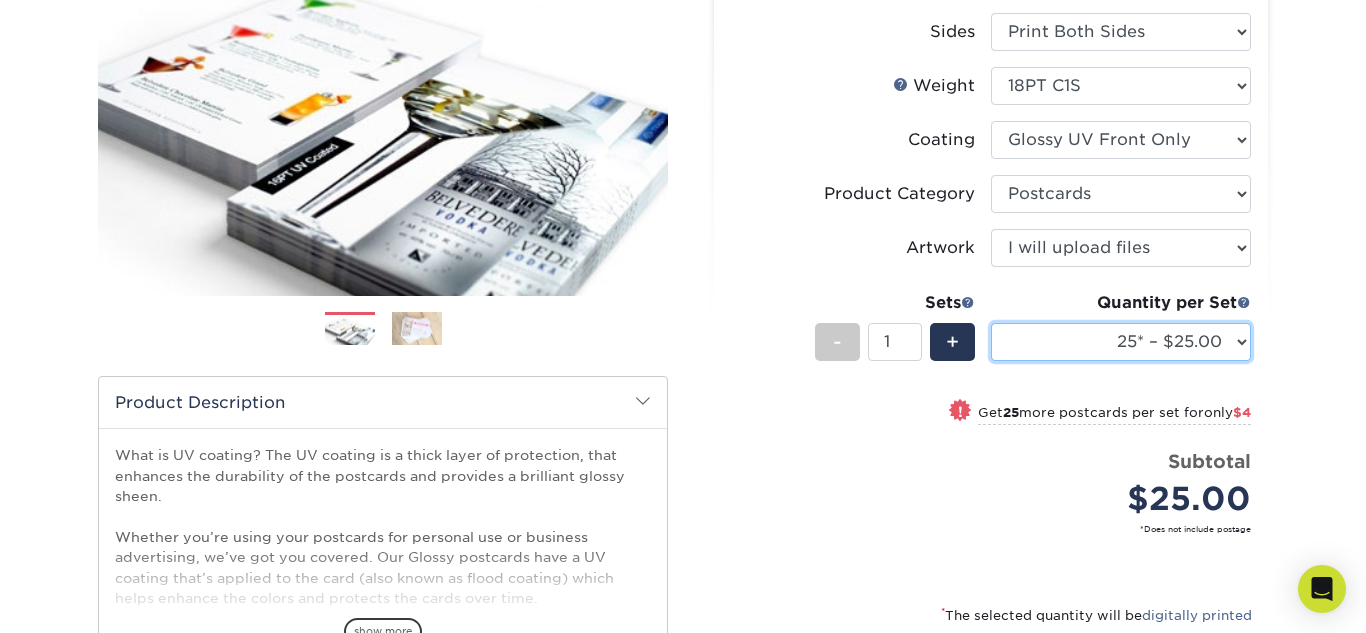 click on "[PRICE]* – $[PRICE] [PRICE]* – $[PRICE] [PRICE]* – $[PRICE] [PRICE]* – $[PRICE] [PRICE]* – $[PRICE] [PRICE] – $[PRICE] [PRICE] – $[PRICE] [PRICE] – $[PRICE] [PRICE] – $[PRICE] [PRICE] – $[PRICE] [PRICE] – $[PRICE]" at bounding box center (1121, 342) 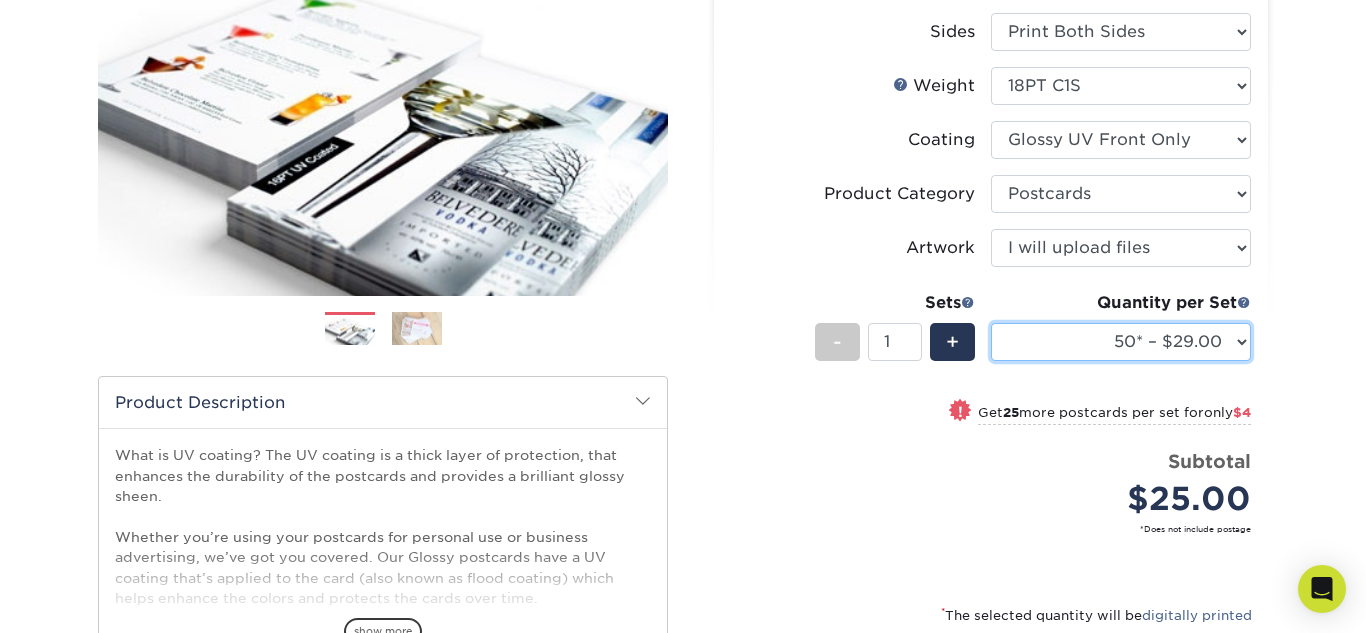 click on "[PRICE]* – $[PRICE] [PRICE]* – $[PRICE] [PRICE]* – $[PRICE] [PRICE]* – $[PRICE] [PRICE]* – $[PRICE] [PRICE] – $[PRICE] [PRICE] – $[PRICE] [PRICE] – $[PRICE] [PRICE] – $[PRICE] [PRICE] – $[PRICE] [PRICE] – $[PRICE]" at bounding box center (1121, 342) 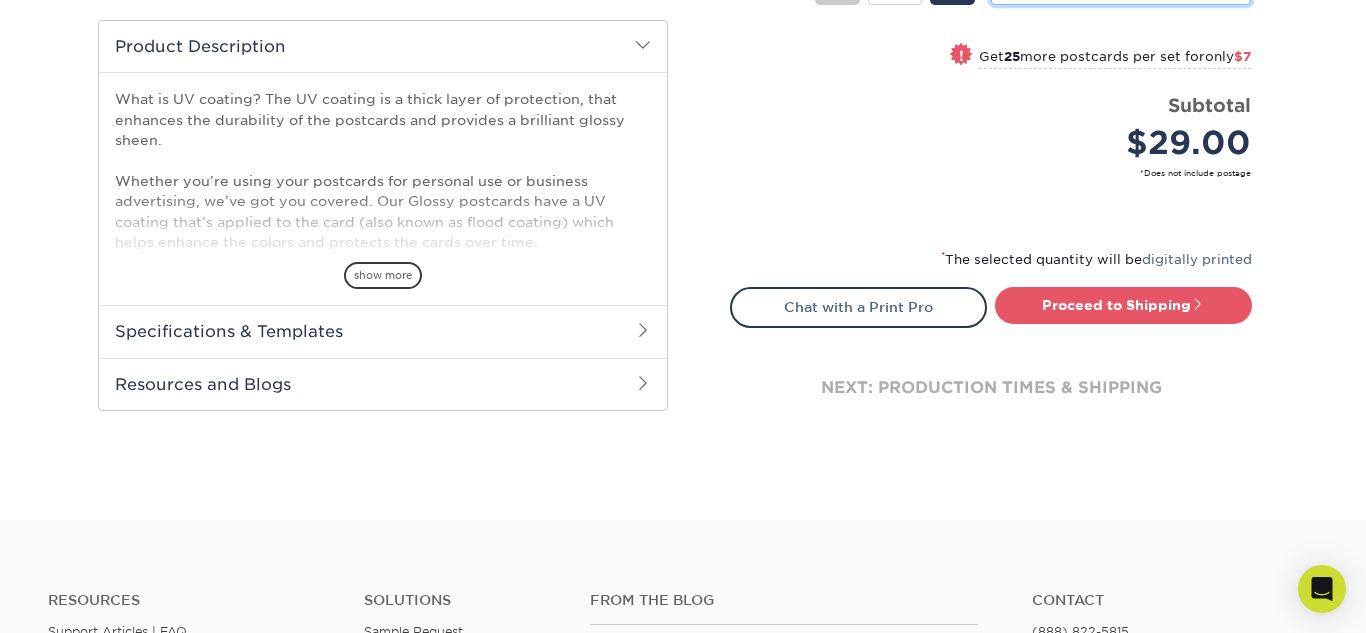 scroll, scrollTop: 660, scrollLeft: 0, axis: vertical 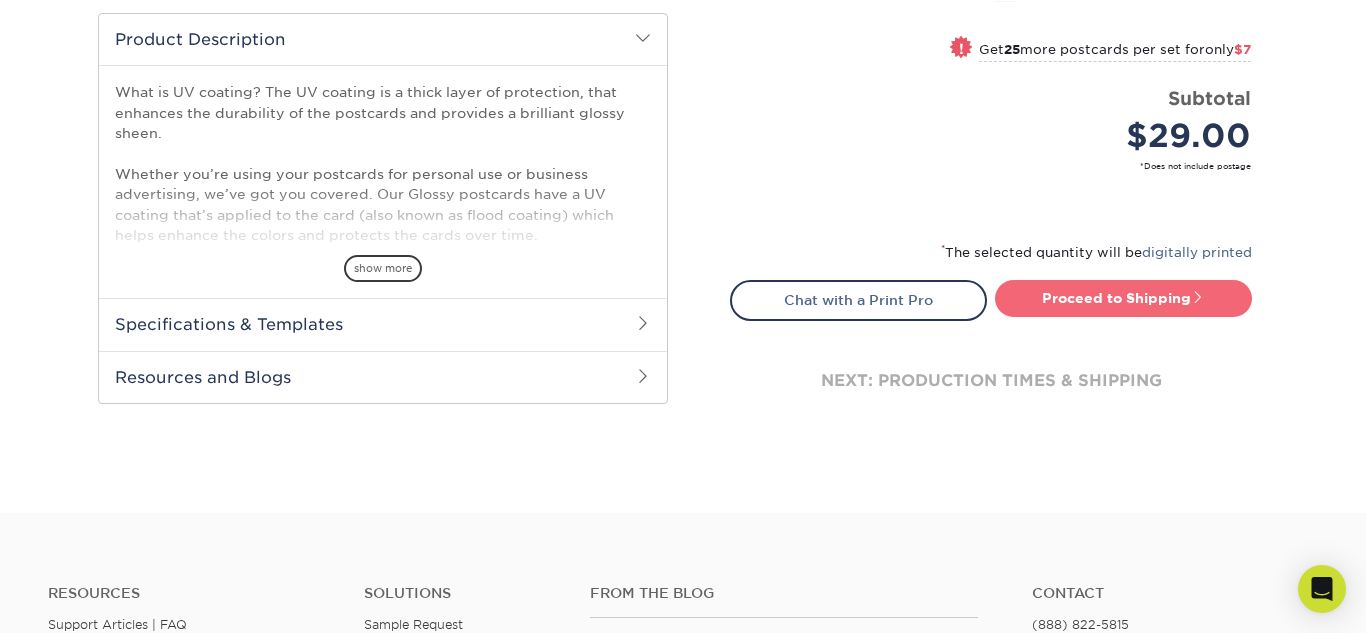 click on "Proceed to Shipping" at bounding box center (1123, 298) 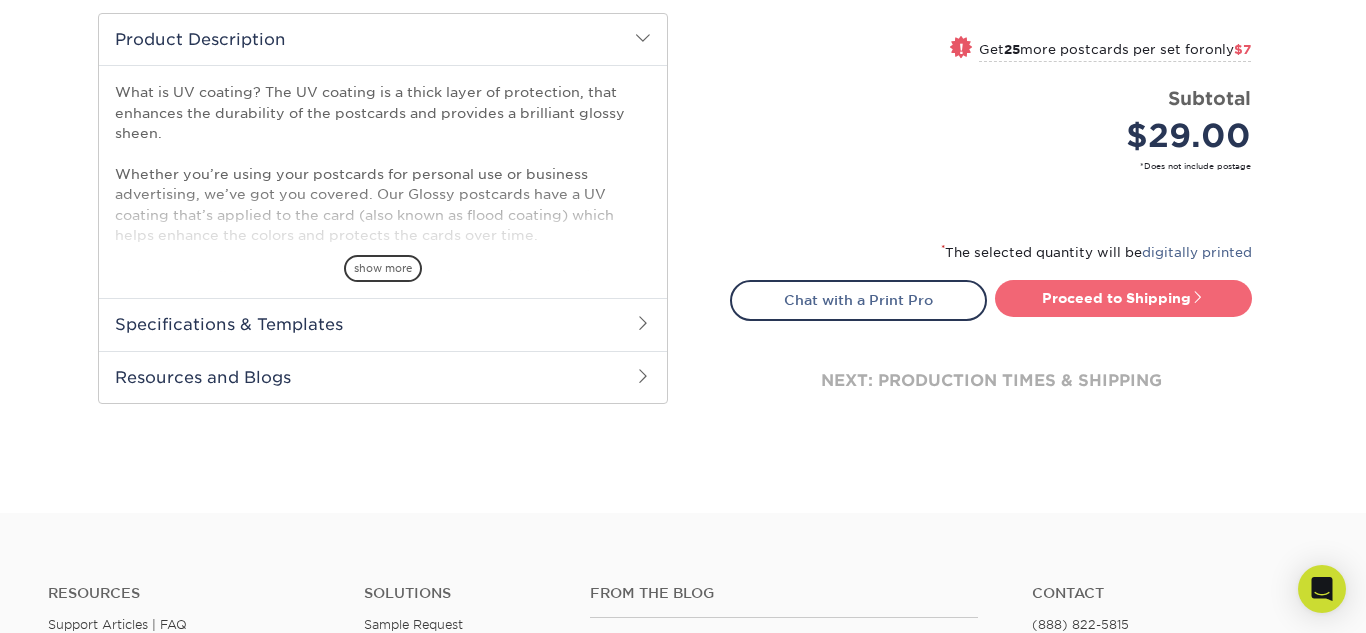 type on "Set 1" 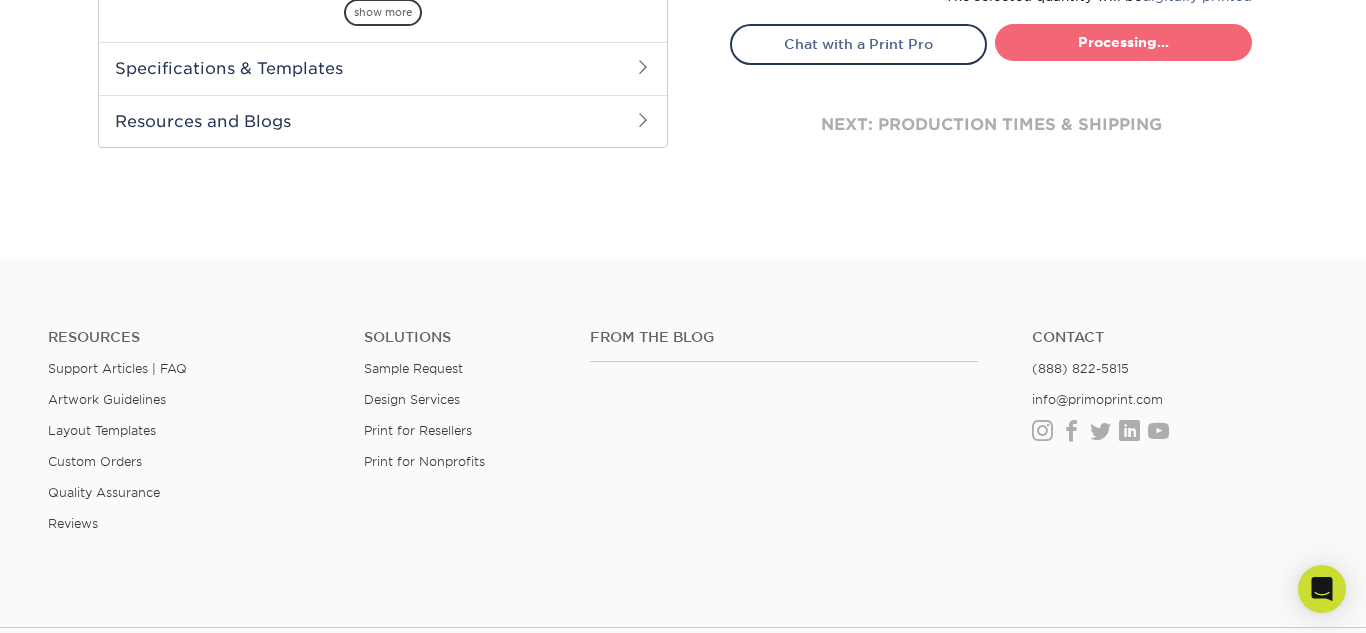 select on "[UUID]" 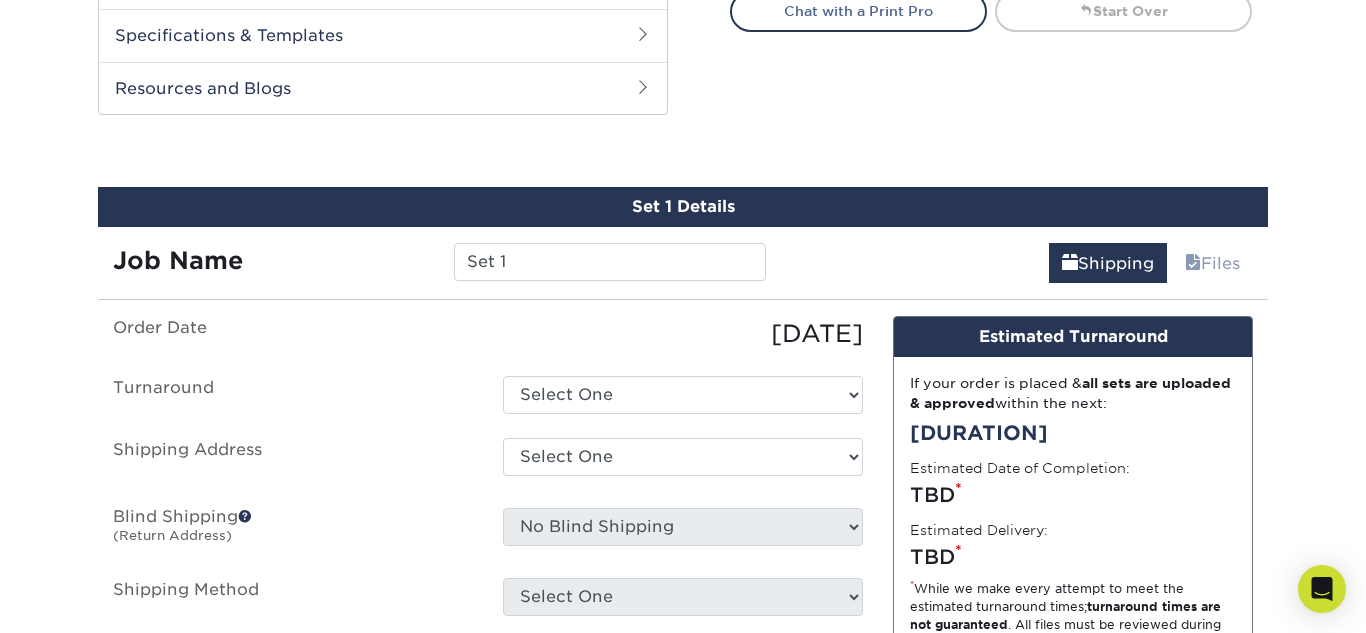 scroll, scrollTop: 995, scrollLeft: 0, axis: vertical 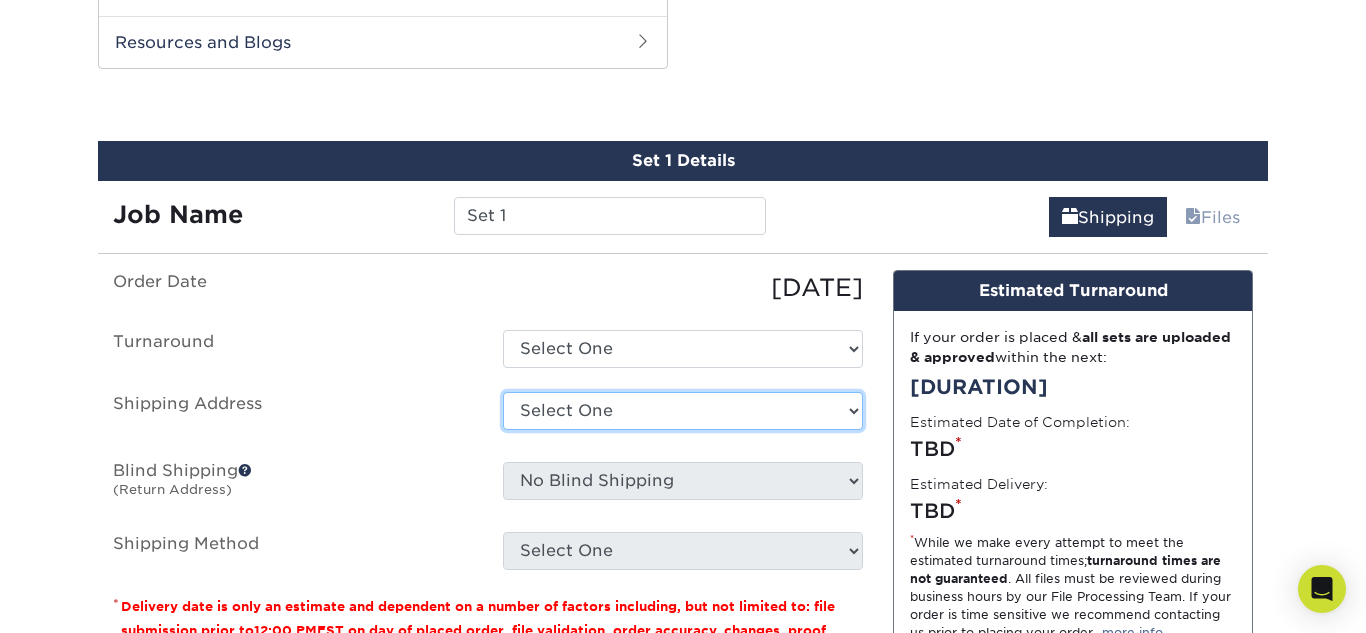 click on "Select One
WR Rises
+ Add New Address
- Login" at bounding box center [683, 411] 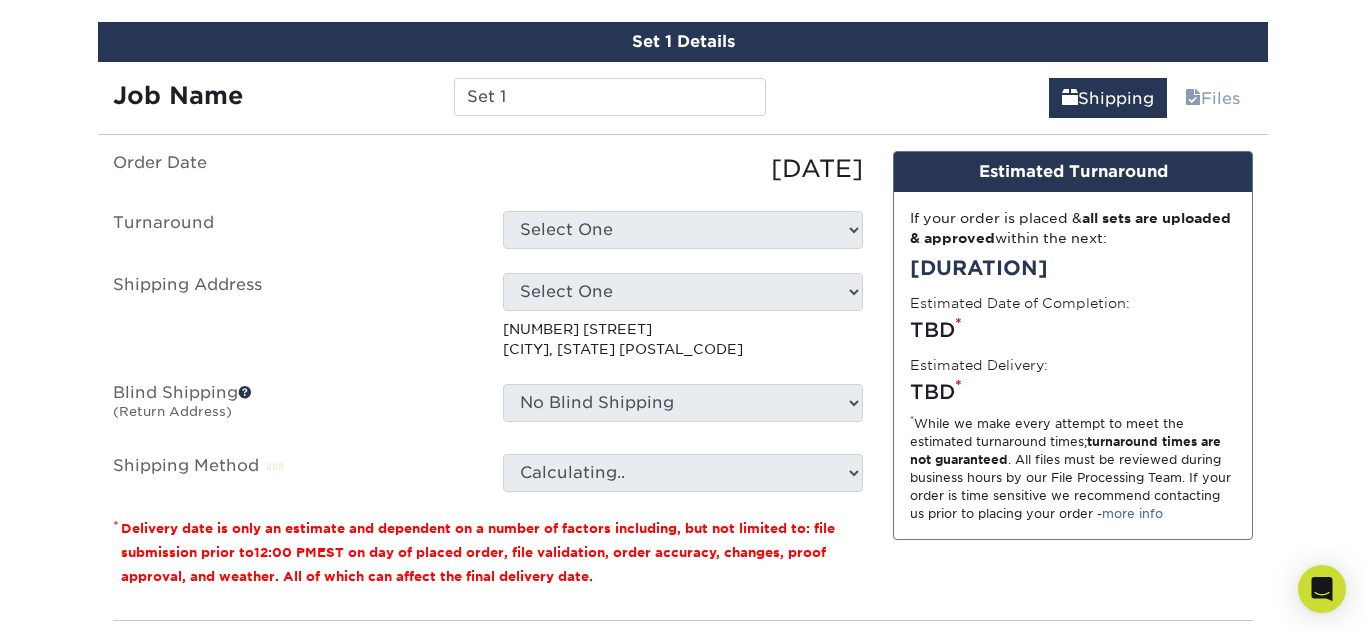 scroll, scrollTop: 1122, scrollLeft: 0, axis: vertical 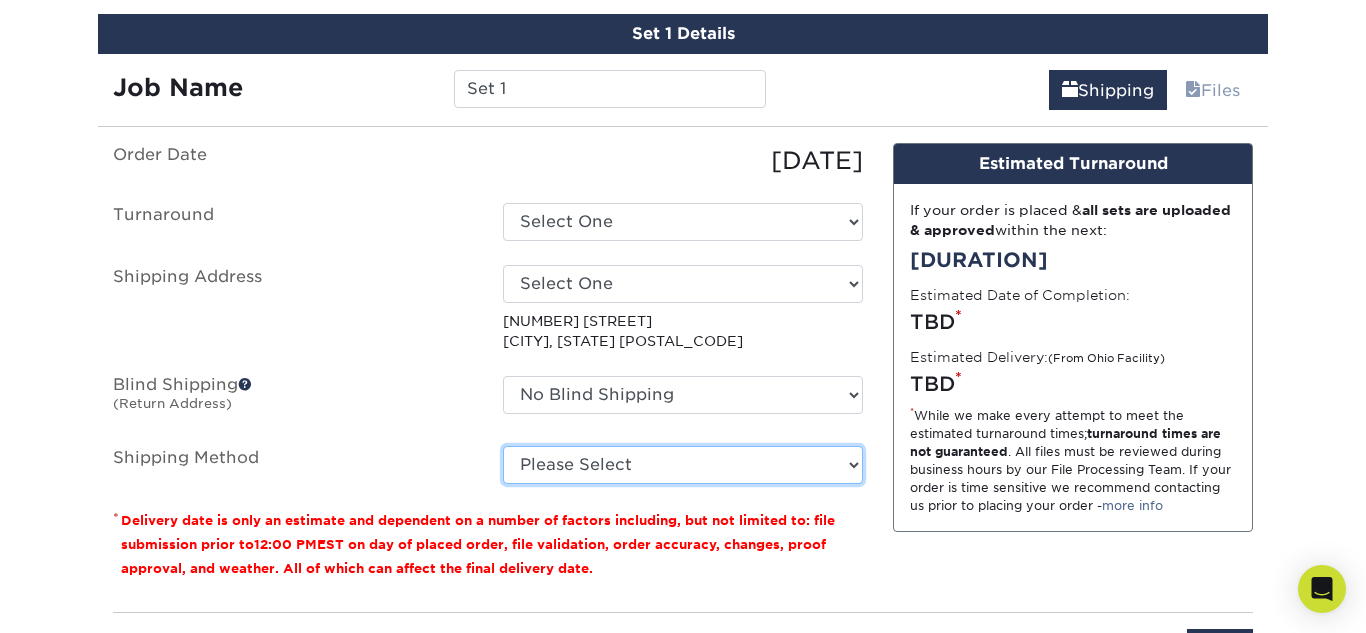 click on "Please Select Ground Shipping (+$[PRICE]) 3 Day Shipping Service (+$[PRICE]) 2 Day Air Shipping (+$[PRICE]) Next Day Shipping by 5pm (+$[PRICE]) Next Day Shipping by 12 noon (+$[PRICE]) Next Day Air Early A.M. (+$[PRICE])" at bounding box center (683, 465) 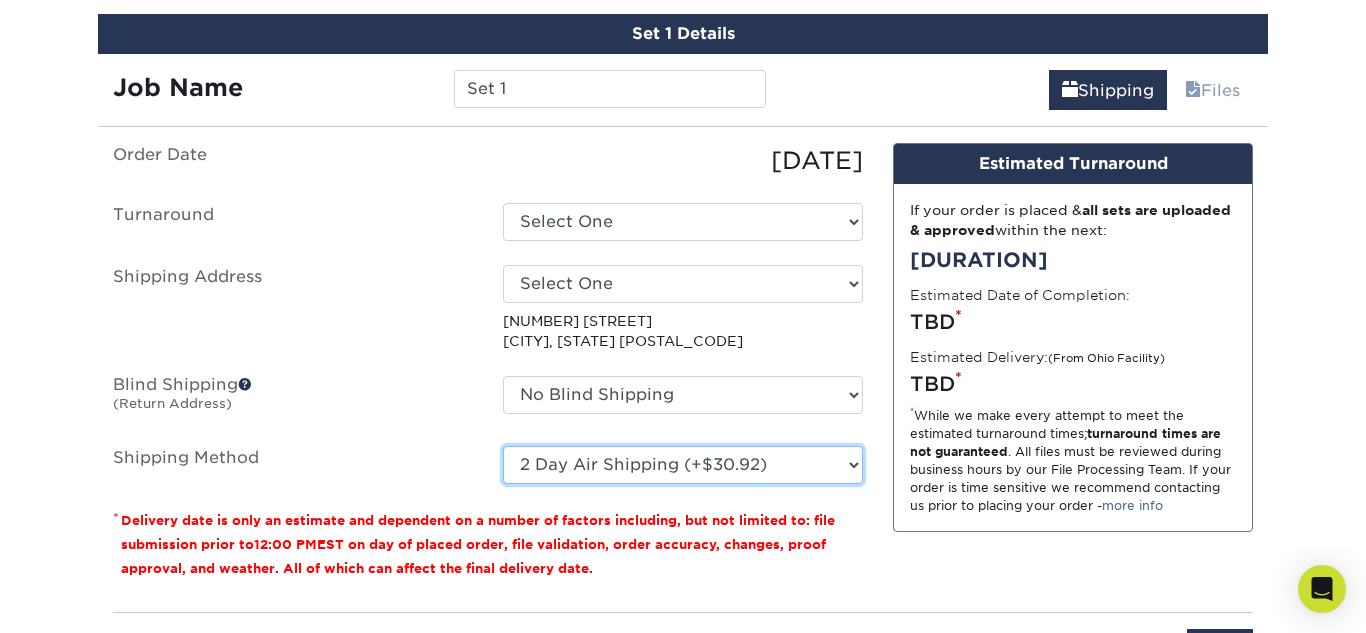click on "Please Select Ground Shipping (+$[PRICE]) 3 Day Shipping Service (+$[PRICE]) 2 Day Air Shipping (+$[PRICE]) Next Day Shipping by 5pm (+$[PRICE]) Next Day Shipping by 12 noon (+$[PRICE]) Next Day Air Early A.M. (+$[PRICE])" at bounding box center [683, 465] 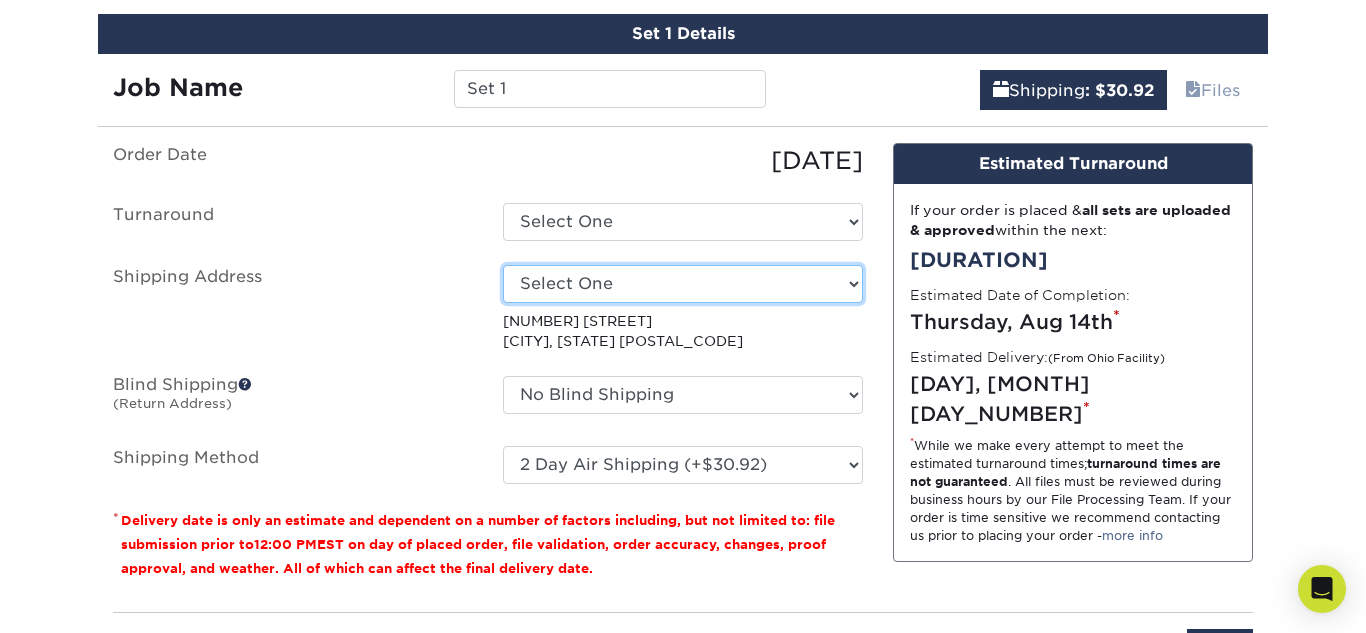 click on "Select One
WR Rises
+ Add New Address
- Login" at bounding box center [683, 284] 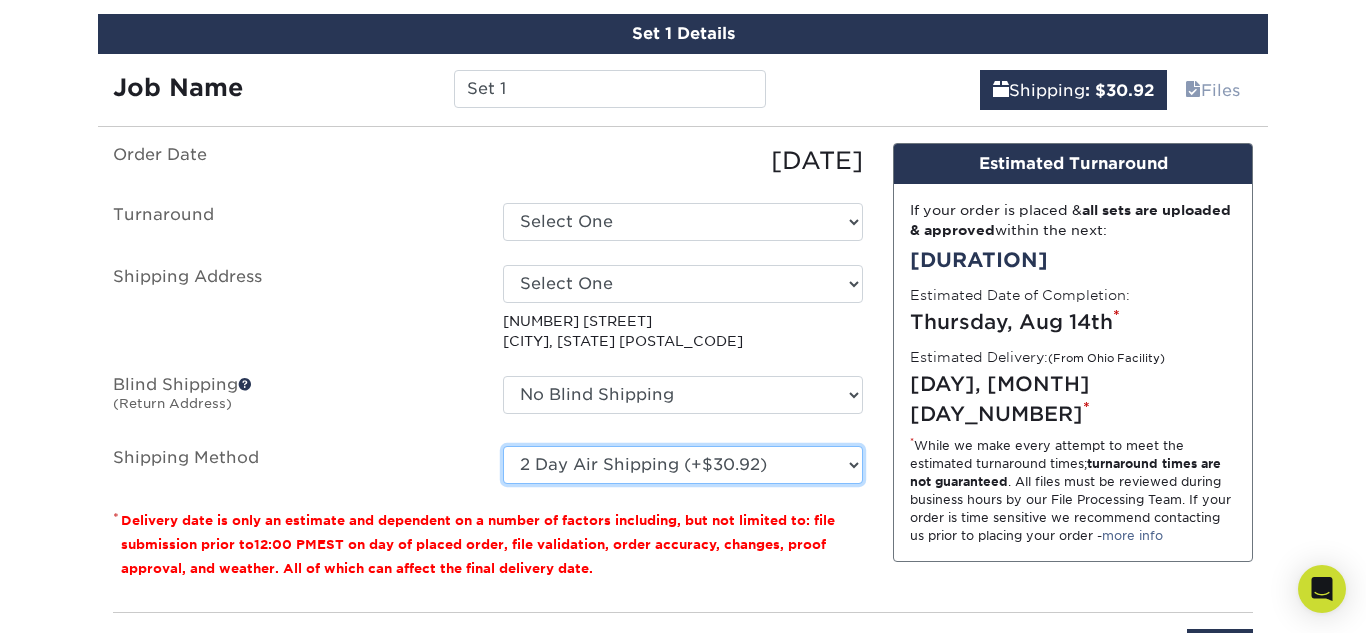 click on "Please Select Ground Shipping (+$[PRICE]) 3 Day Shipping Service (+$[PRICE]) 2 Day Air Shipping (+$[PRICE]) Next Day Shipping by 5pm (+$[PRICE]) Next Day Shipping by 12 noon (+$[PRICE]) Next Day Air Early A.M. (+$[PRICE])" at bounding box center (683, 465) 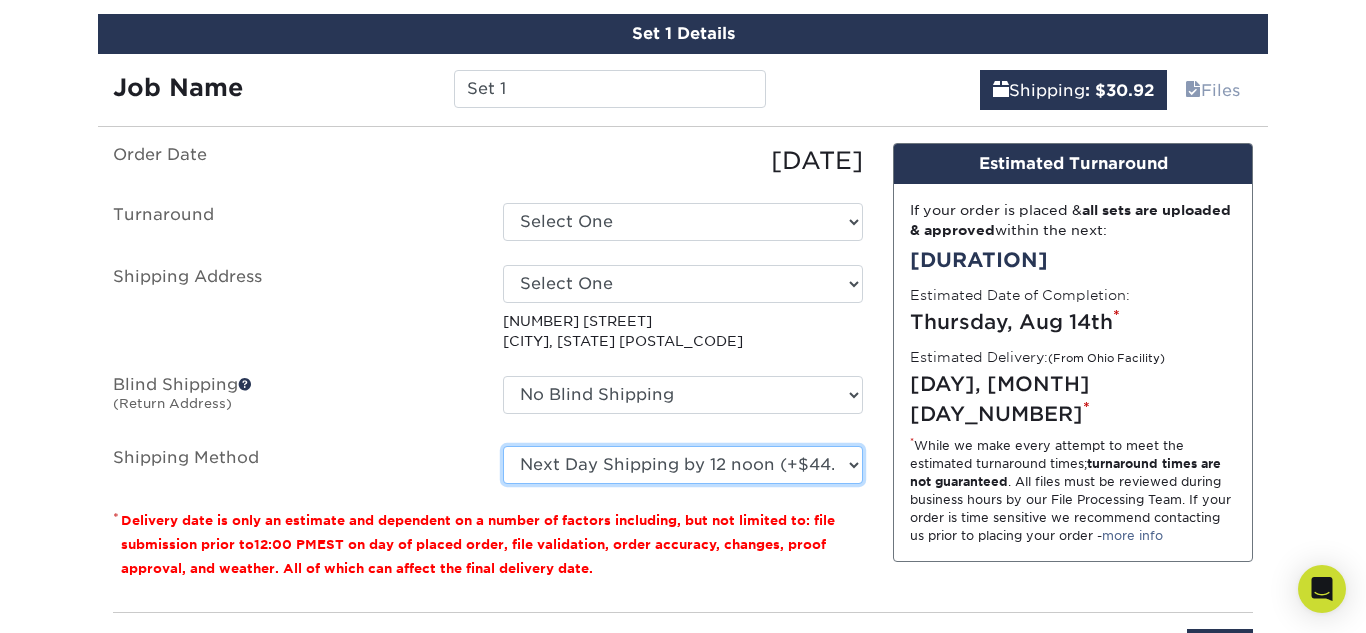click on "Please Select Ground Shipping (+$[PRICE]) 3 Day Shipping Service (+$[PRICE]) 2 Day Air Shipping (+$[PRICE]) Next Day Shipping by 5pm (+$[PRICE]) Next Day Shipping by 12 noon (+$[PRICE]) Next Day Air Early A.M. (+$[PRICE])" at bounding box center (683, 465) 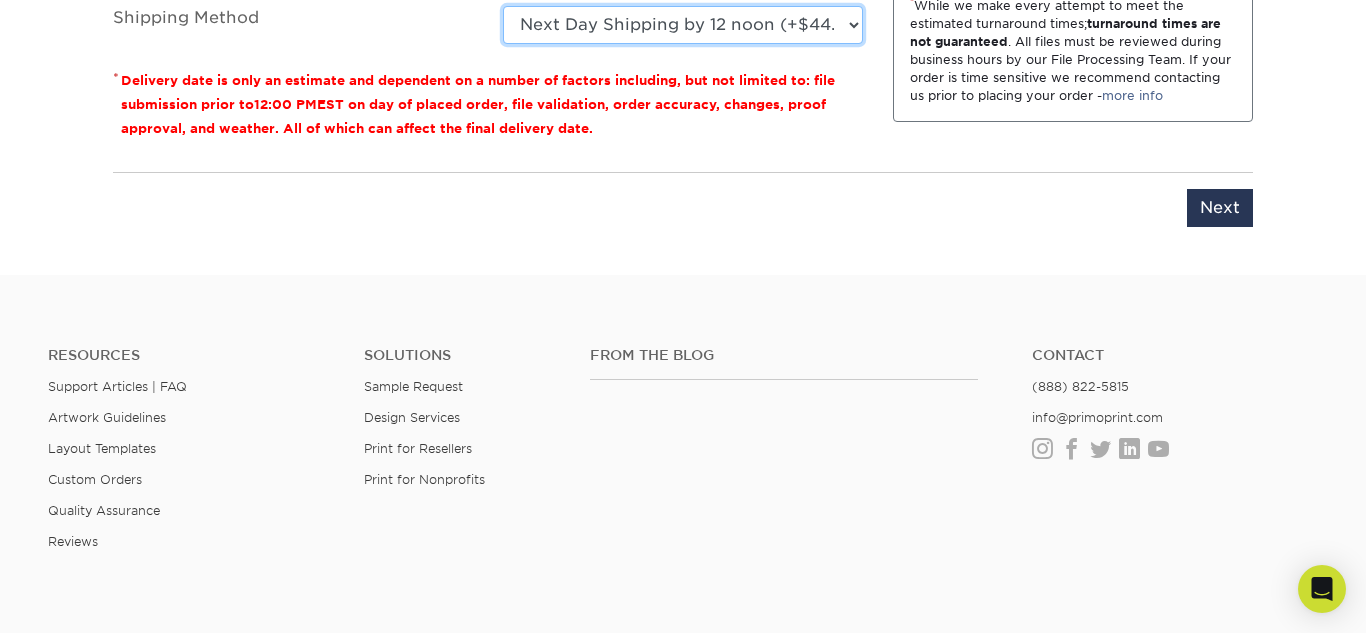 scroll, scrollTop: 1567, scrollLeft: 0, axis: vertical 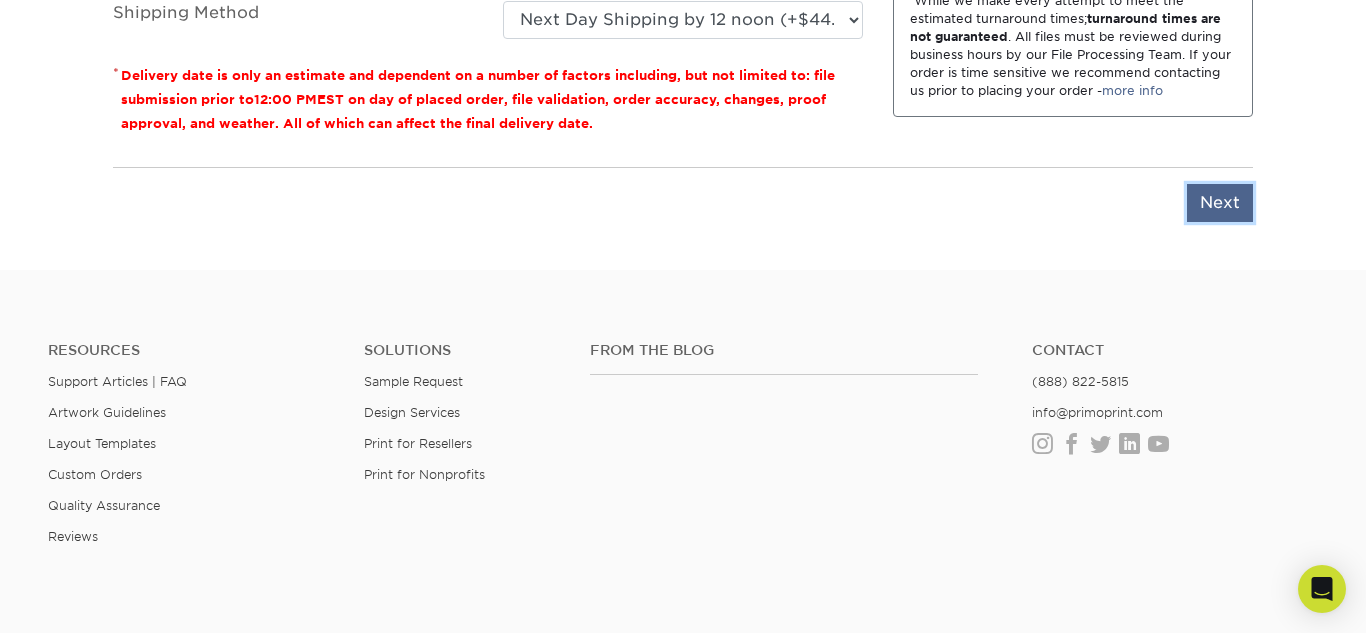 click on "Next" at bounding box center (1220, 203) 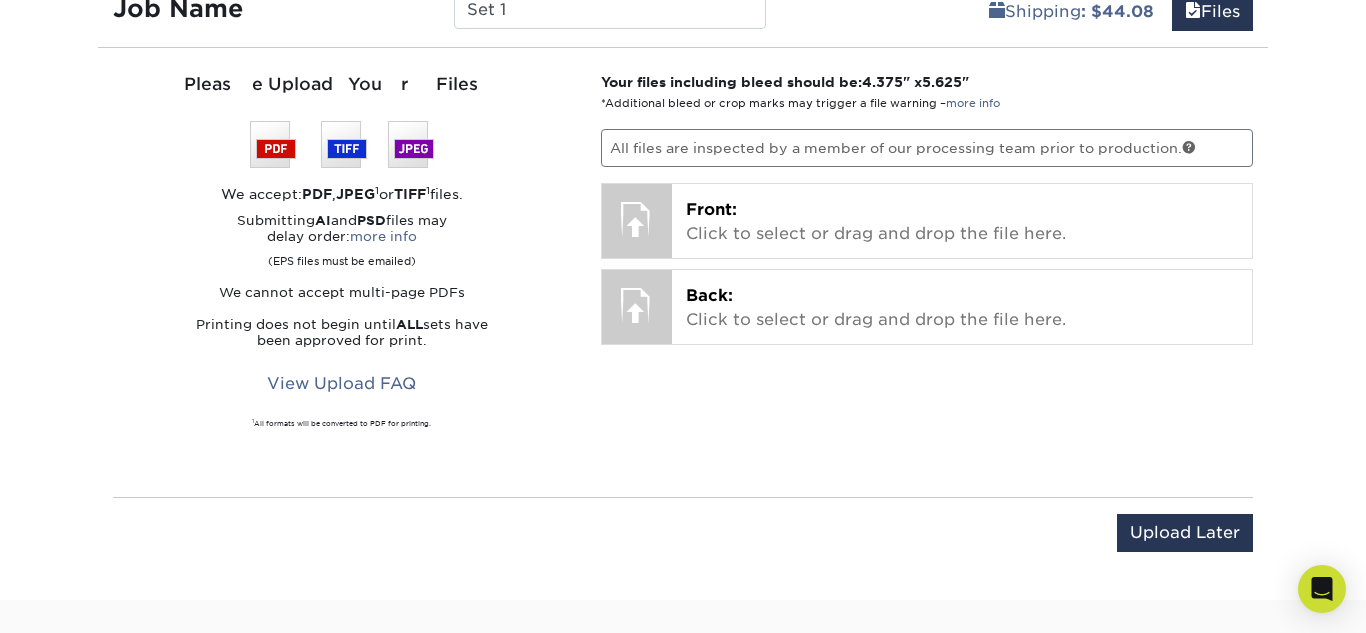 scroll, scrollTop: 1187, scrollLeft: 0, axis: vertical 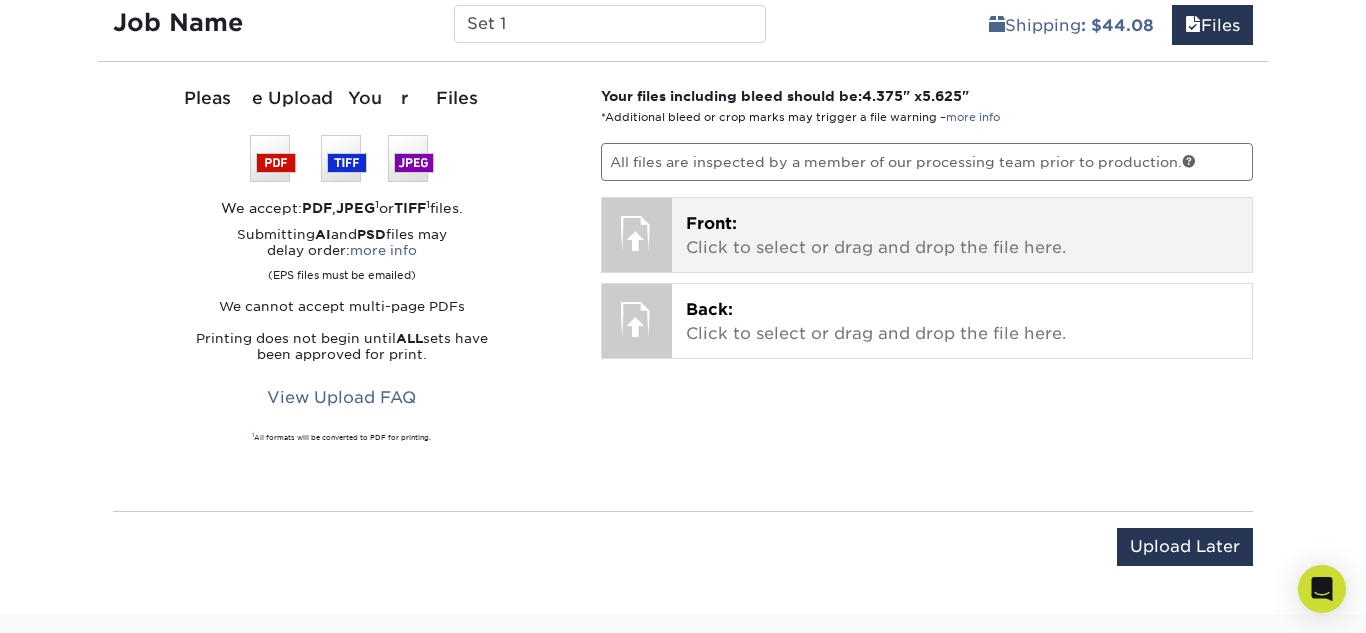 click on "Front: Click to select or drag and drop the file here." at bounding box center [962, 236] 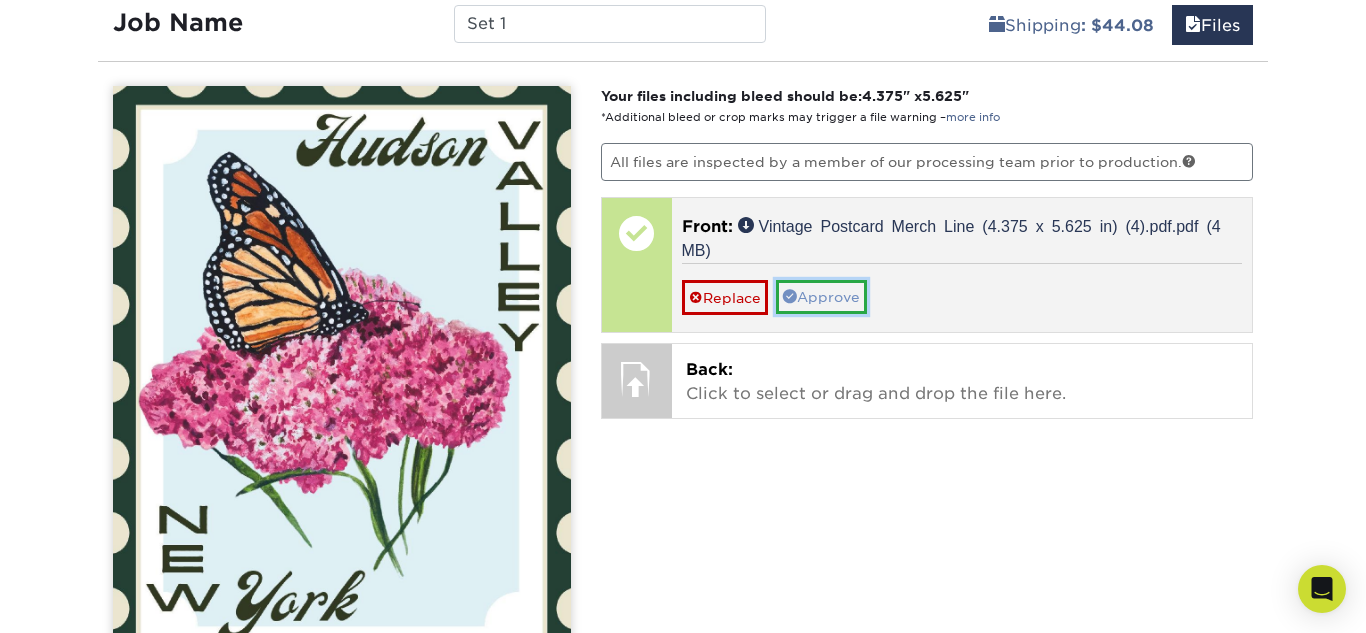 click on "Approve" at bounding box center [821, 297] 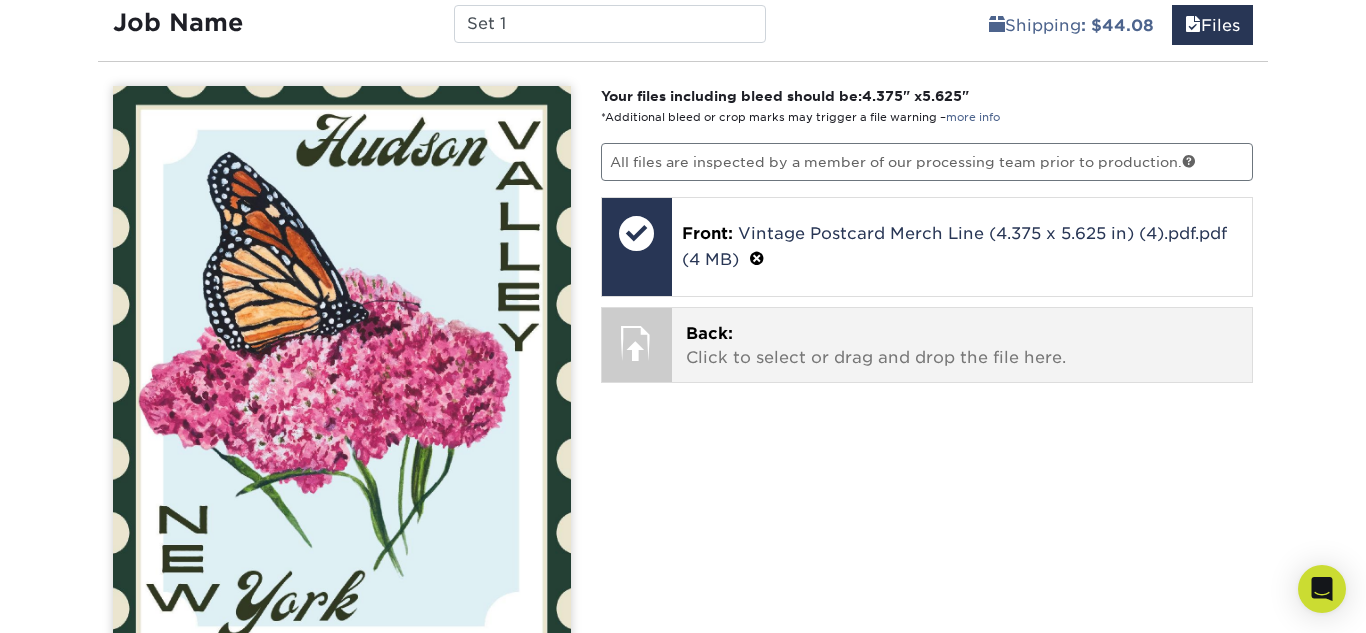 click on "Back: Click to select or drag and drop the file here." at bounding box center (962, 346) 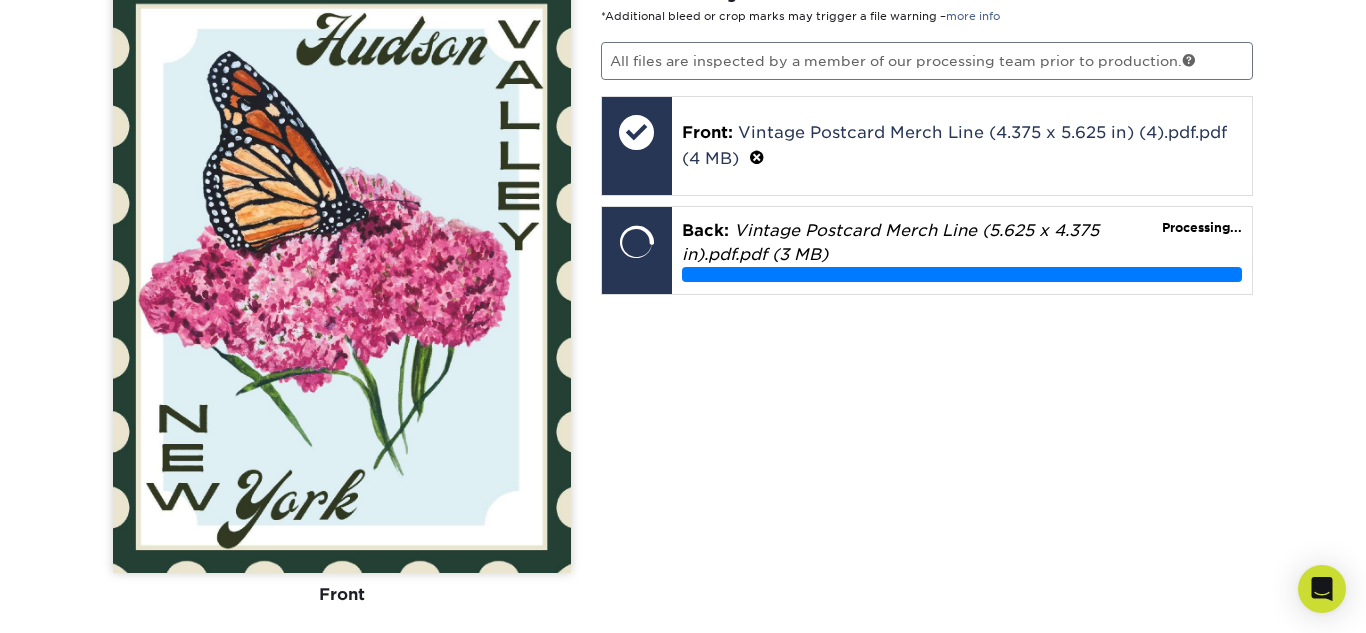 scroll, scrollTop: 1379, scrollLeft: 0, axis: vertical 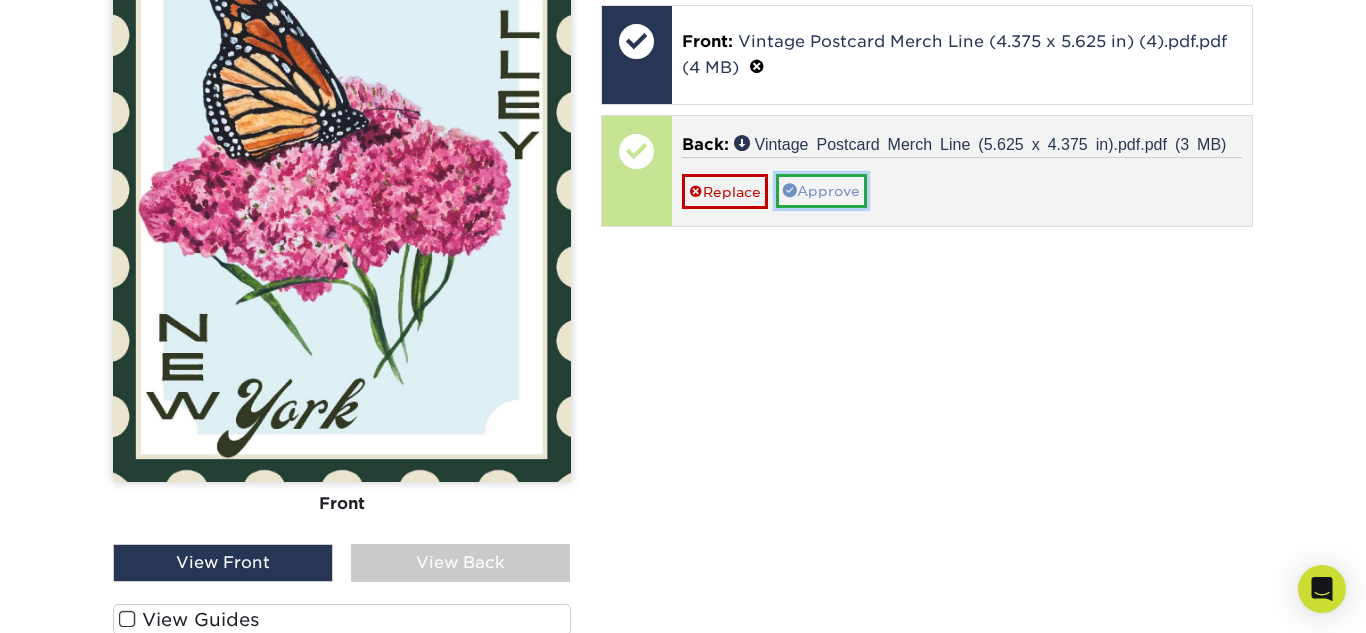 click on "Approve" at bounding box center [821, 191] 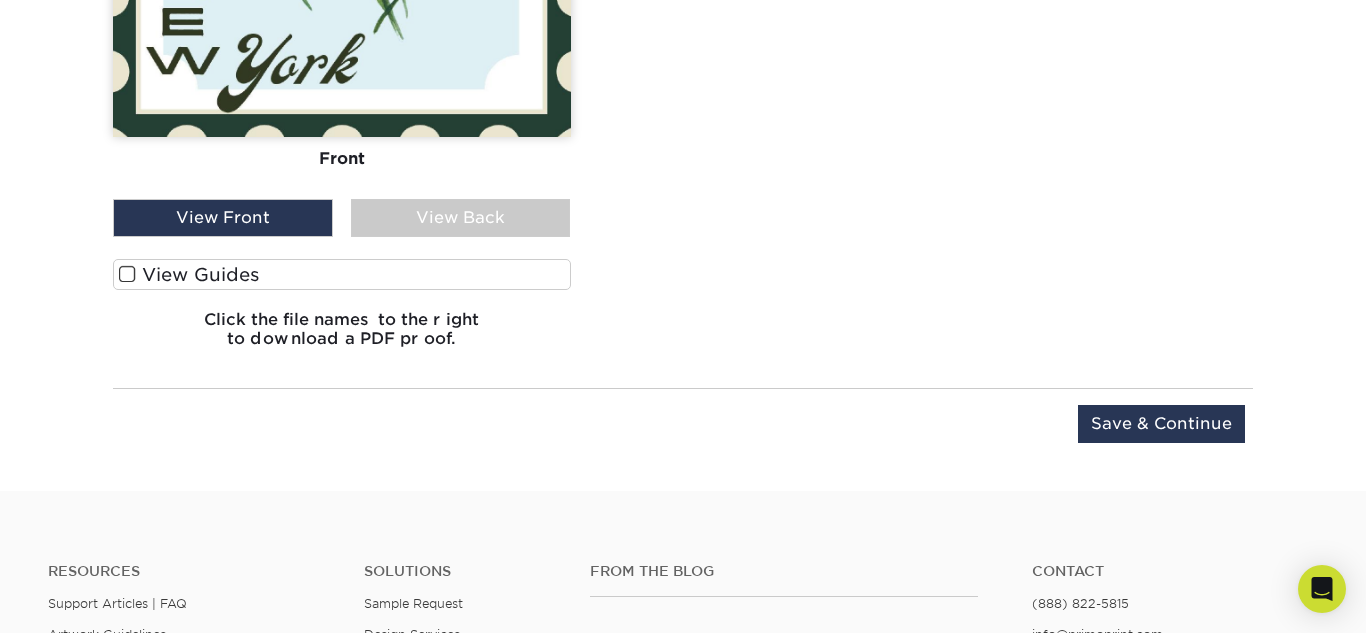 scroll, scrollTop: 1726, scrollLeft: 0, axis: vertical 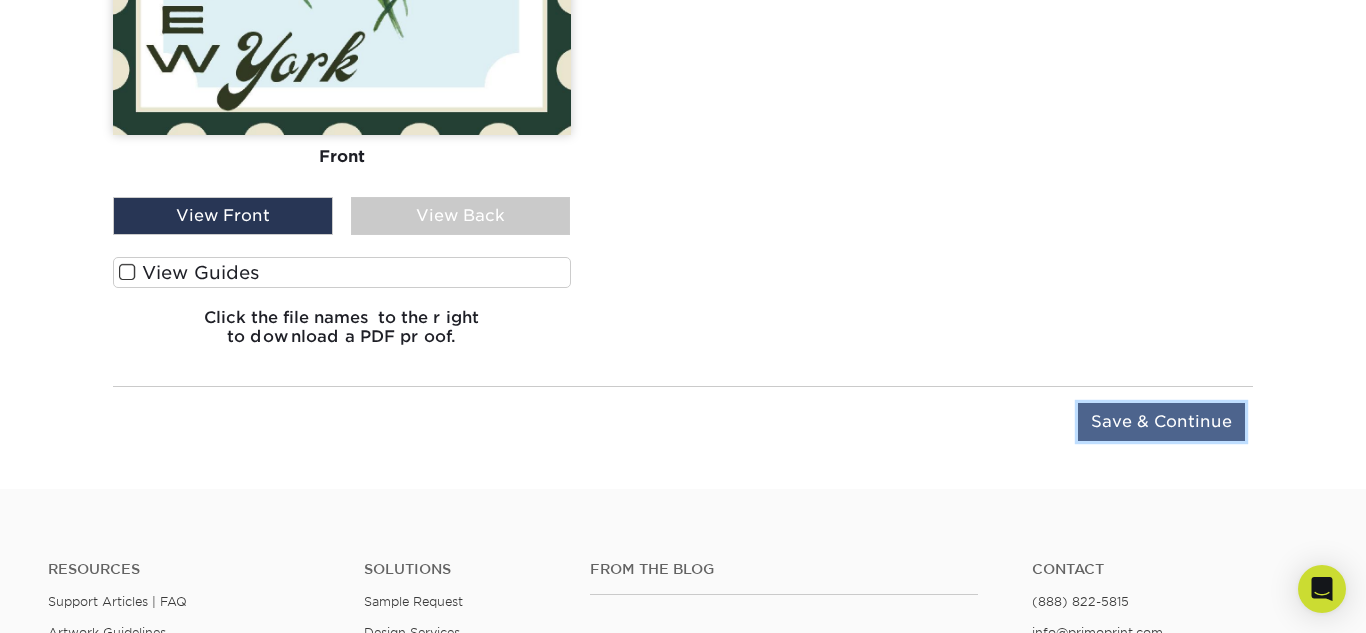 click on "Save & Continue" at bounding box center (1161, 422) 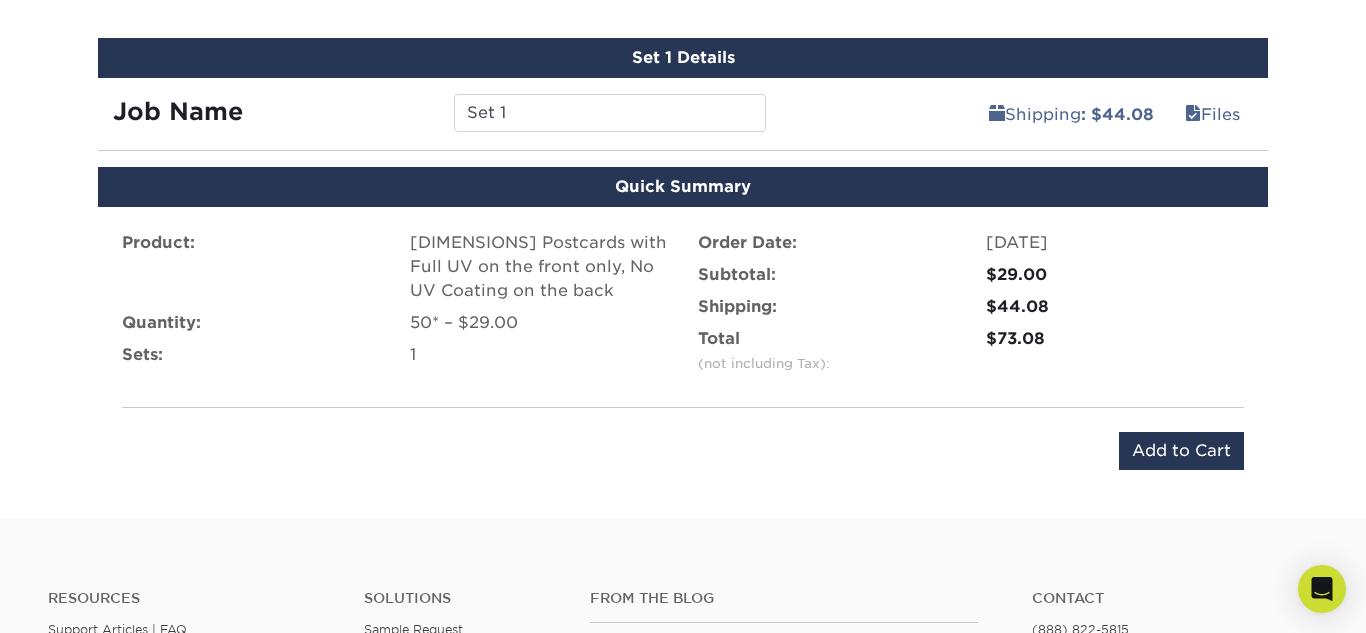 scroll, scrollTop: 1101, scrollLeft: 0, axis: vertical 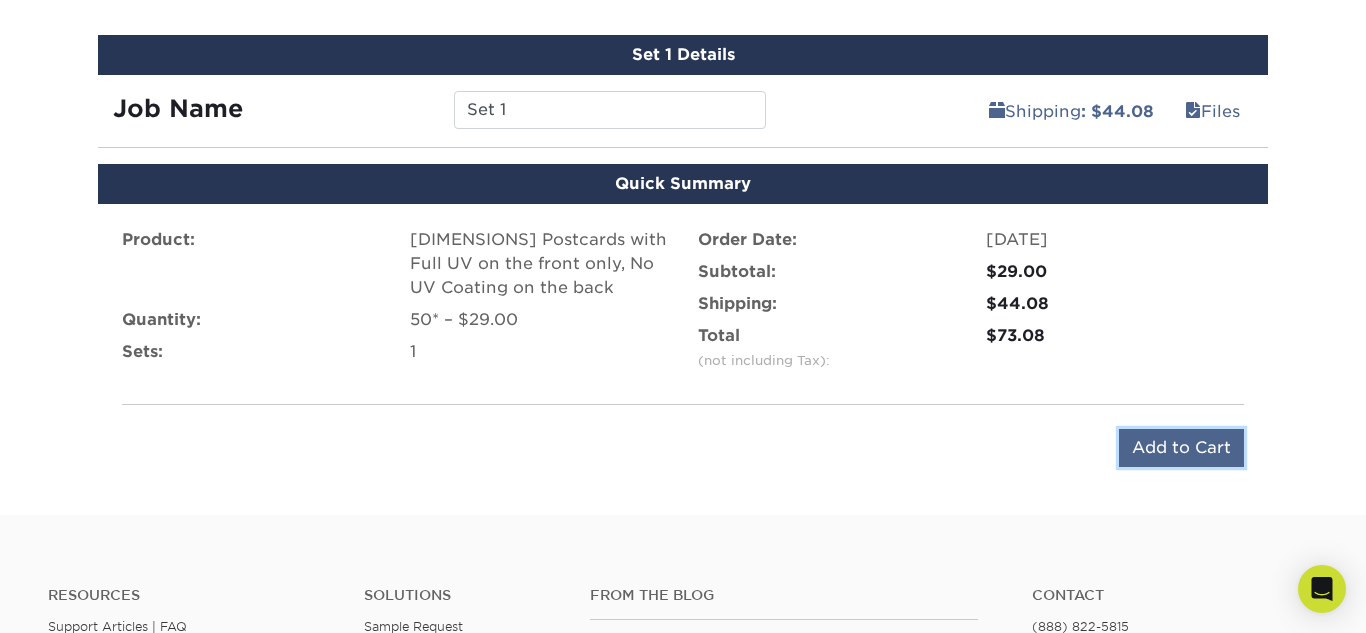 click on "Add to Cart" at bounding box center [1181, 448] 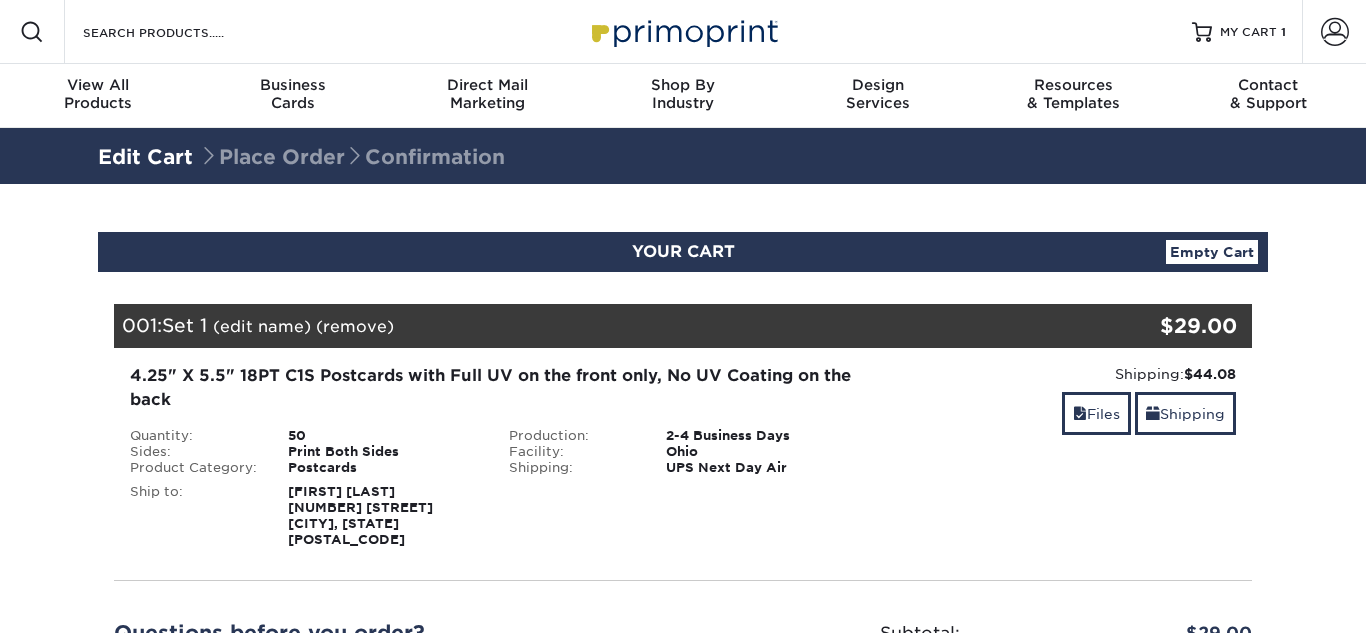 scroll, scrollTop: 0, scrollLeft: 0, axis: both 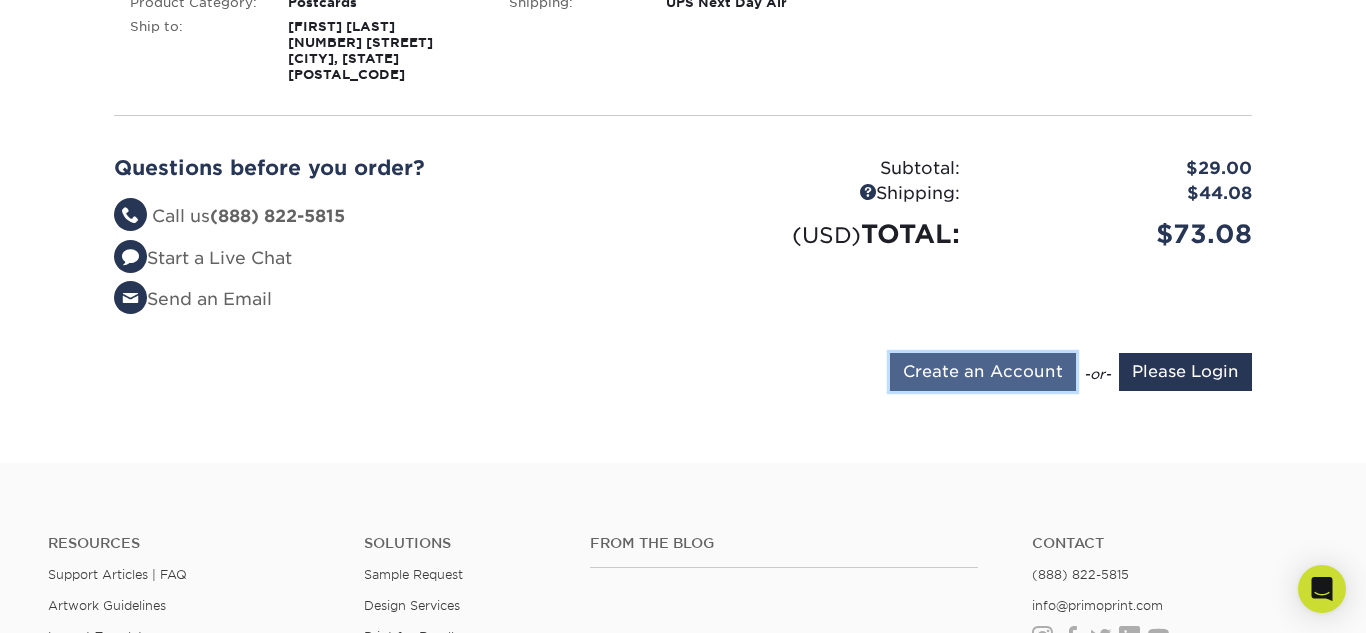 click on "Create an Account" at bounding box center [983, 372] 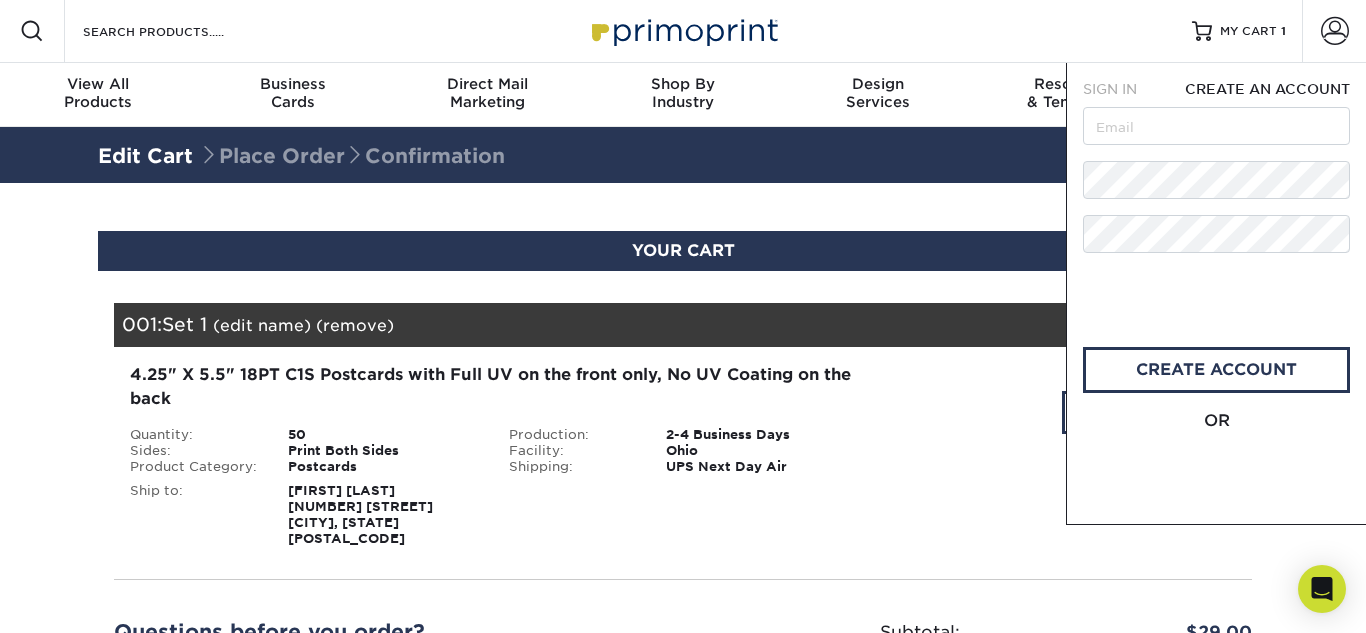 scroll, scrollTop: 0, scrollLeft: 0, axis: both 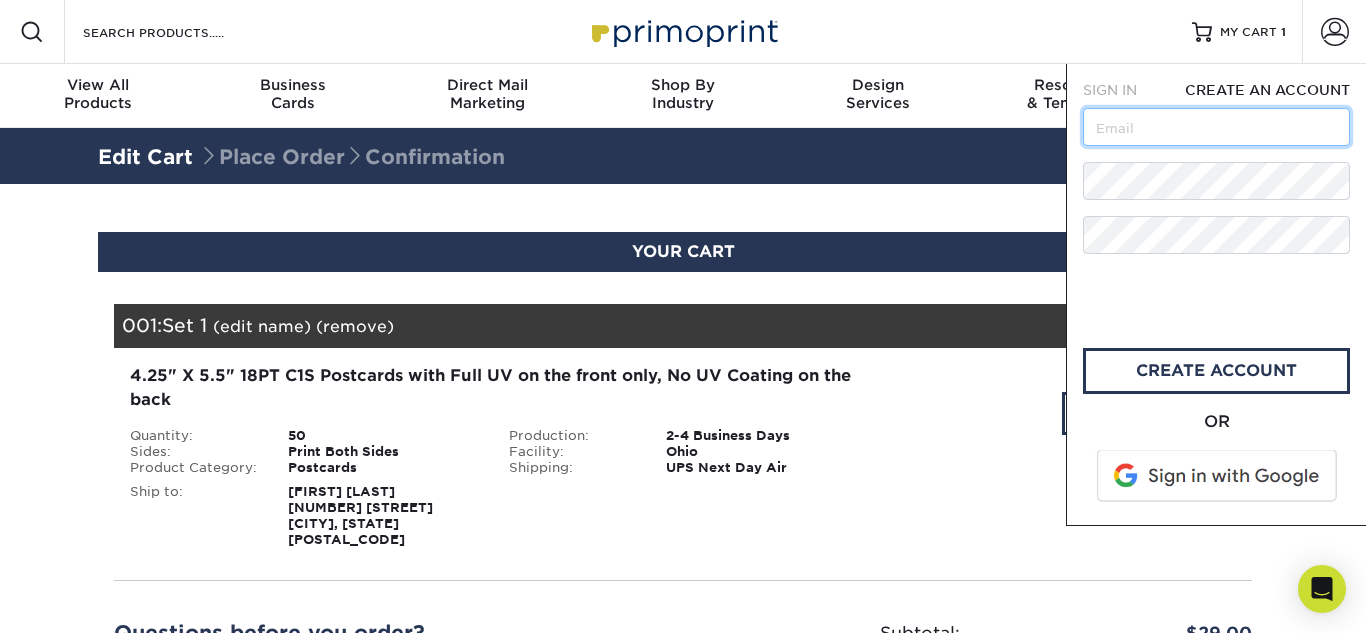 click at bounding box center [1216, 127] 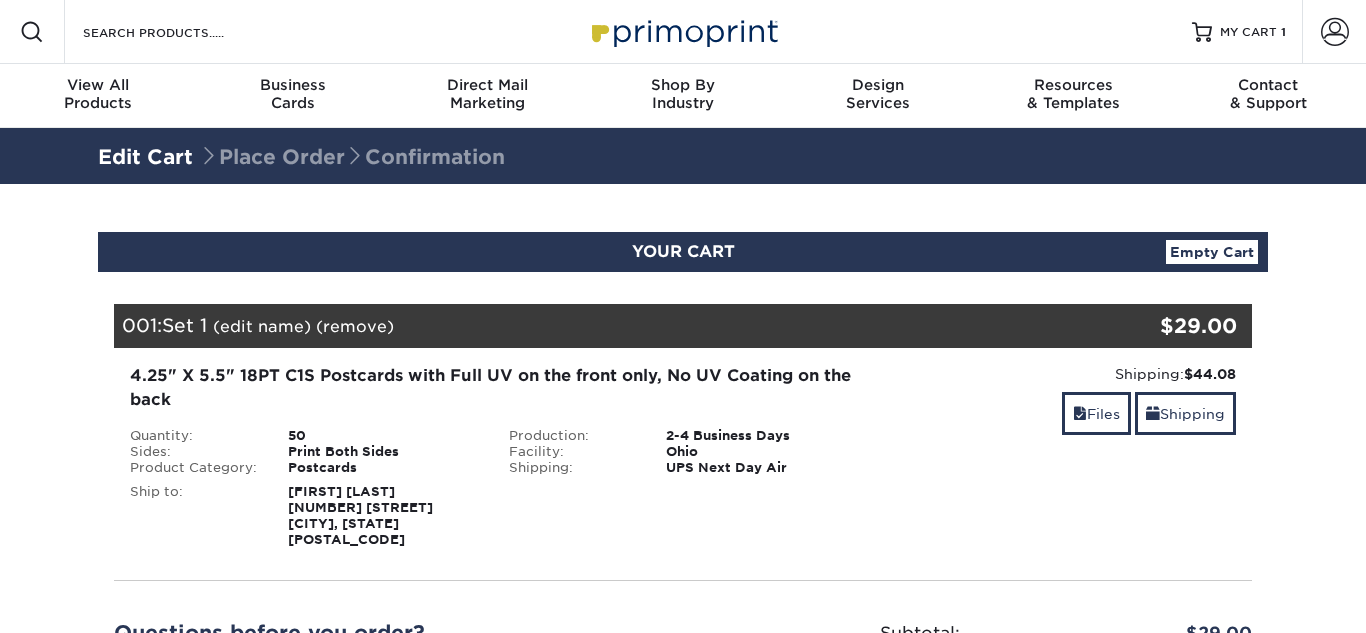 scroll, scrollTop: 0, scrollLeft: 0, axis: both 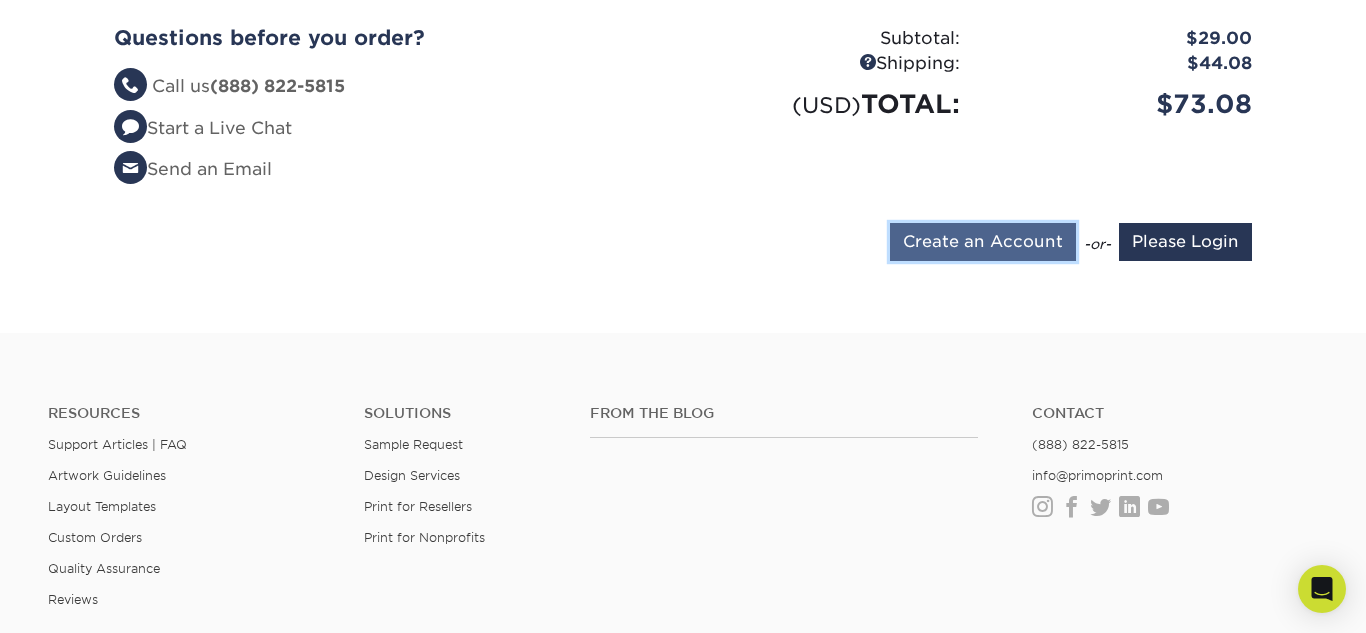 click on "Create an Account" at bounding box center (983, 242) 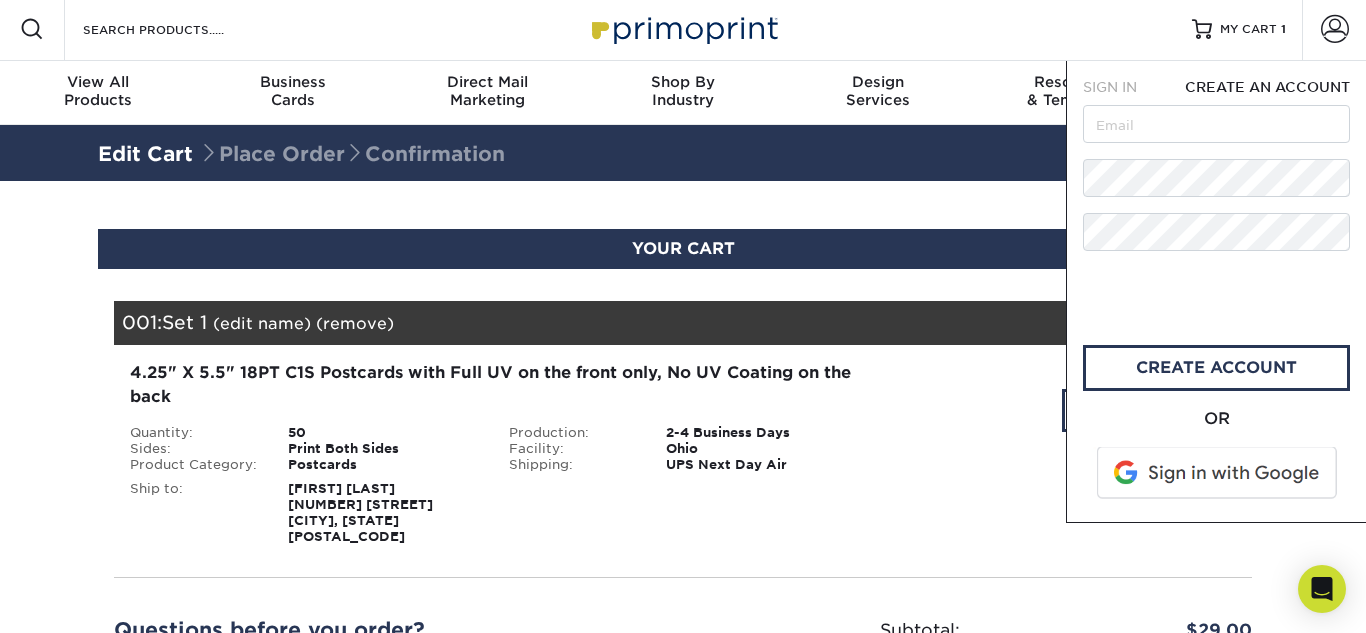 scroll, scrollTop: 0, scrollLeft: 0, axis: both 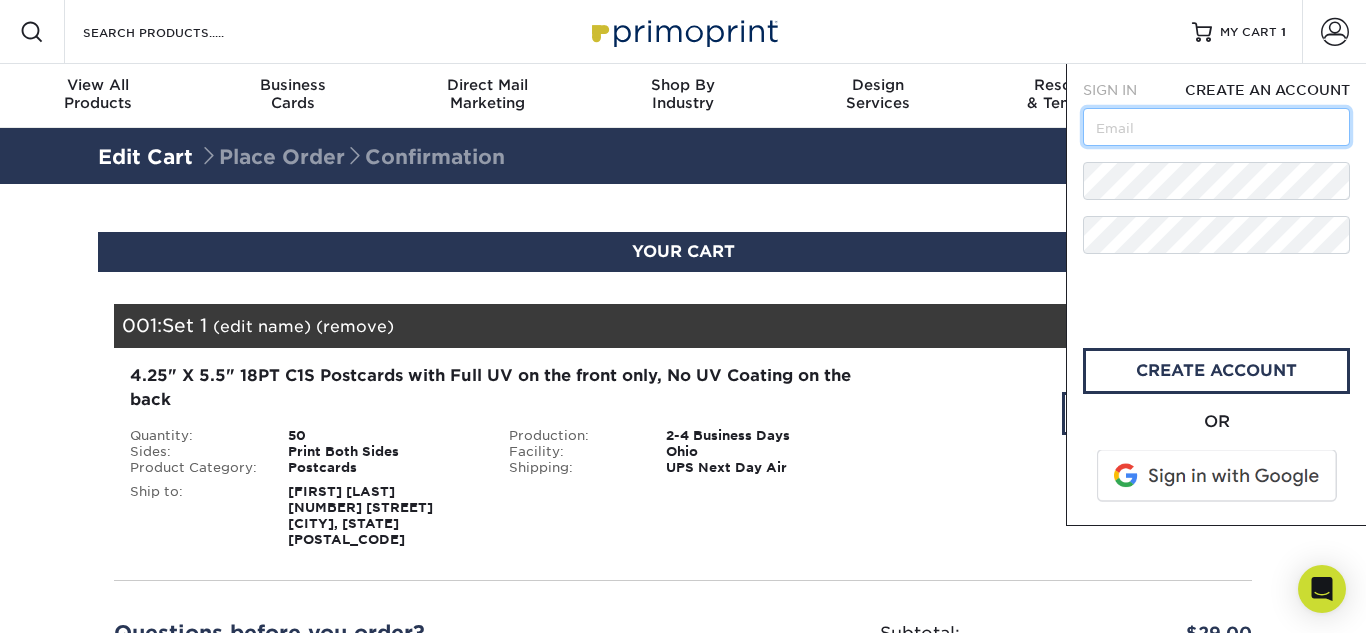 click at bounding box center (1216, 127) 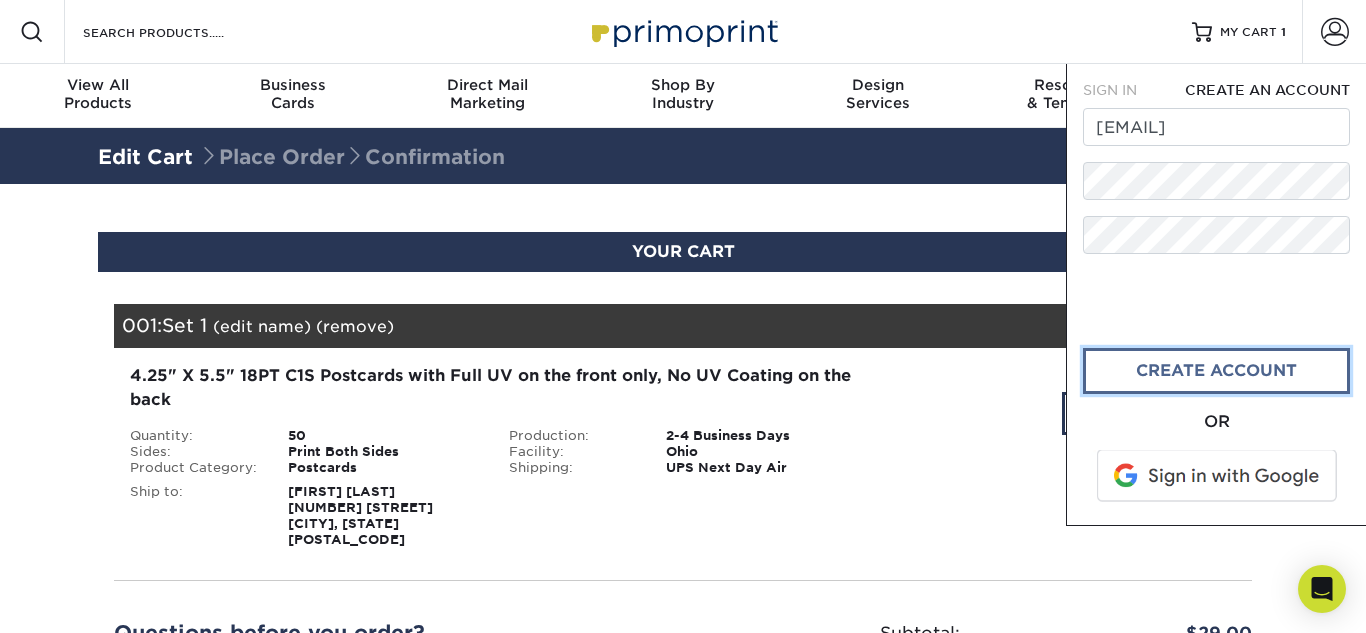 click on "create account" at bounding box center (1216, 371) 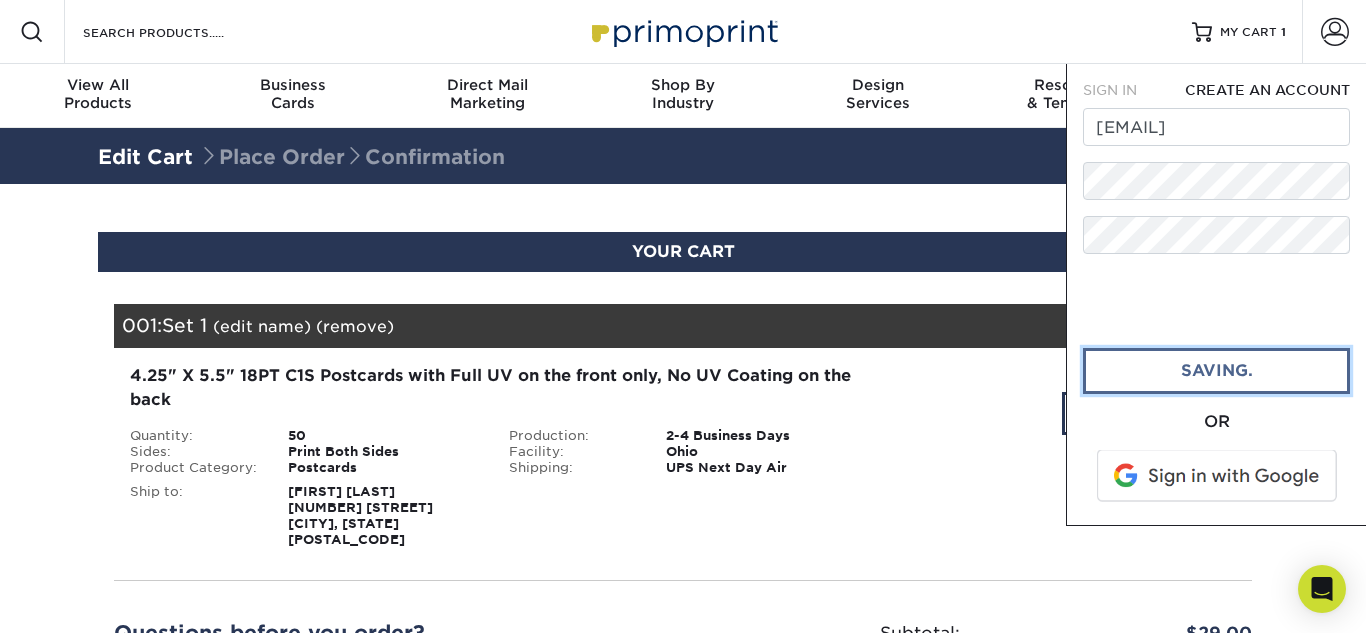 type 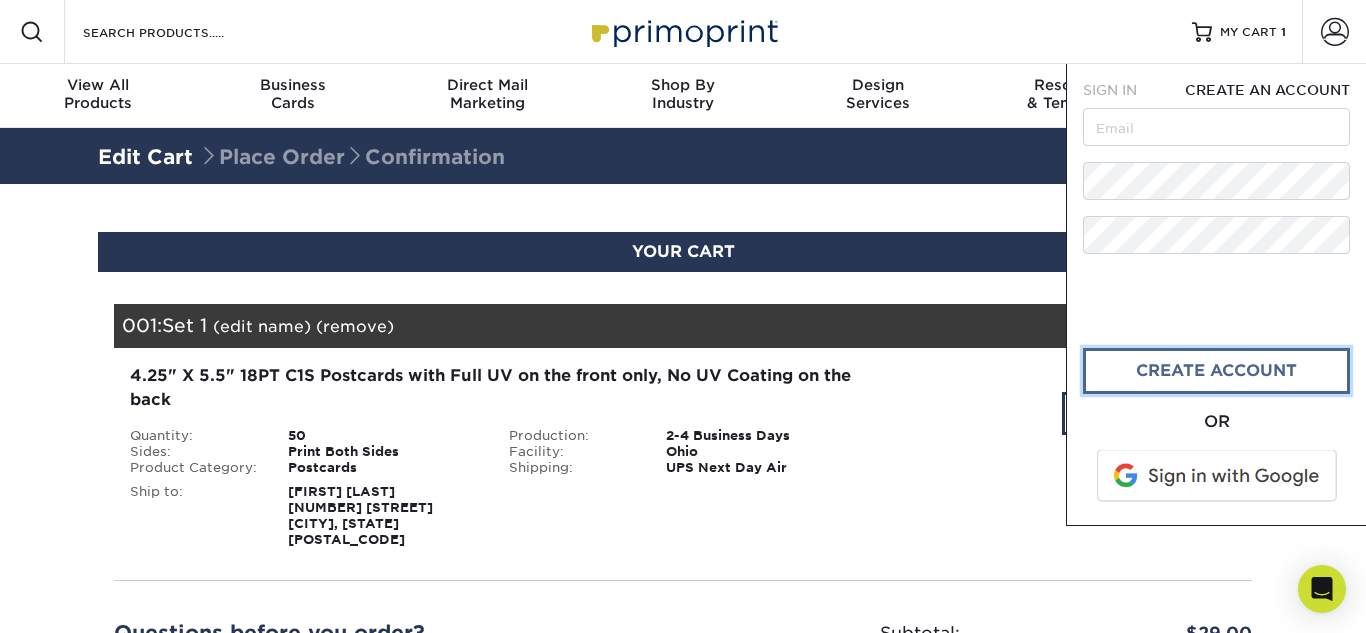 click on "CREATE ACCOUNT" at bounding box center [1216, 371] 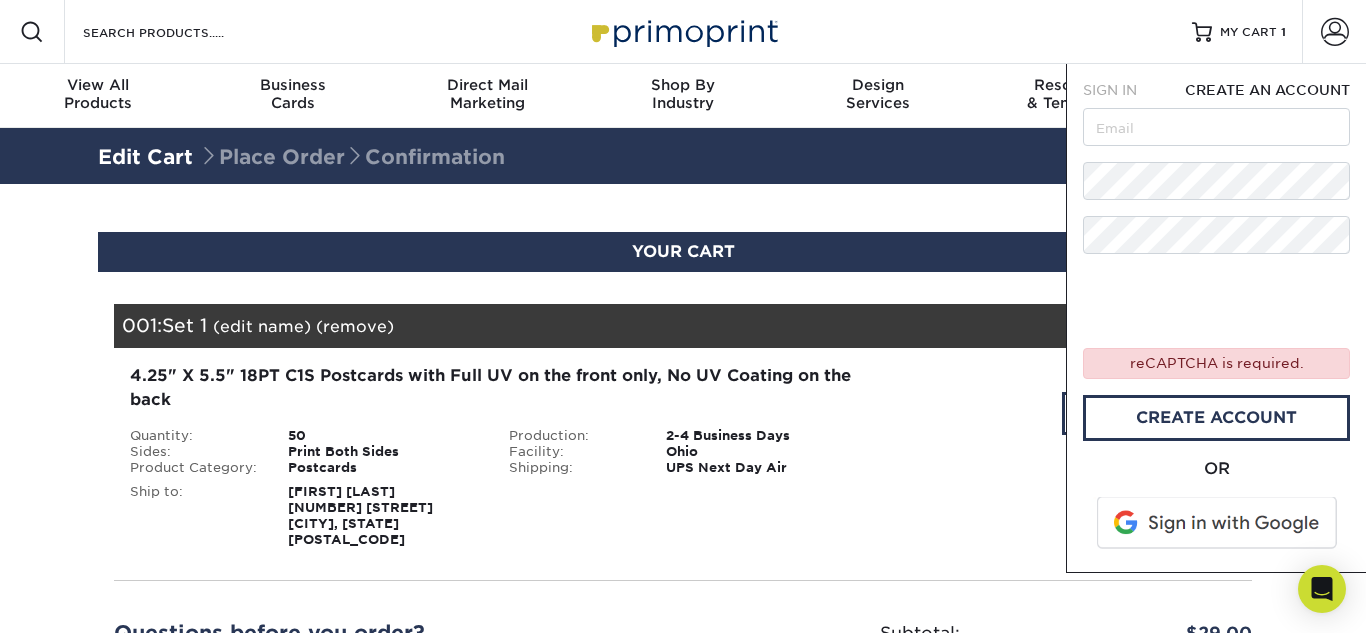 click at bounding box center [1218, 523] 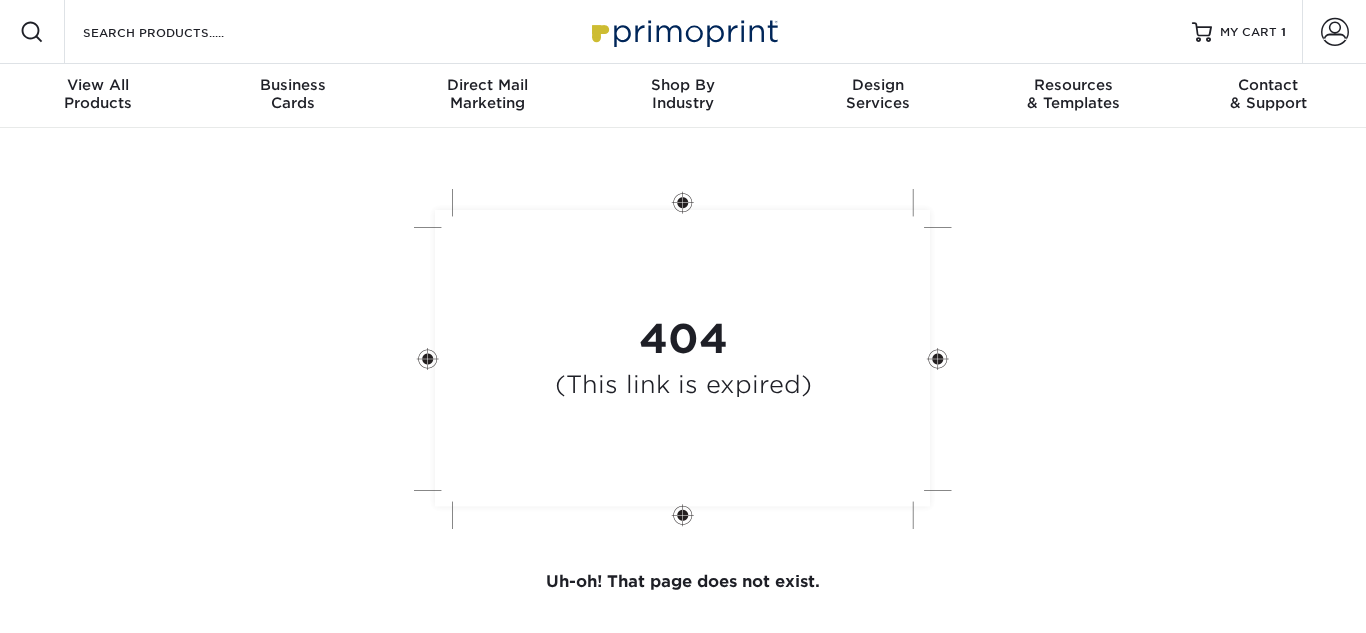 scroll, scrollTop: 0, scrollLeft: 0, axis: both 